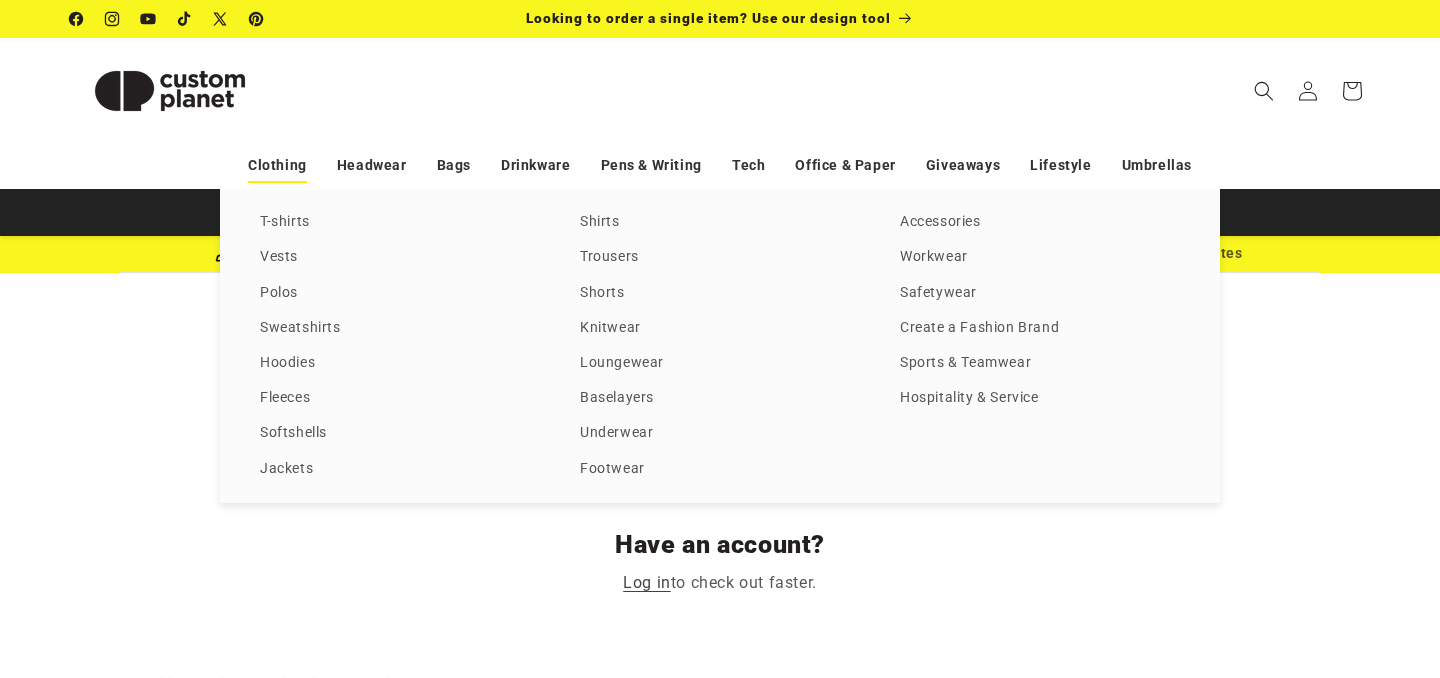 scroll, scrollTop: 0, scrollLeft: 0, axis: both 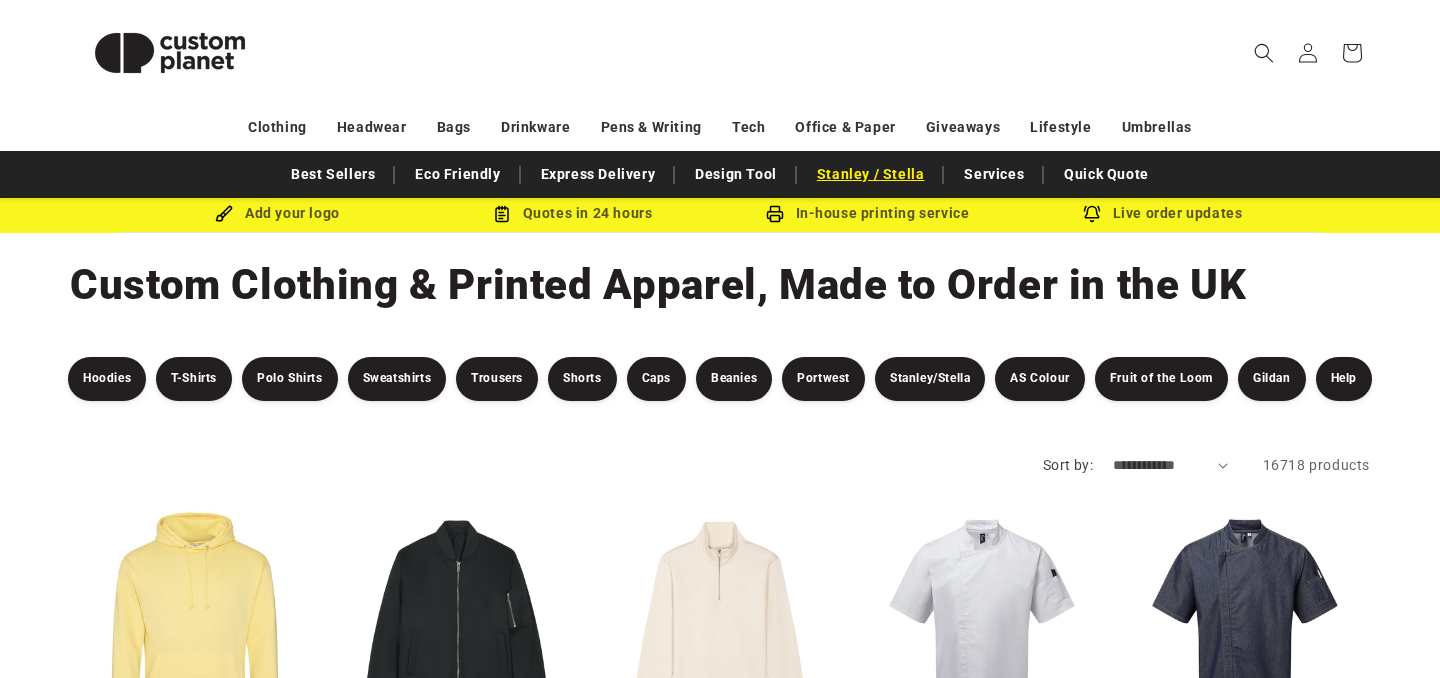 click on "Stanley / Stella" at bounding box center (871, 174) 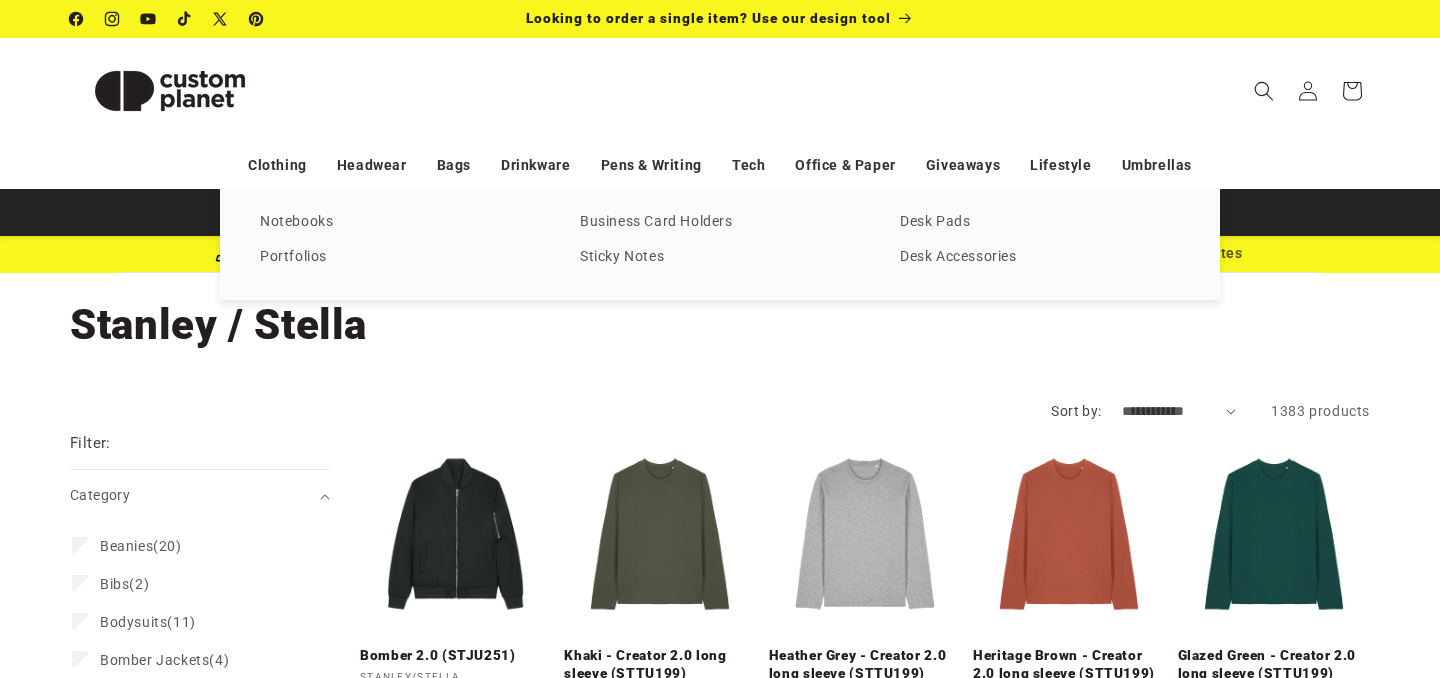 scroll, scrollTop: 0, scrollLeft: 0, axis: both 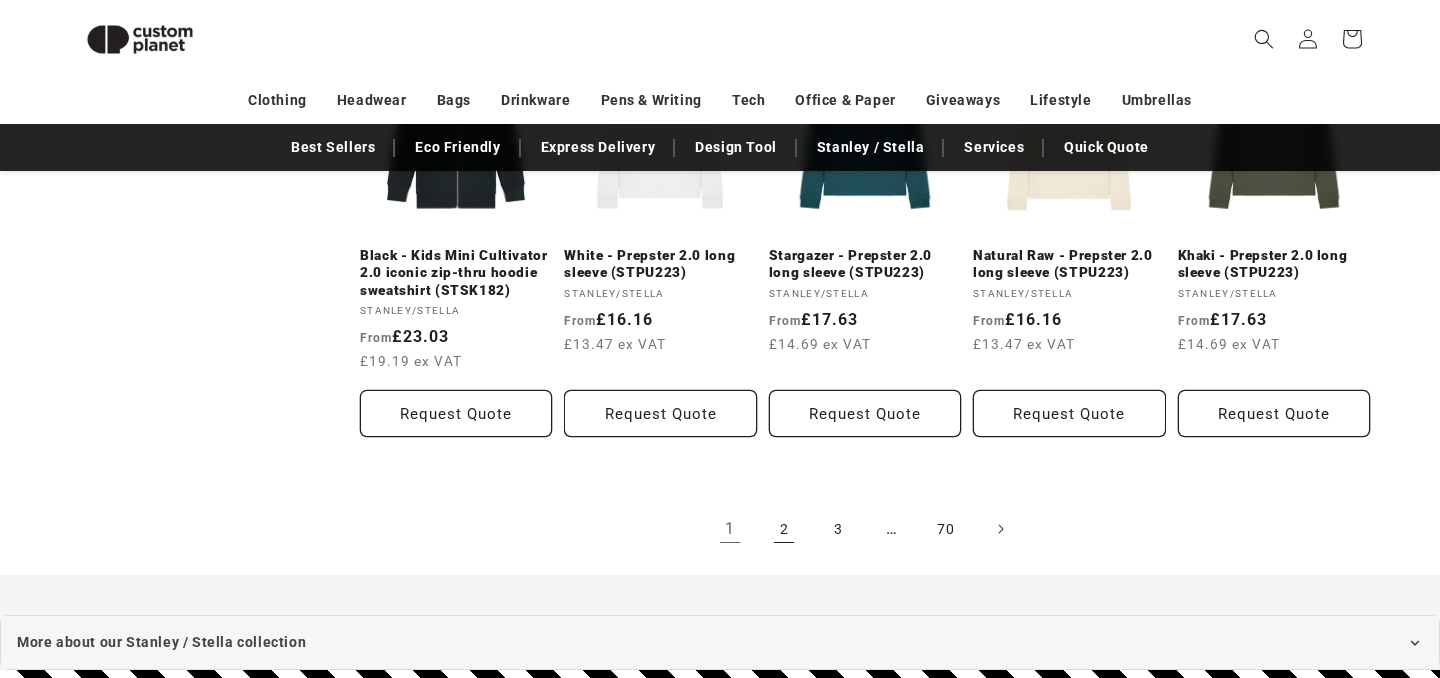 click on "2" at bounding box center [784, 529] 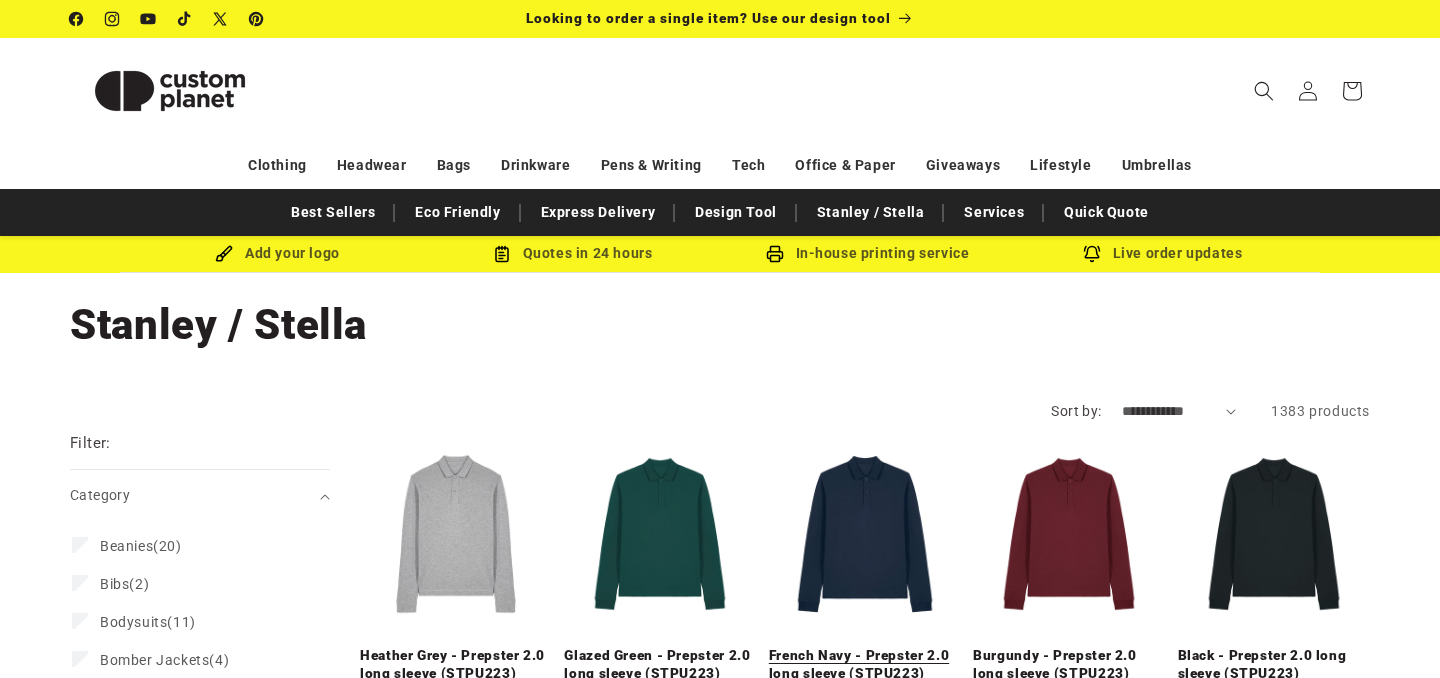 scroll, scrollTop: 0, scrollLeft: 0, axis: both 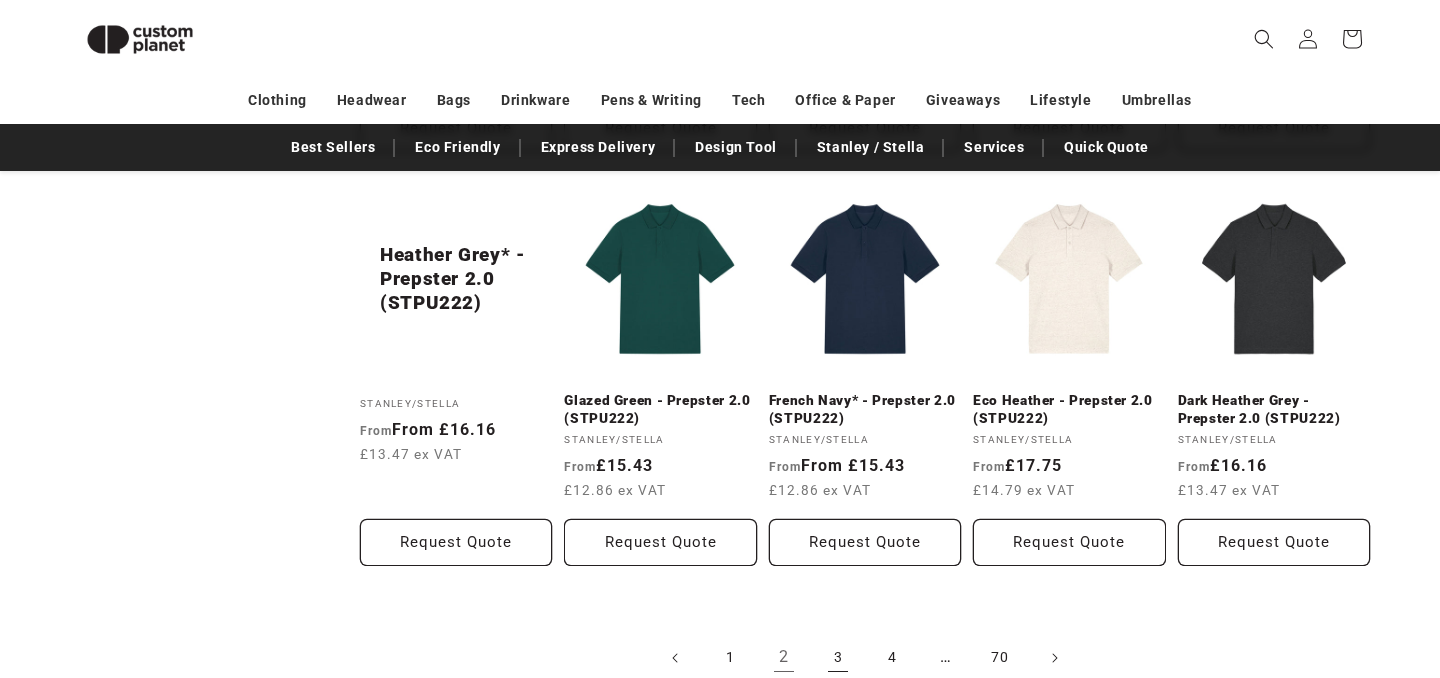 click on "3" at bounding box center [838, 658] 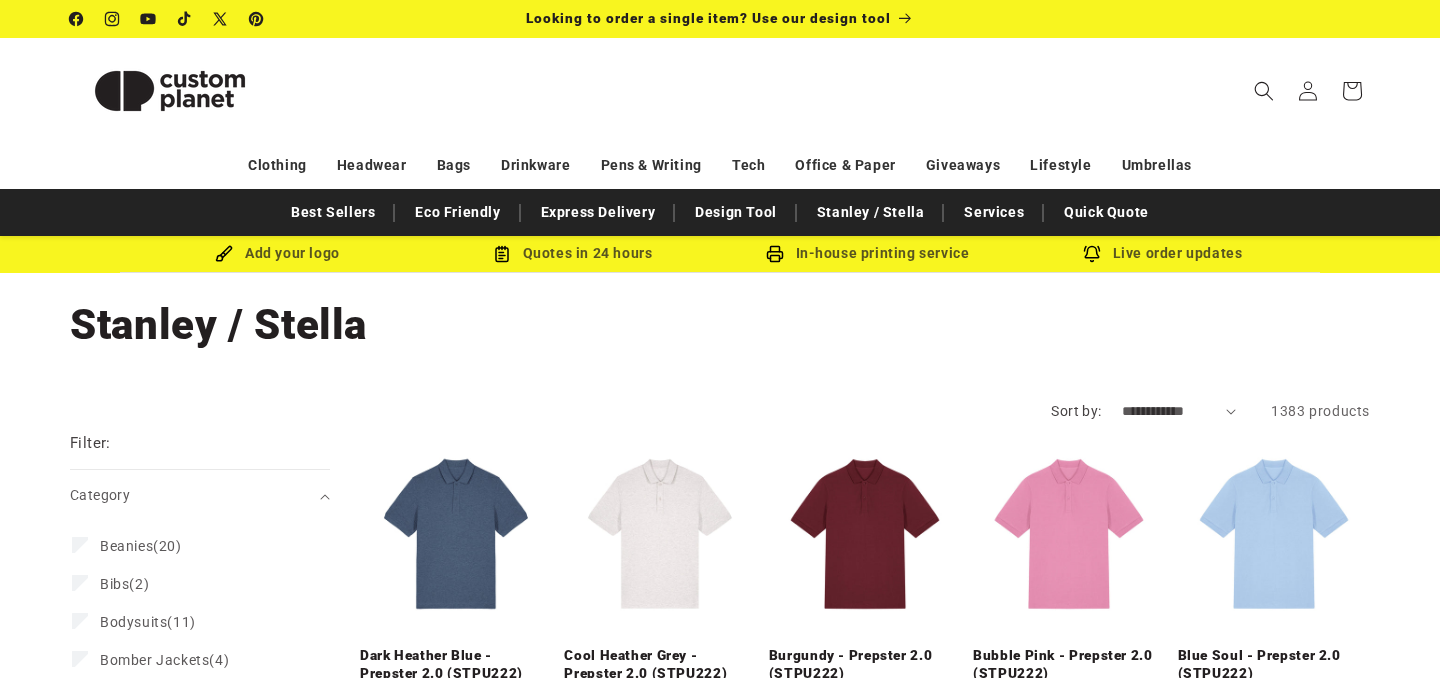 scroll, scrollTop: 0, scrollLeft: 0, axis: both 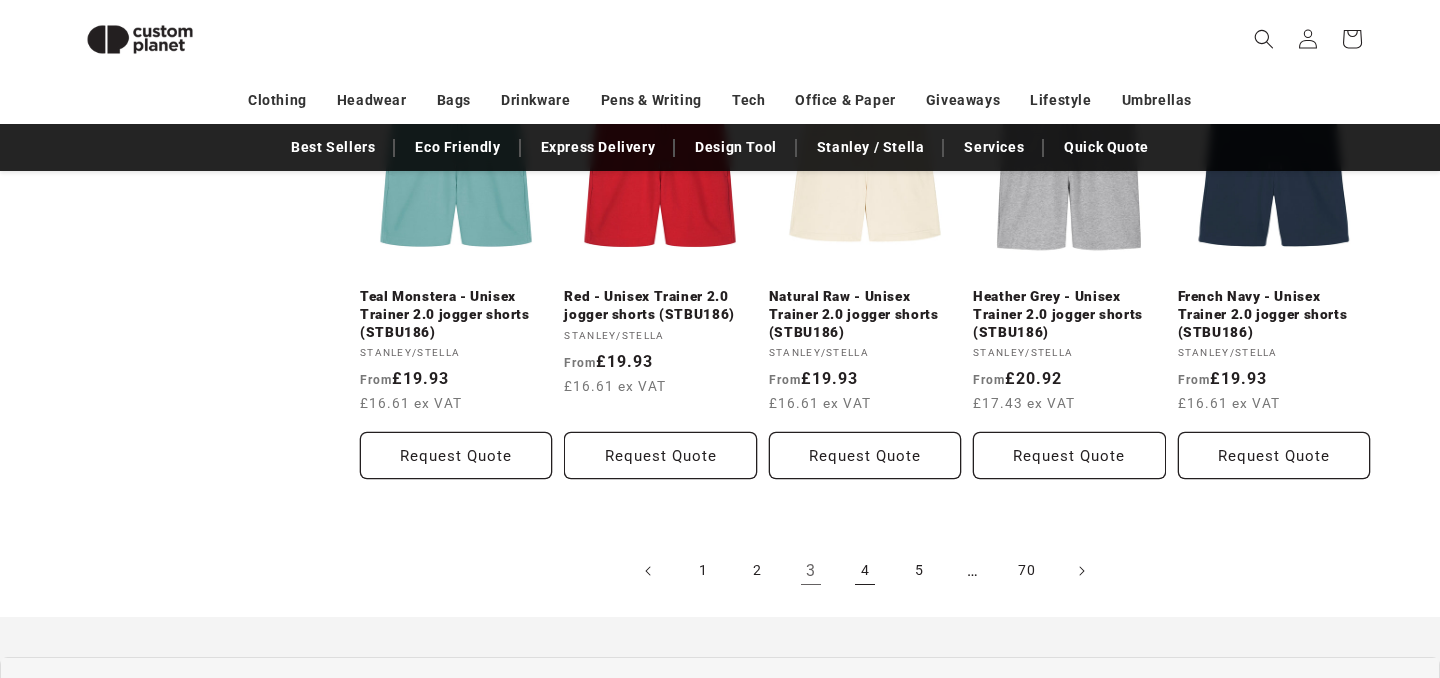 click on "4" at bounding box center [865, 571] 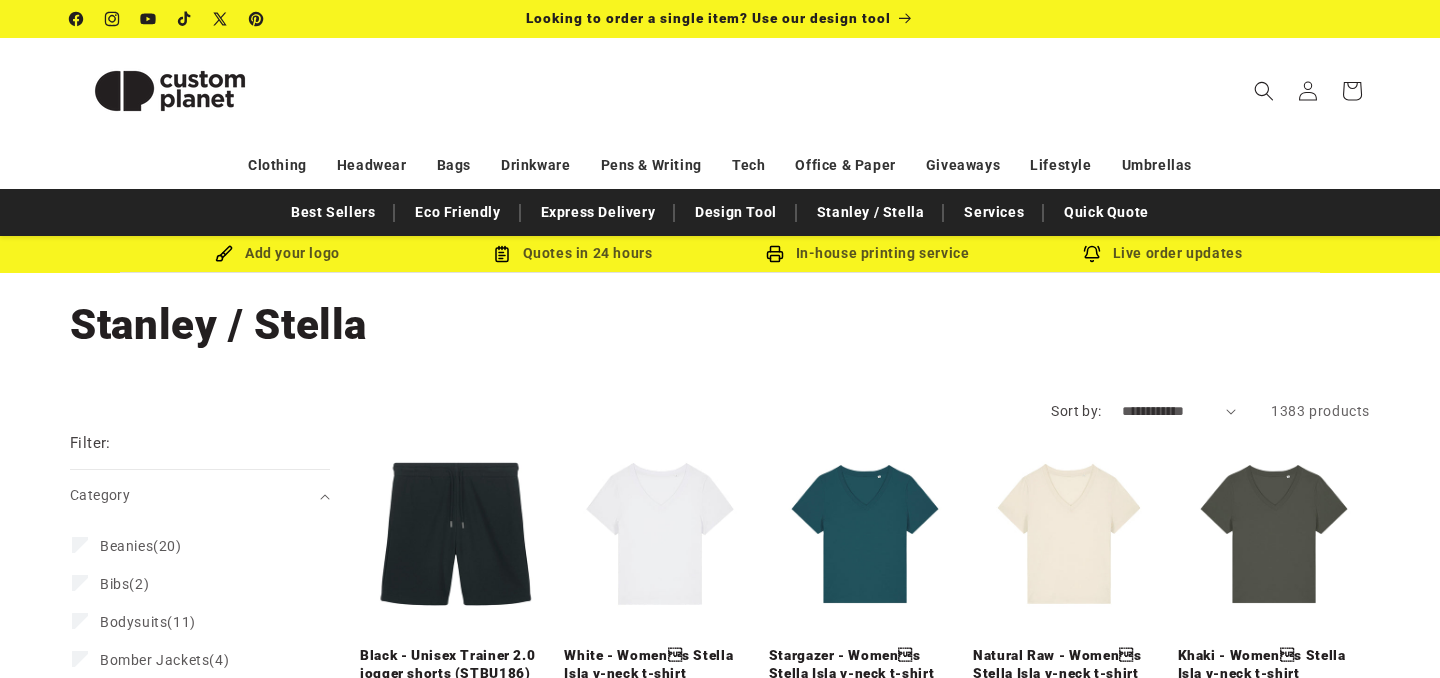scroll, scrollTop: 0, scrollLeft: 0, axis: both 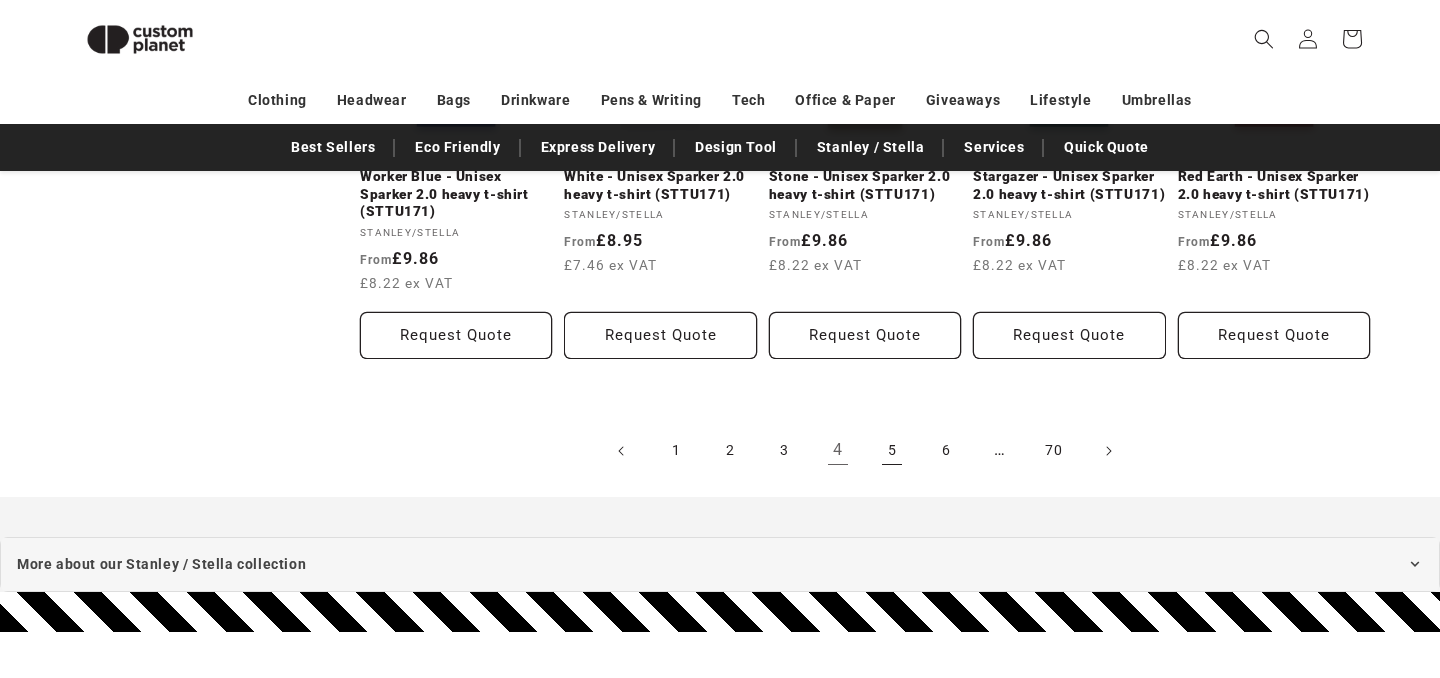 click on "5" at bounding box center (892, 451) 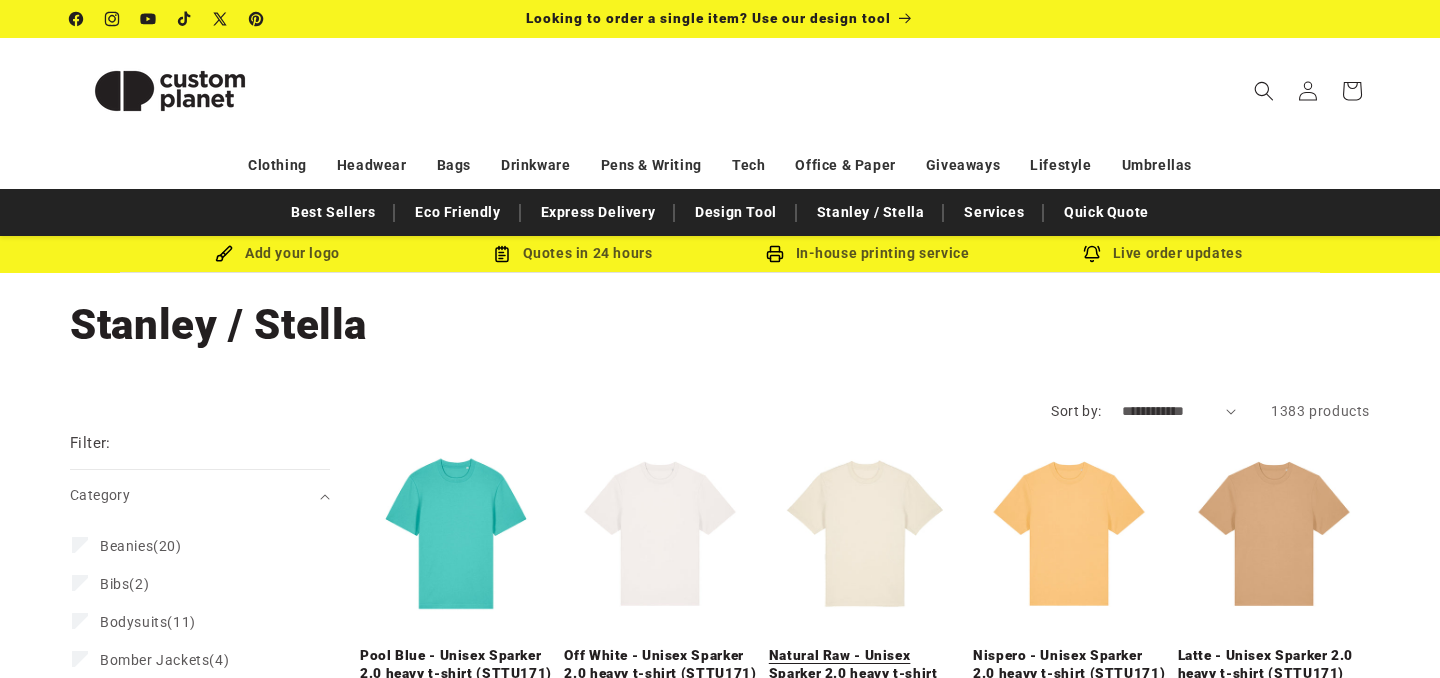 scroll, scrollTop: 0, scrollLeft: 0, axis: both 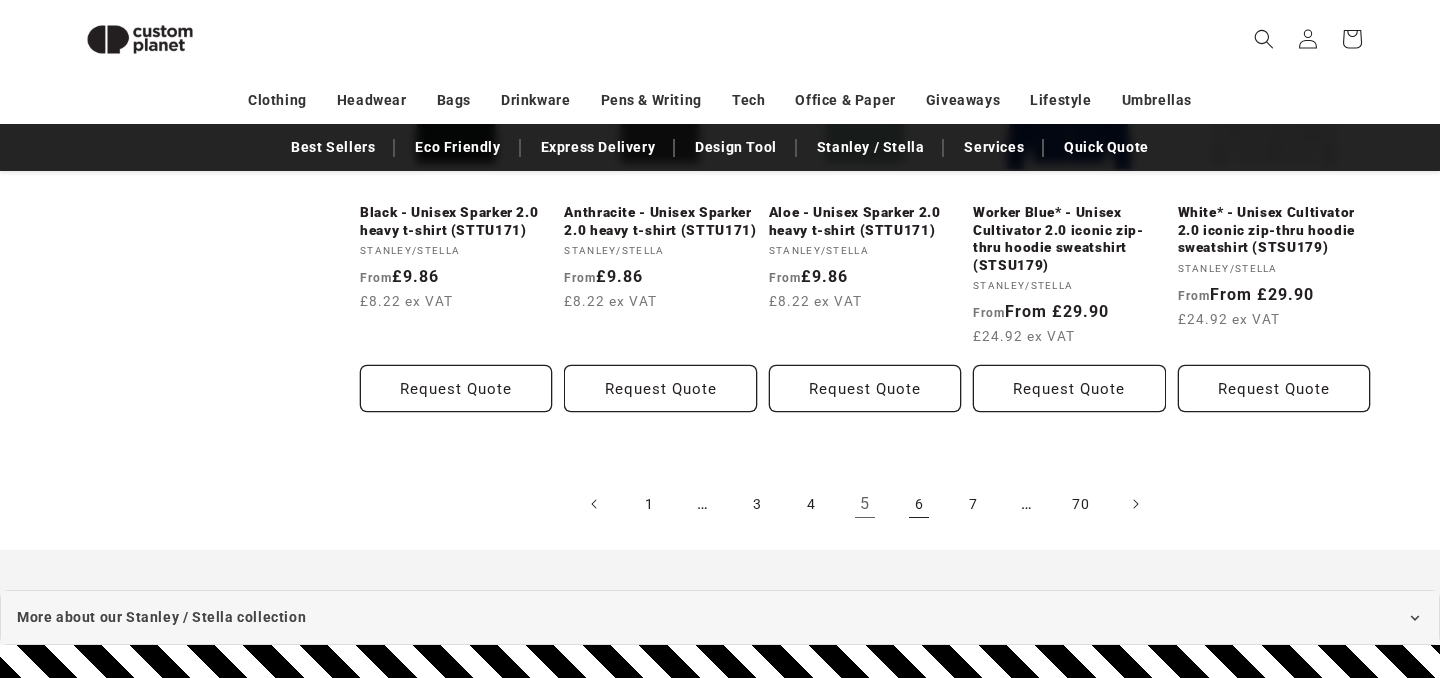 click on "6" at bounding box center (919, 504) 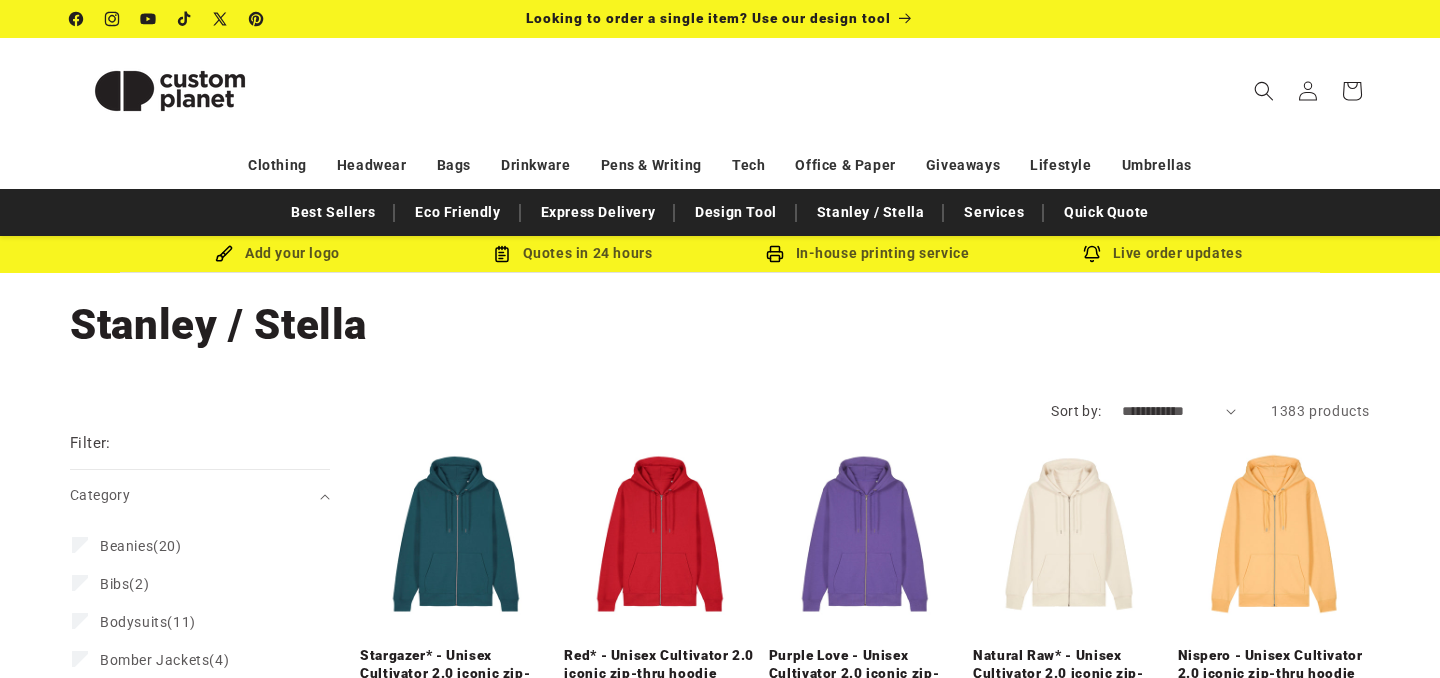 scroll, scrollTop: 0, scrollLeft: 0, axis: both 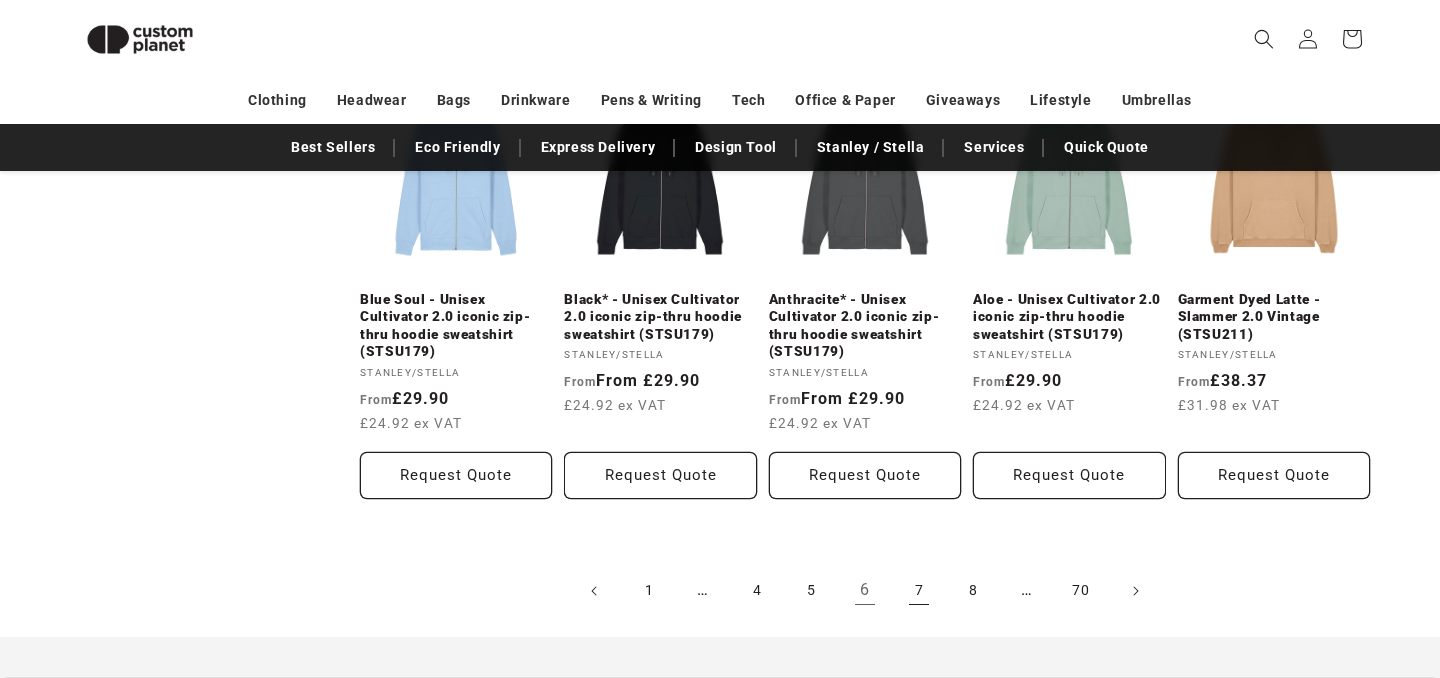 click on "7" at bounding box center (919, 591) 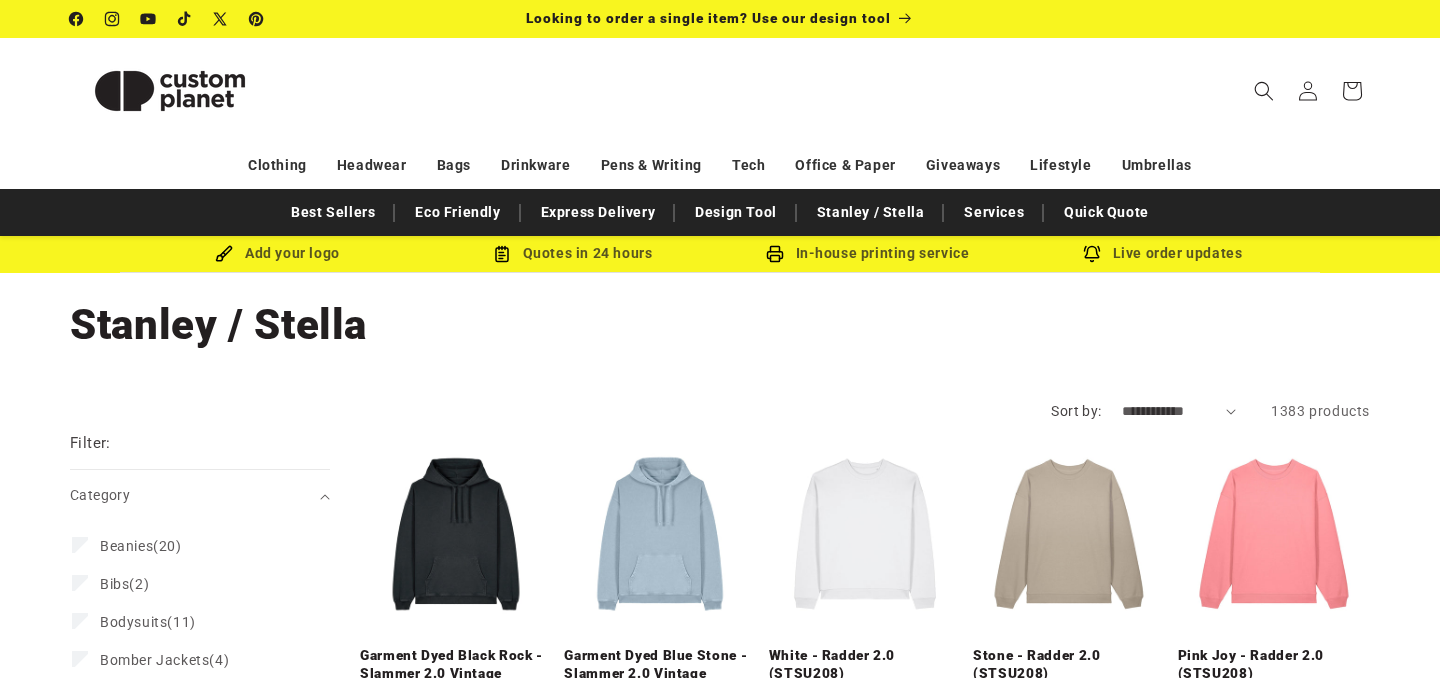 scroll, scrollTop: 0, scrollLeft: 0, axis: both 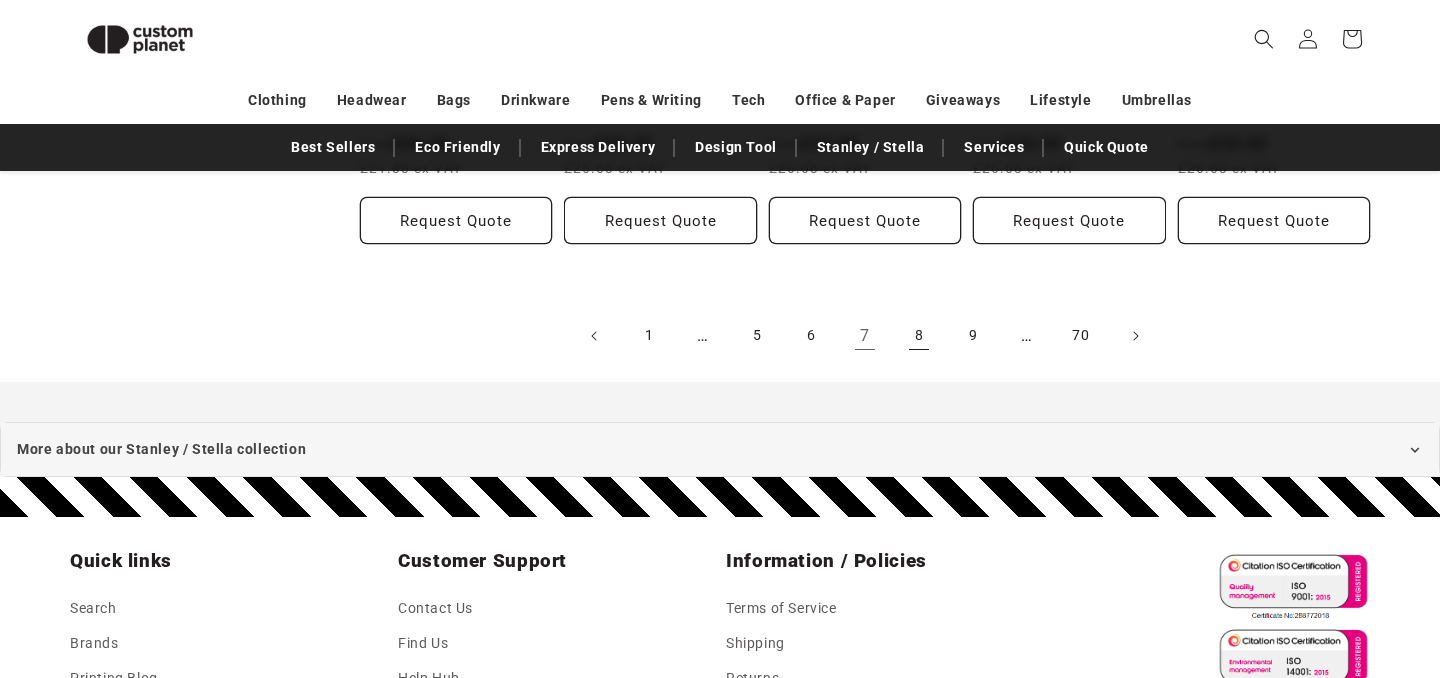 click on "8" at bounding box center [919, 336] 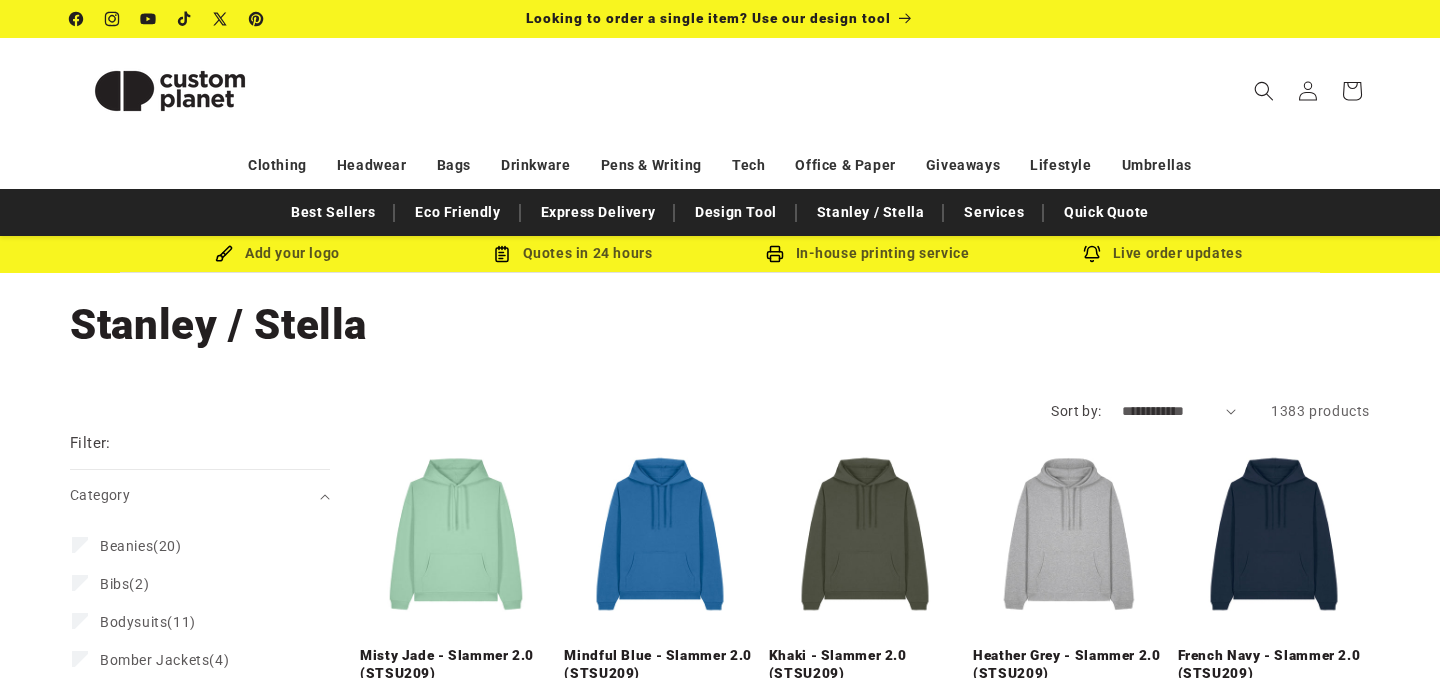 scroll, scrollTop: 0, scrollLeft: 0, axis: both 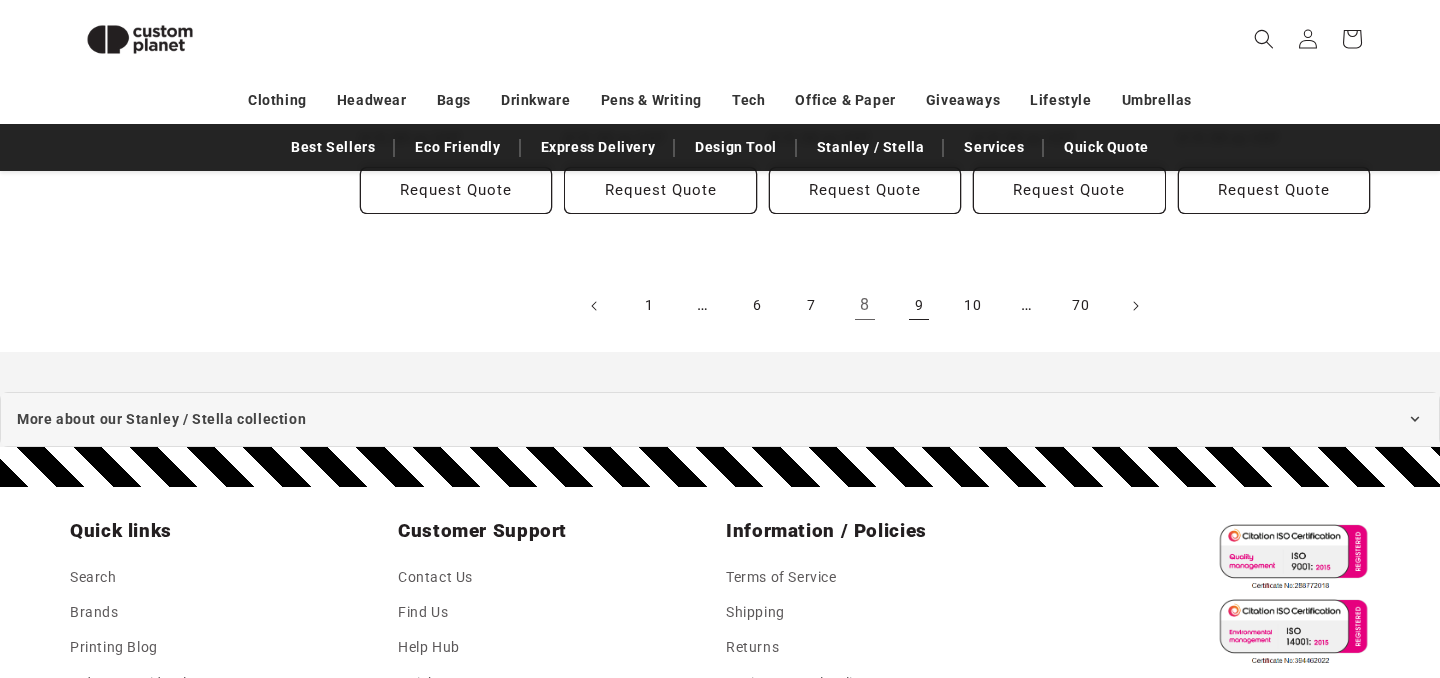 click on "9" at bounding box center (919, 306) 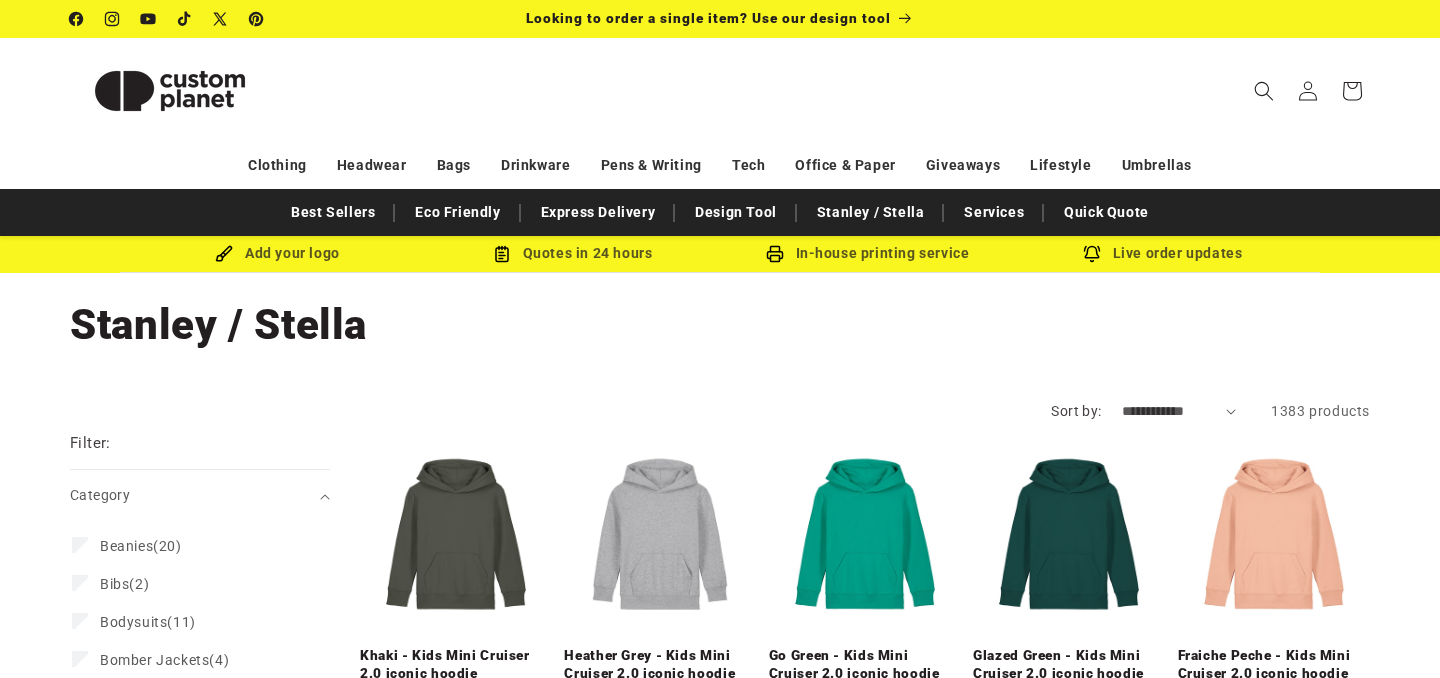 scroll, scrollTop: 0, scrollLeft: 0, axis: both 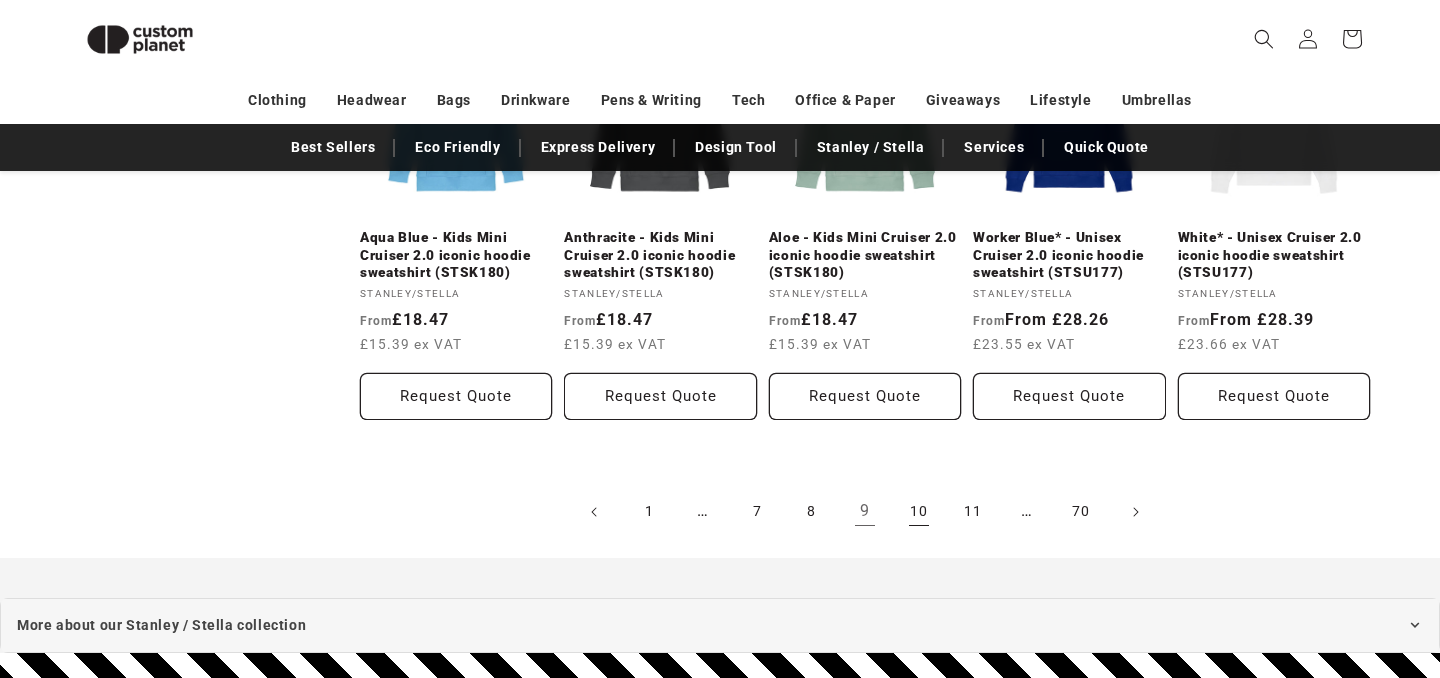 click on "10" at bounding box center [919, 512] 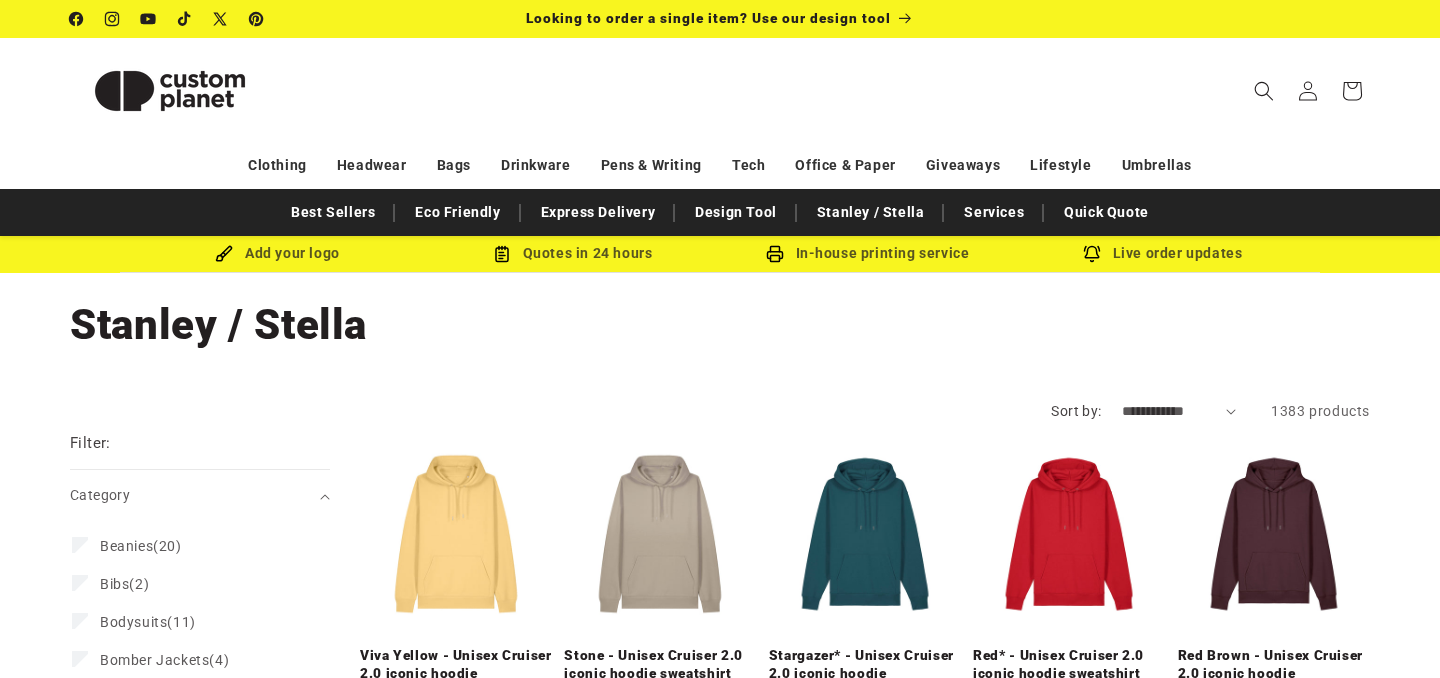 scroll, scrollTop: 0, scrollLeft: 0, axis: both 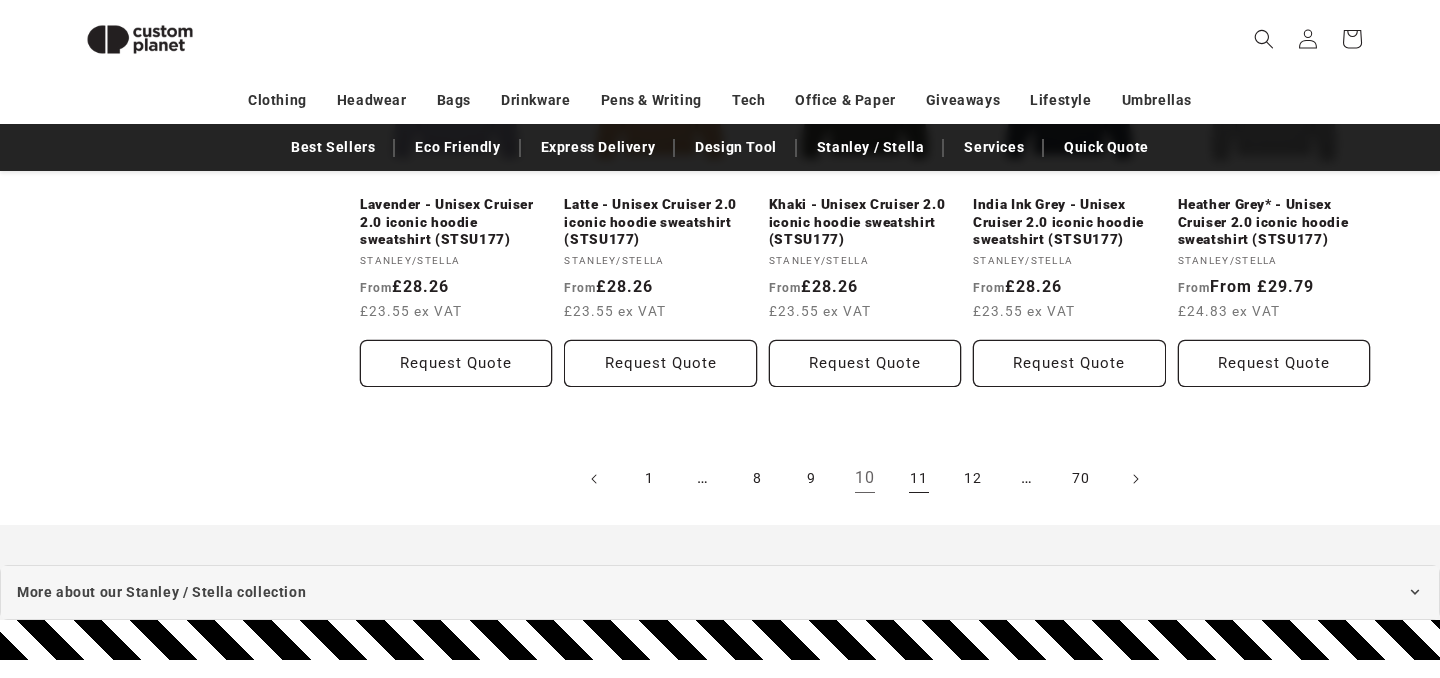 click on "11" at bounding box center (919, 479) 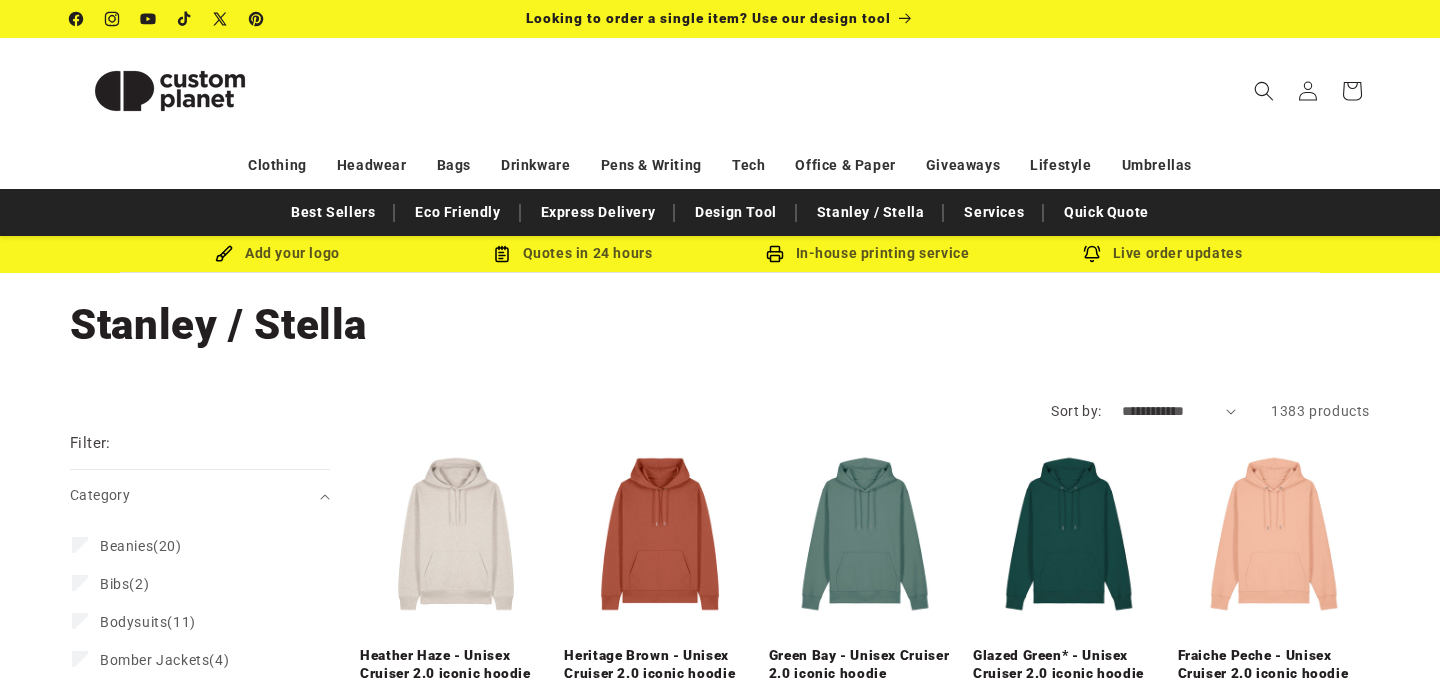 scroll, scrollTop: 0, scrollLeft: 0, axis: both 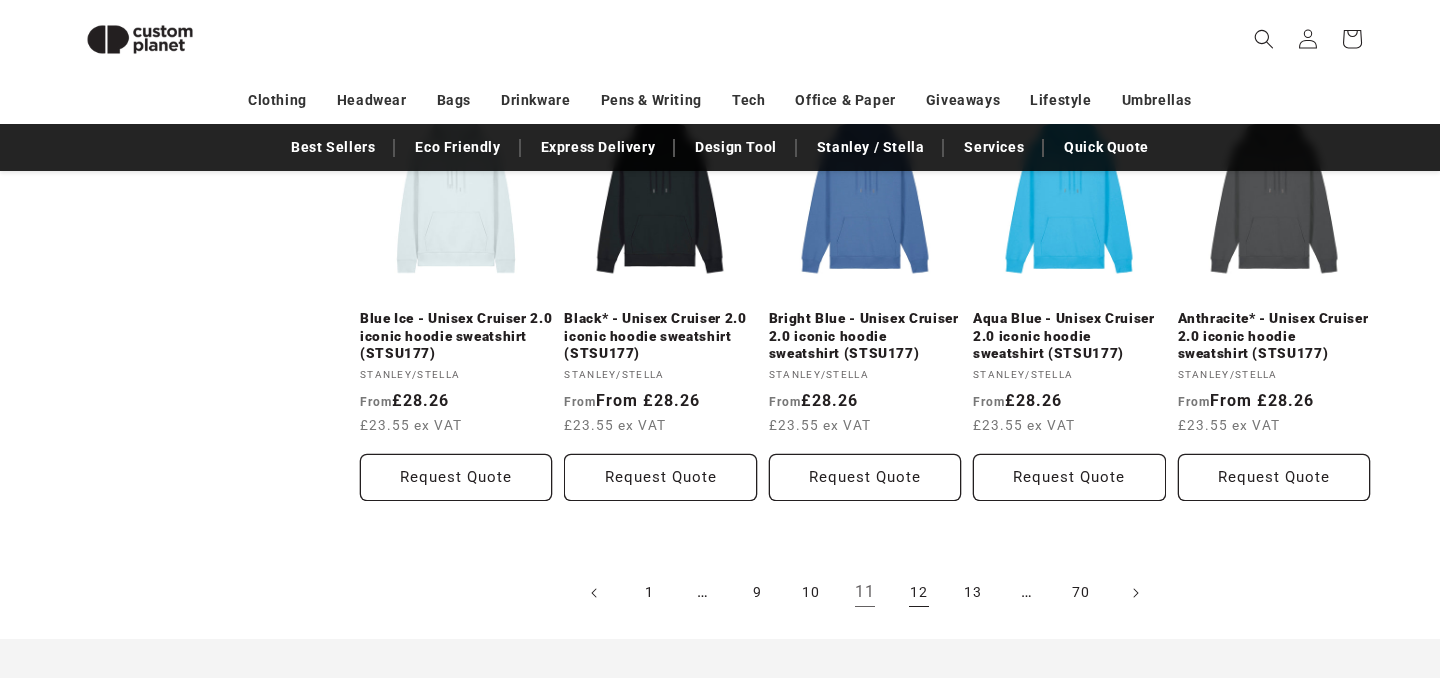 click on "12" at bounding box center (919, 593) 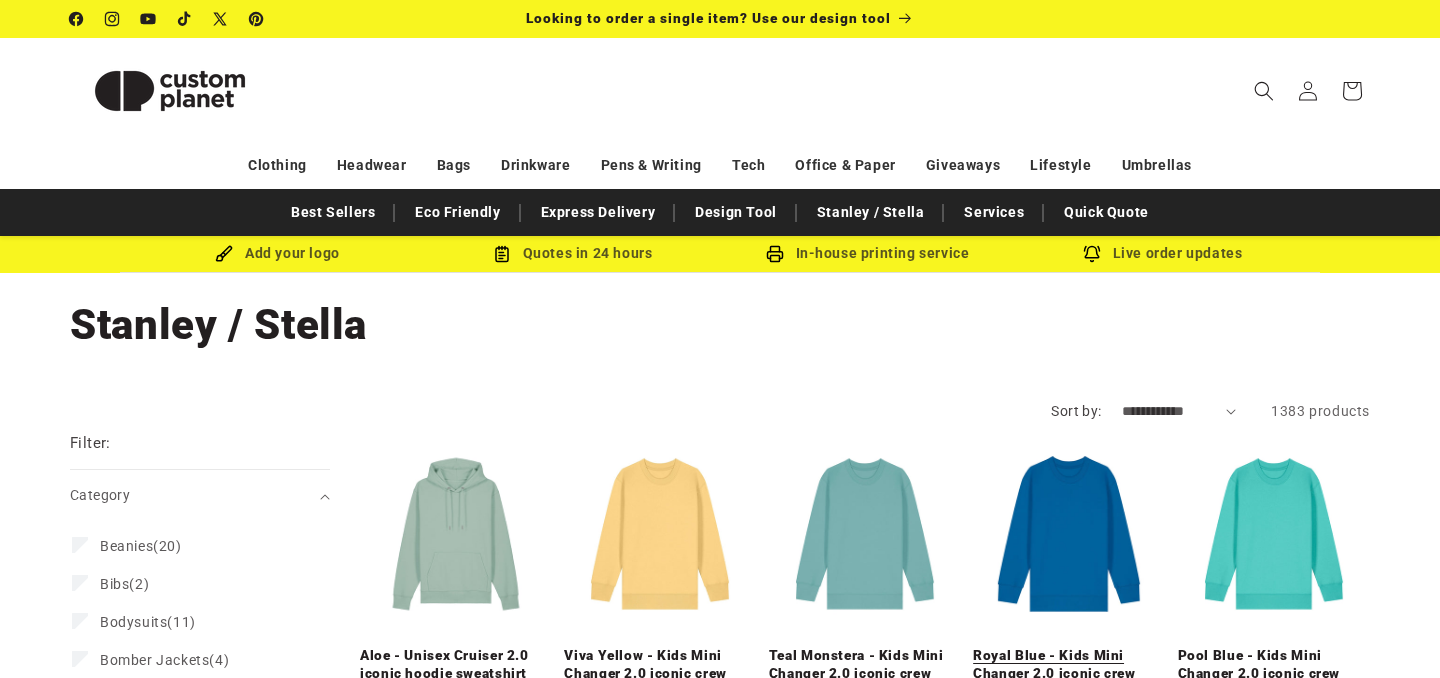 scroll, scrollTop: 0, scrollLeft: 0, axis: both 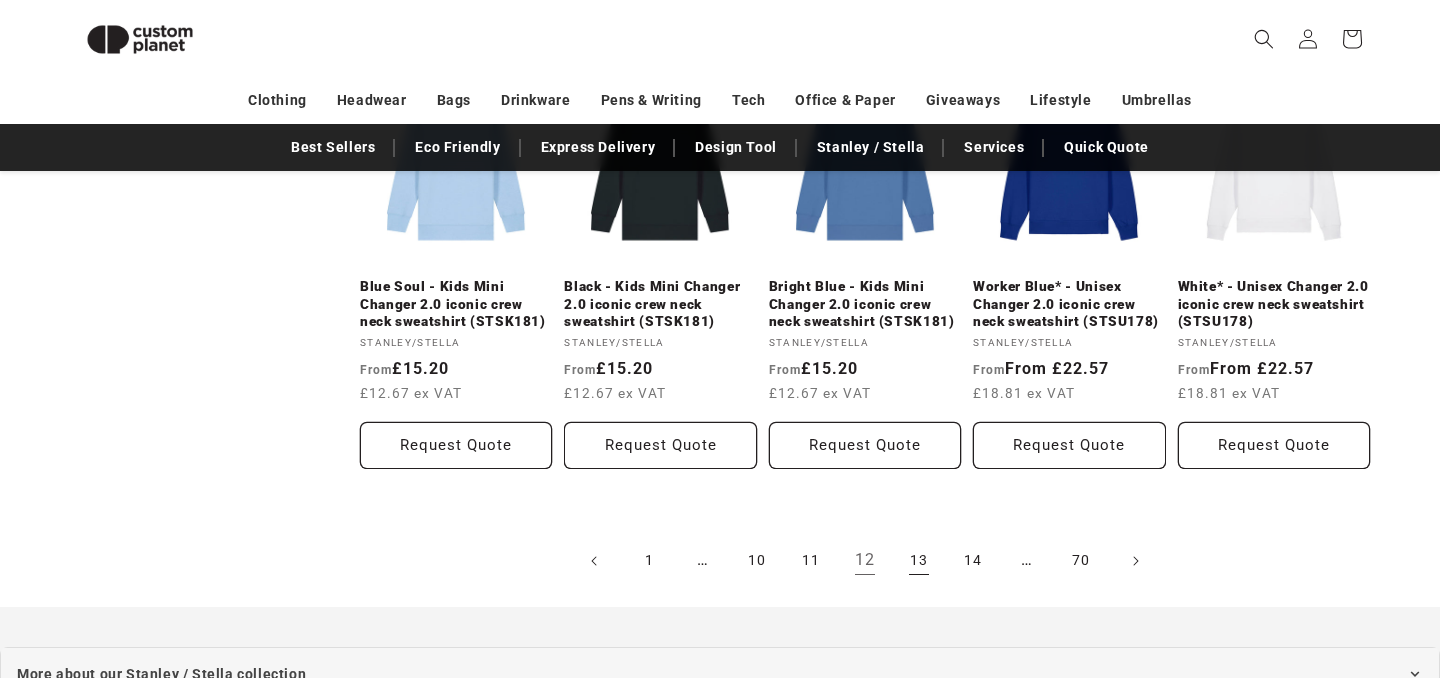 click on "13" at bounding box center [919, 561] 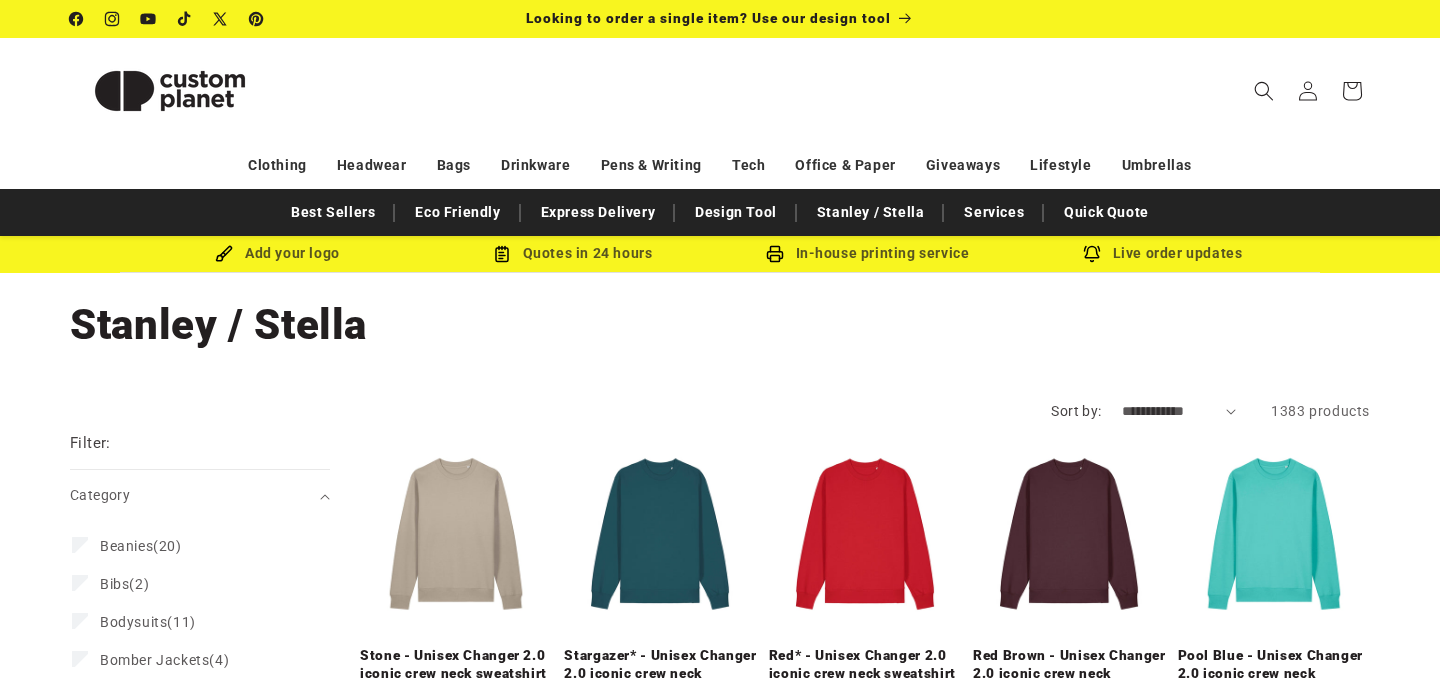 scroll, scrollTop: 0, scrollLeft: 0, axis: both 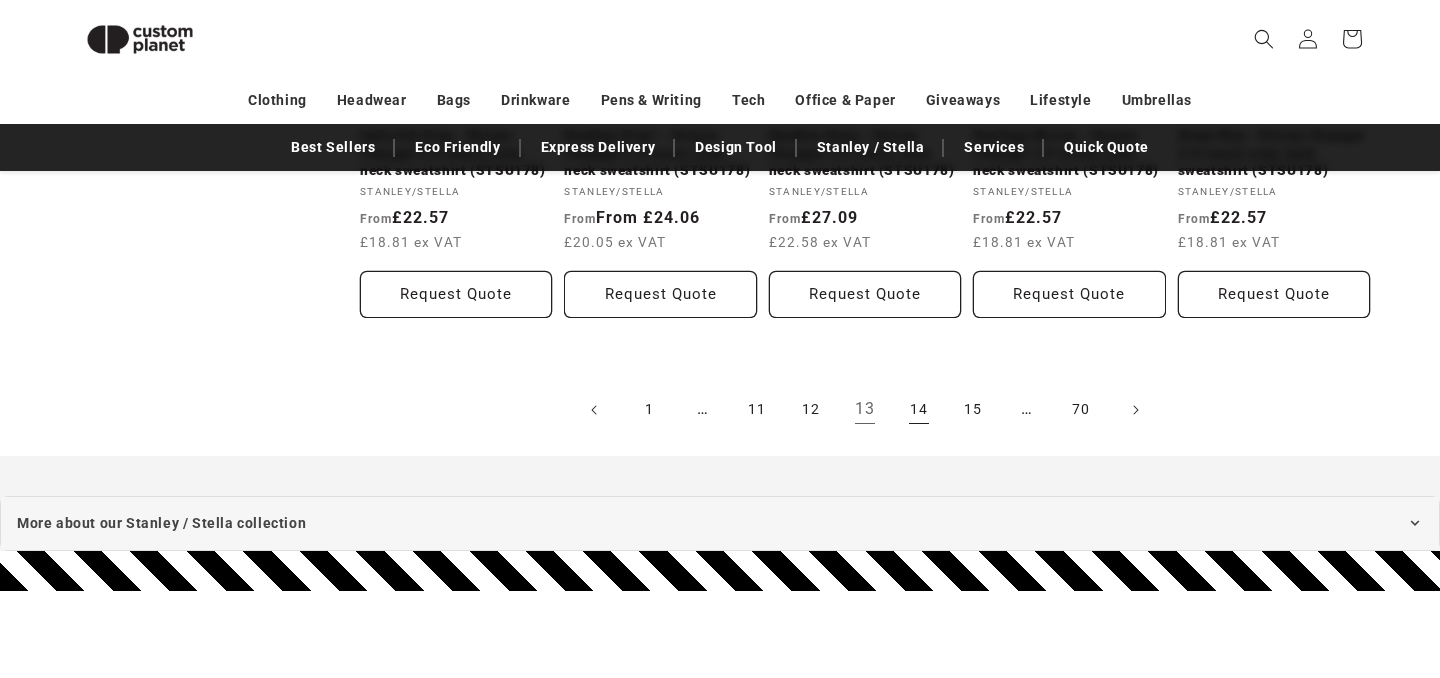 click on "14" at bounding box center [919, 410] 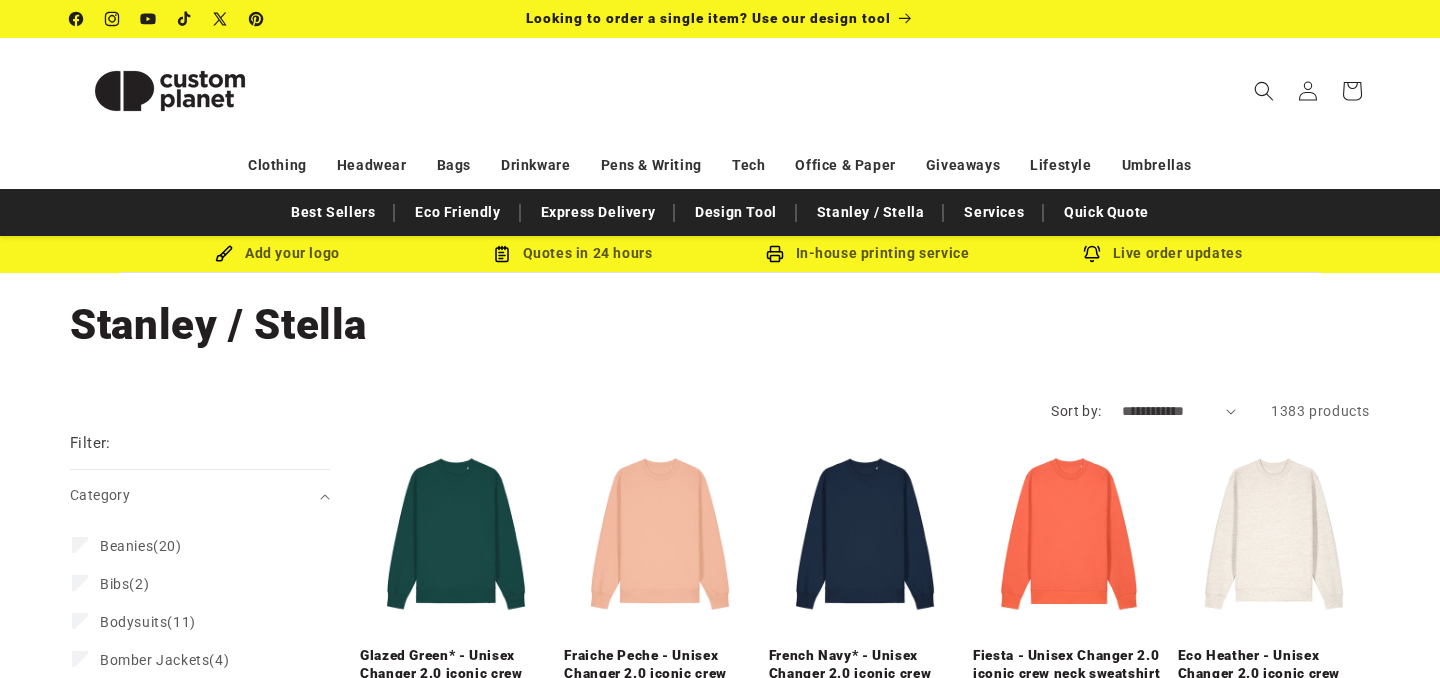 scroll, scrollTop: 0, scrollLeft: 0, axis: both 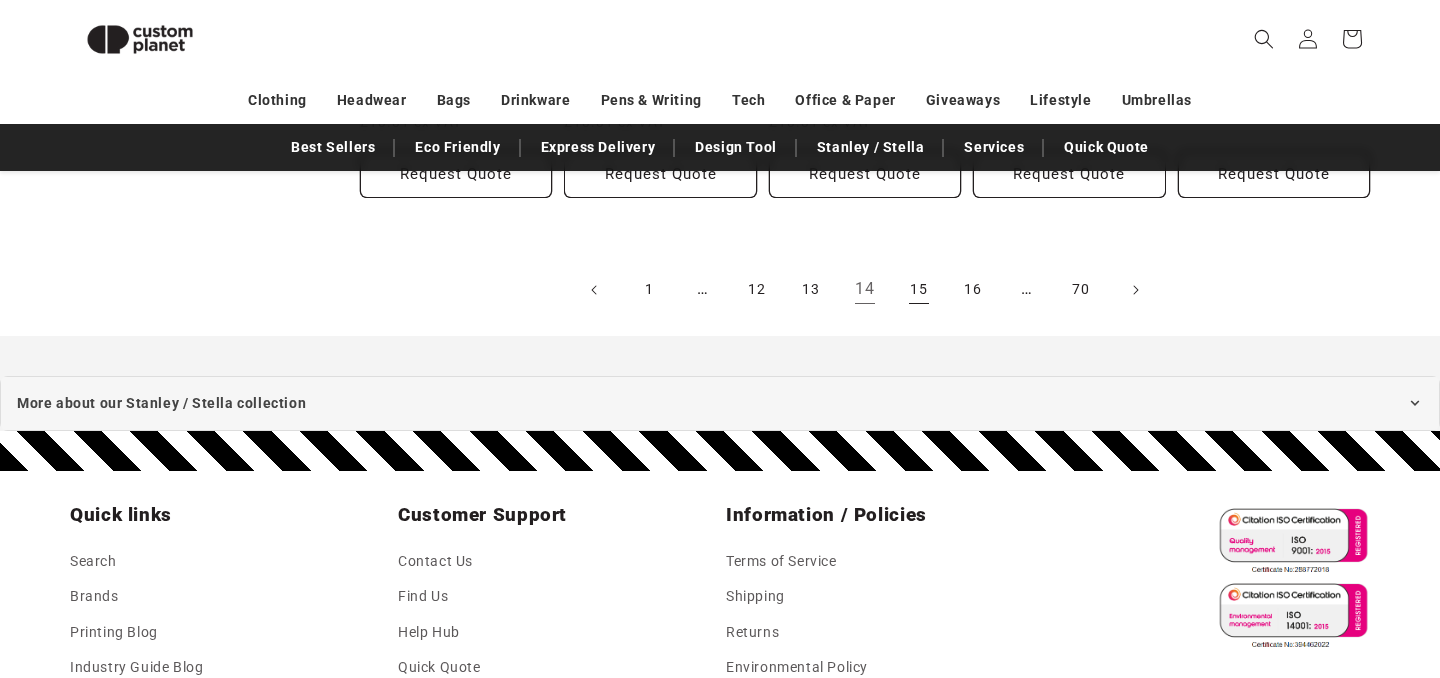 click on "15" at bounding box center [919, 290] 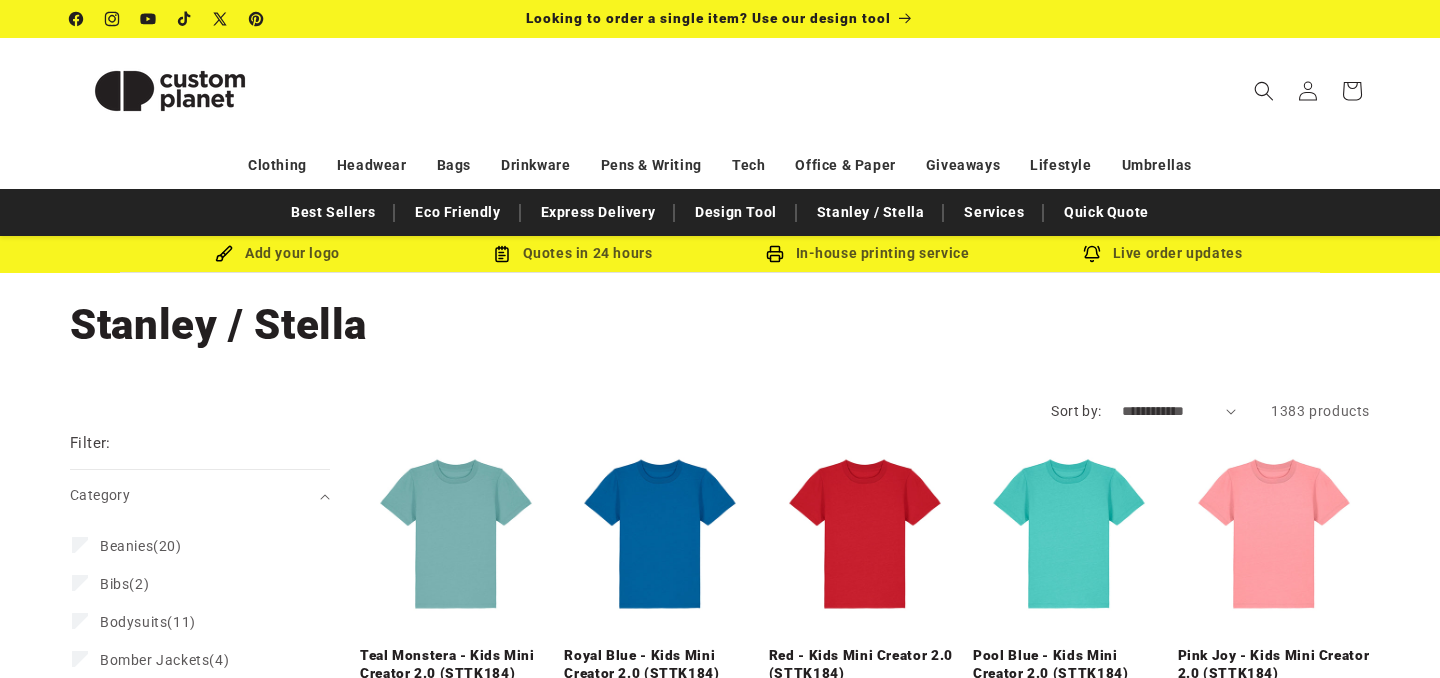 scroll, scrollTop: 0, scrollLeft: 0, axis: both 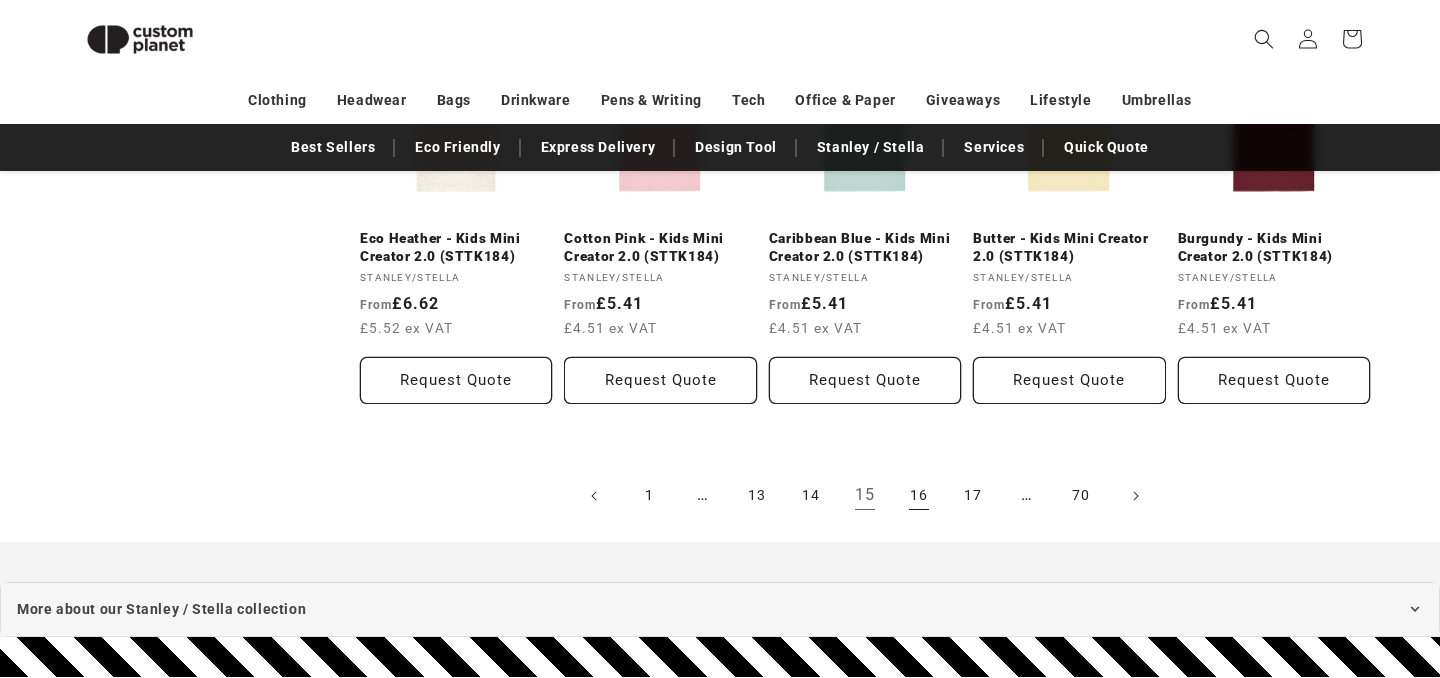 click on "16" at bounding box center [919, 496] 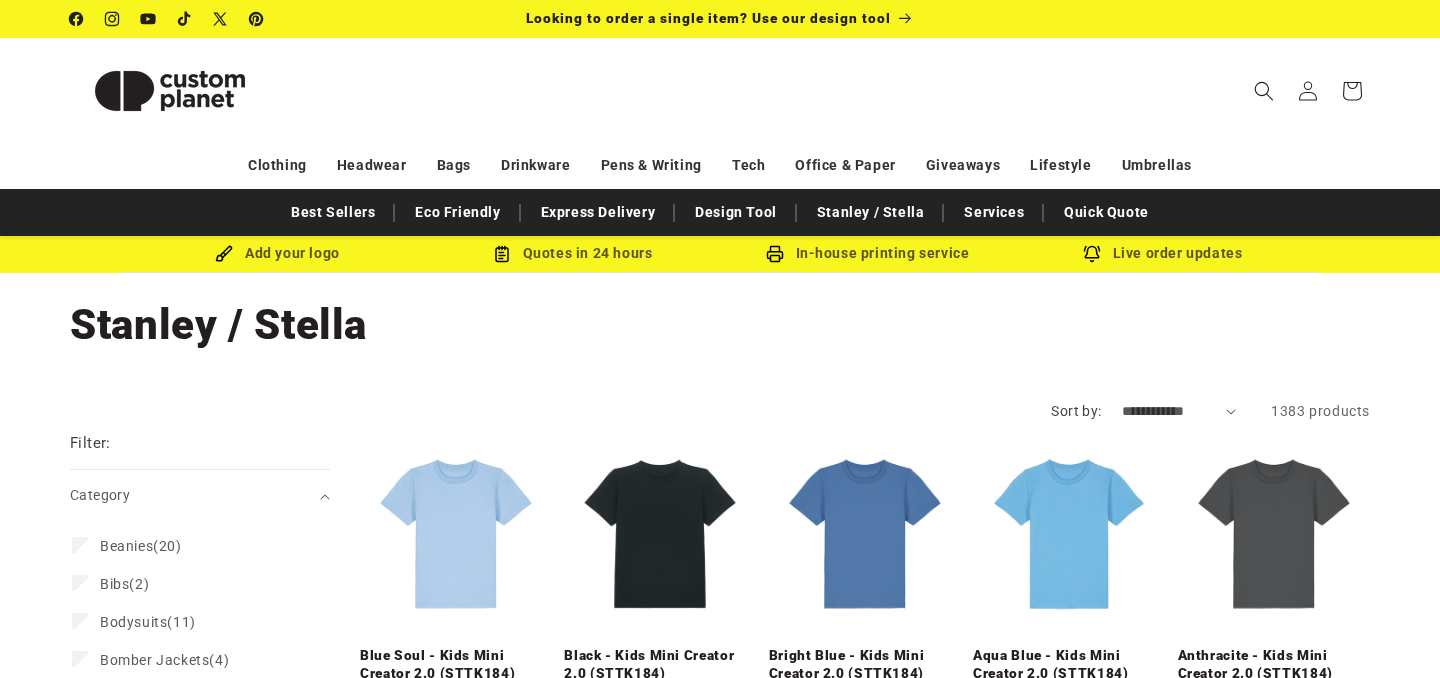 scroll, scrollTop: 0, scrollLeft: 0, axis: both 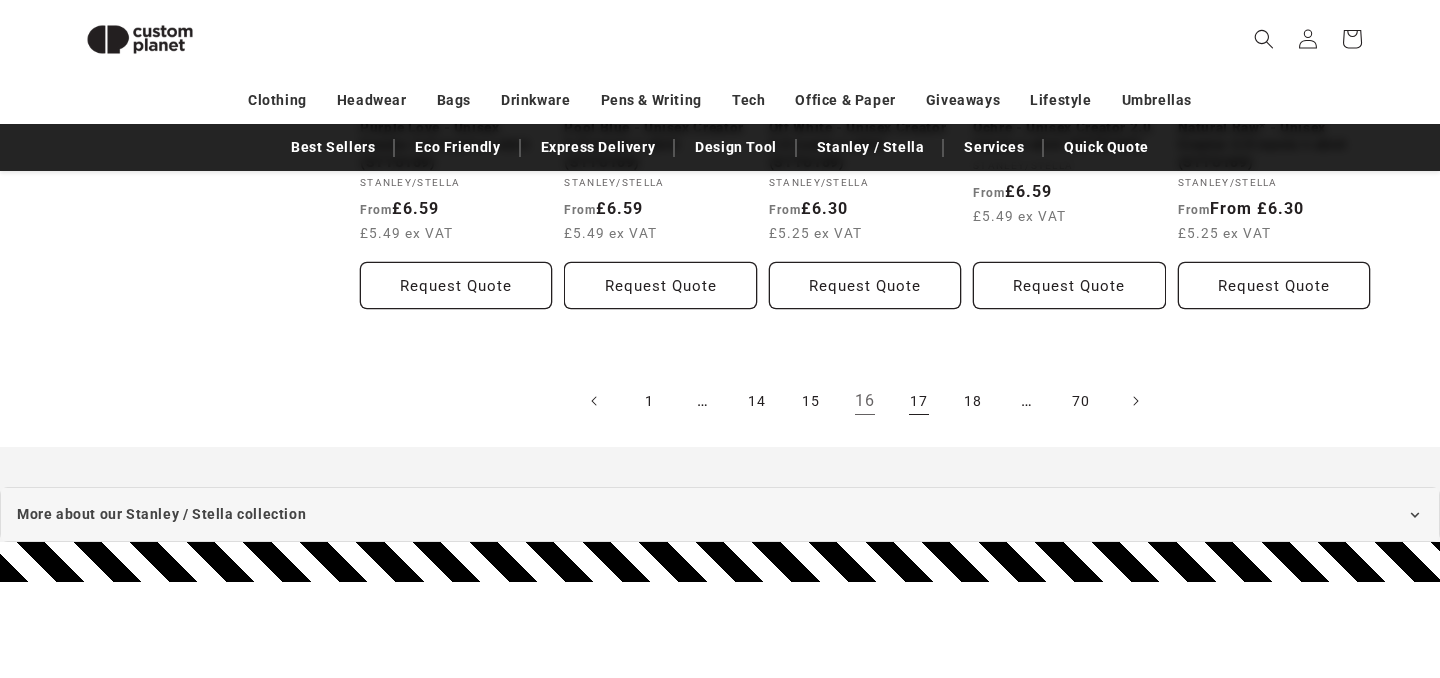 click on "17" at bounding box center [919, 401] 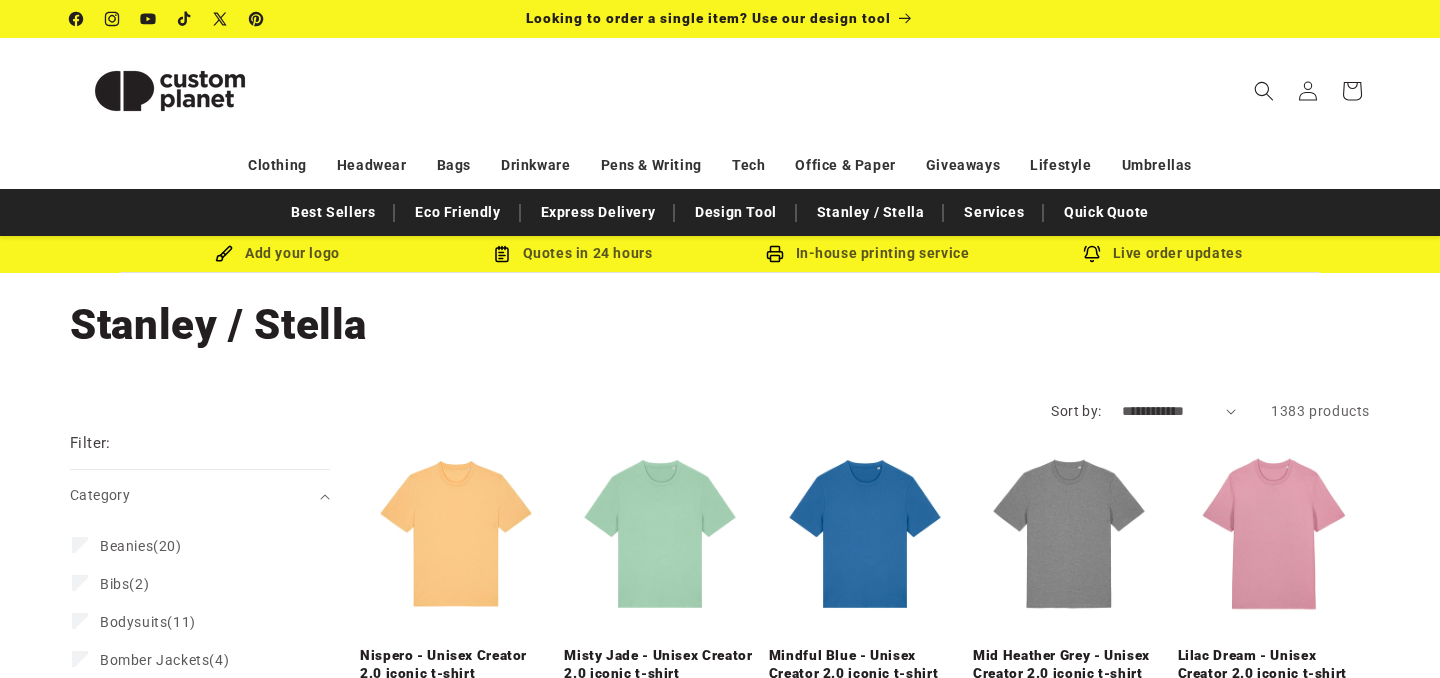 scroll, scrollTop: 0, scrollLeft: 0, axis: both 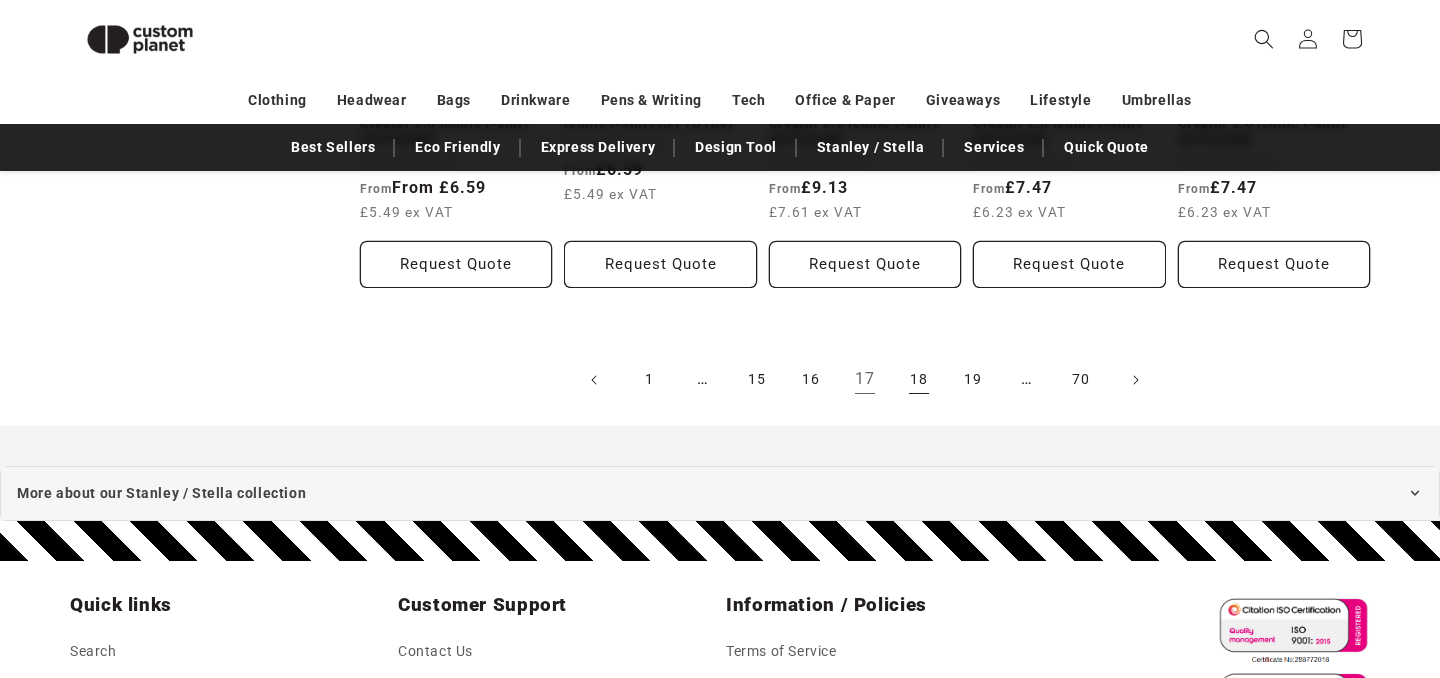 click on "18" at bounding box center (919, 380) 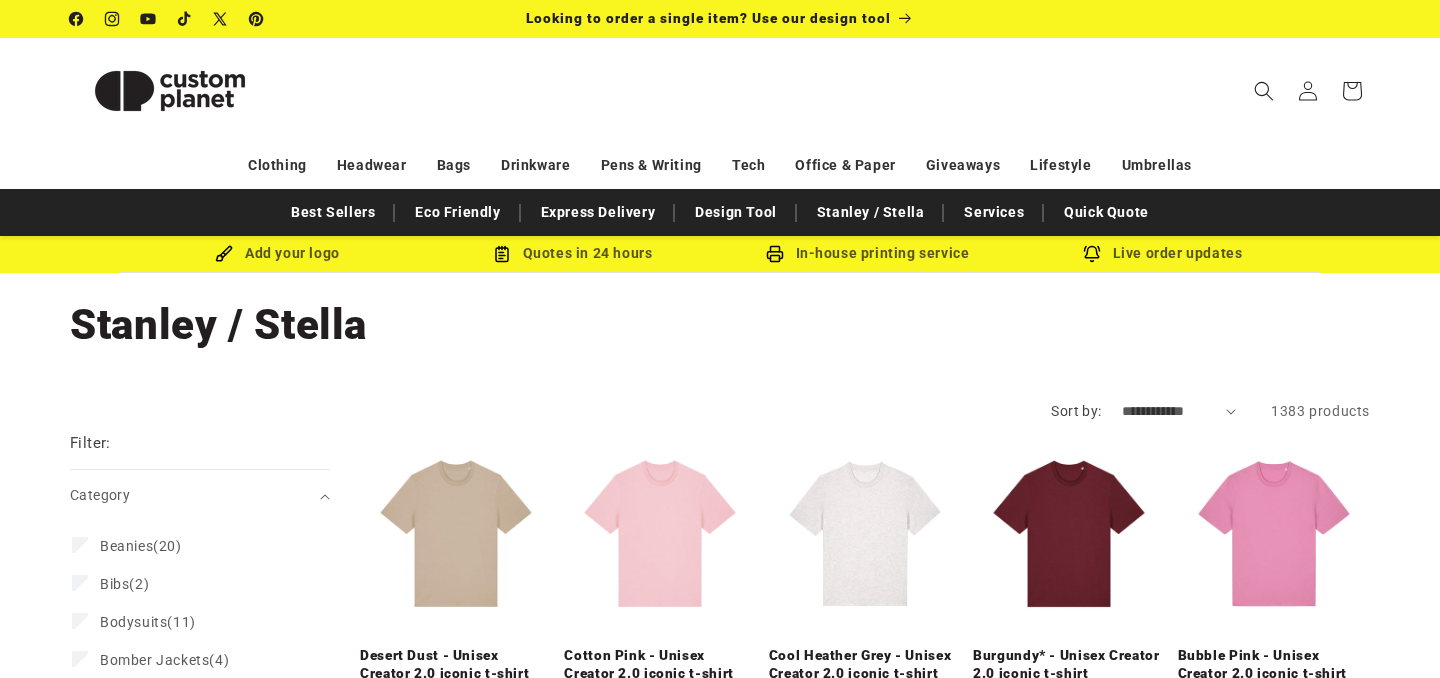 scroll, scrollTop: 0, scrollLeft: 0, axis: both 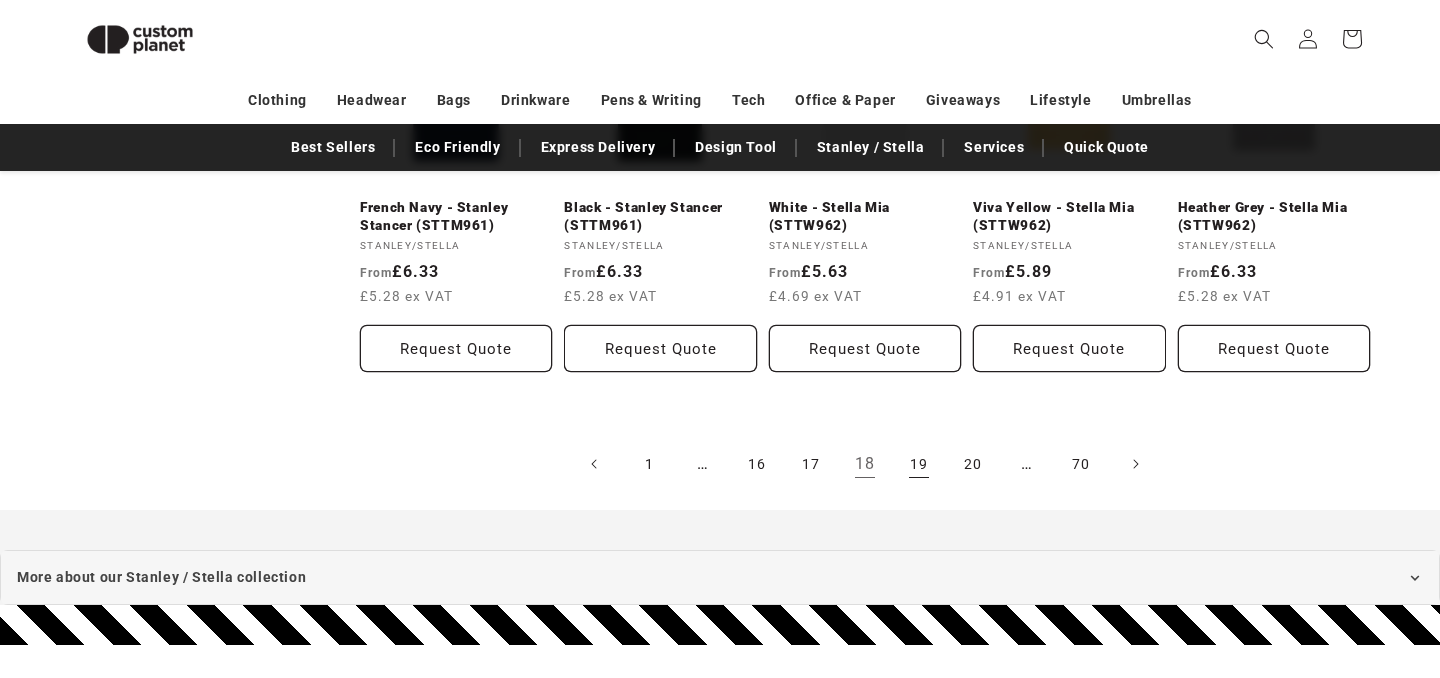 click on "19" at bounding box center (919, 464) 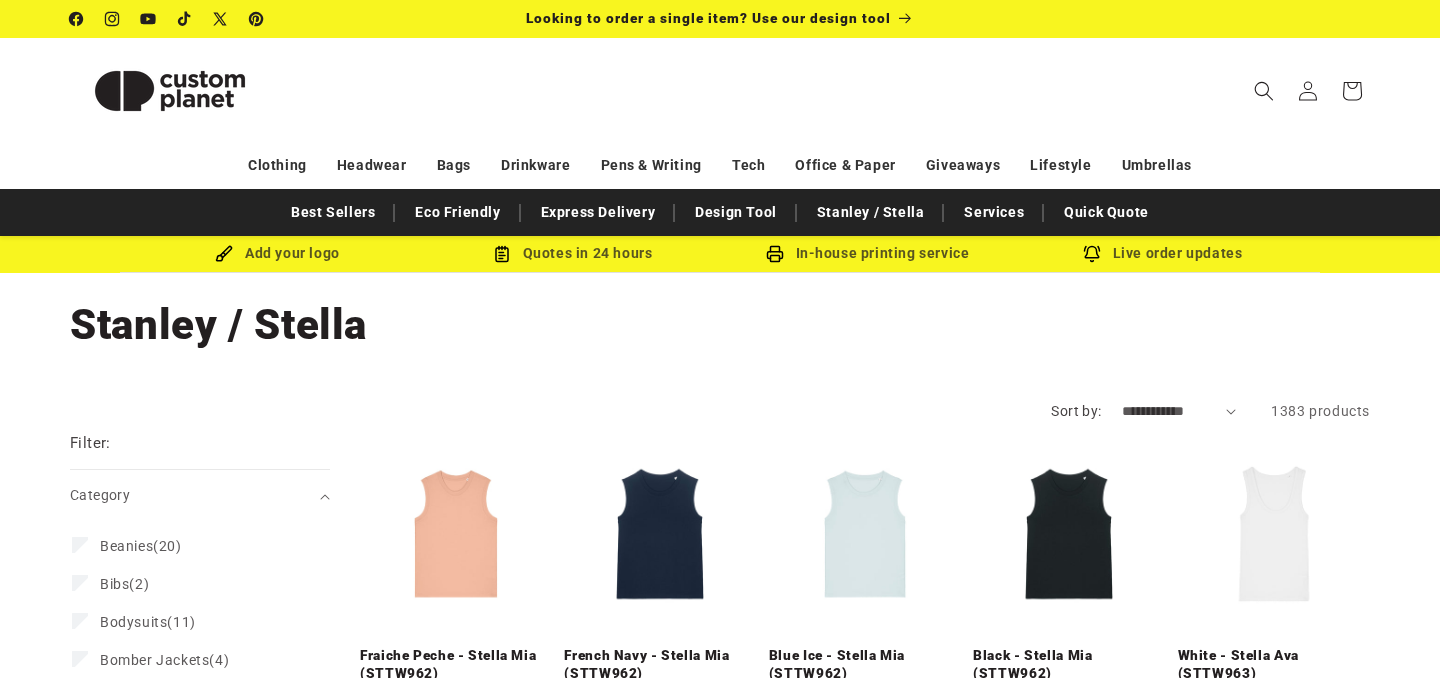 scroll, scrollTop: 0, scrollLeft: 0, axis: both 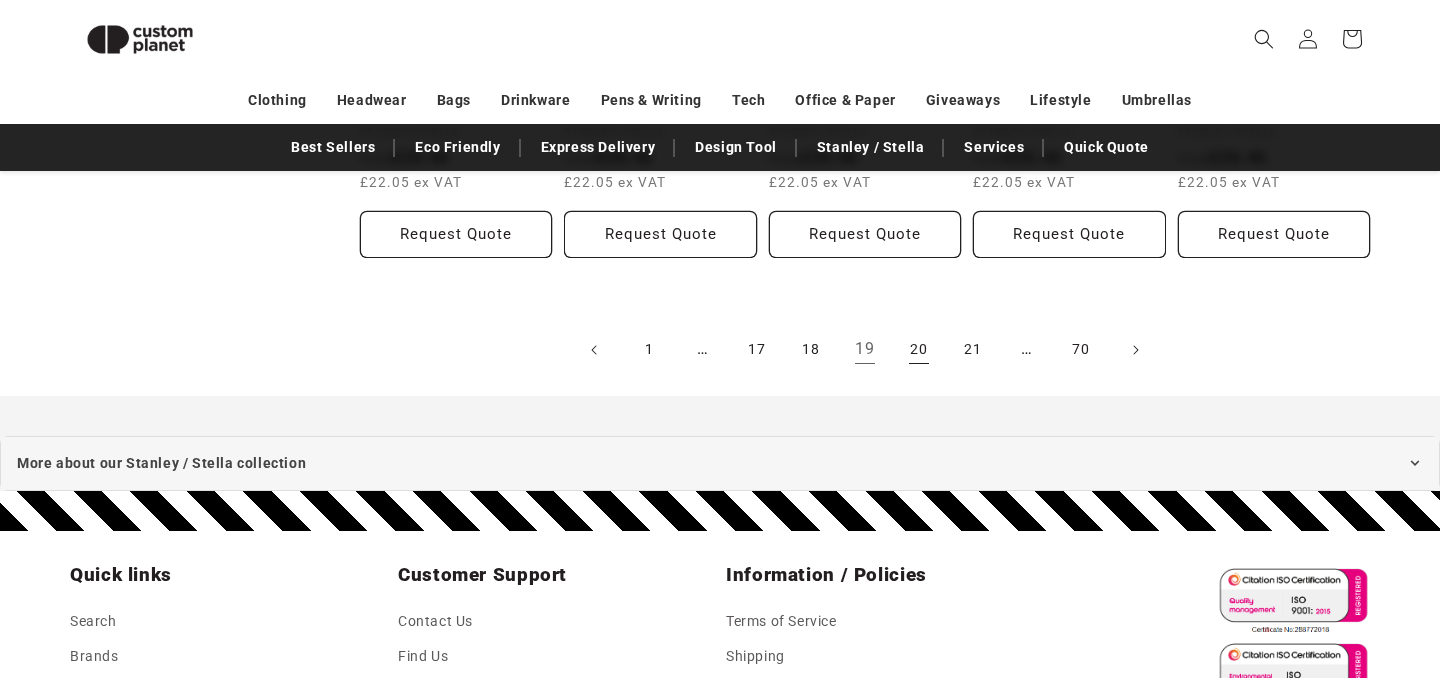 click on "20" at bounding box center (919, 350) 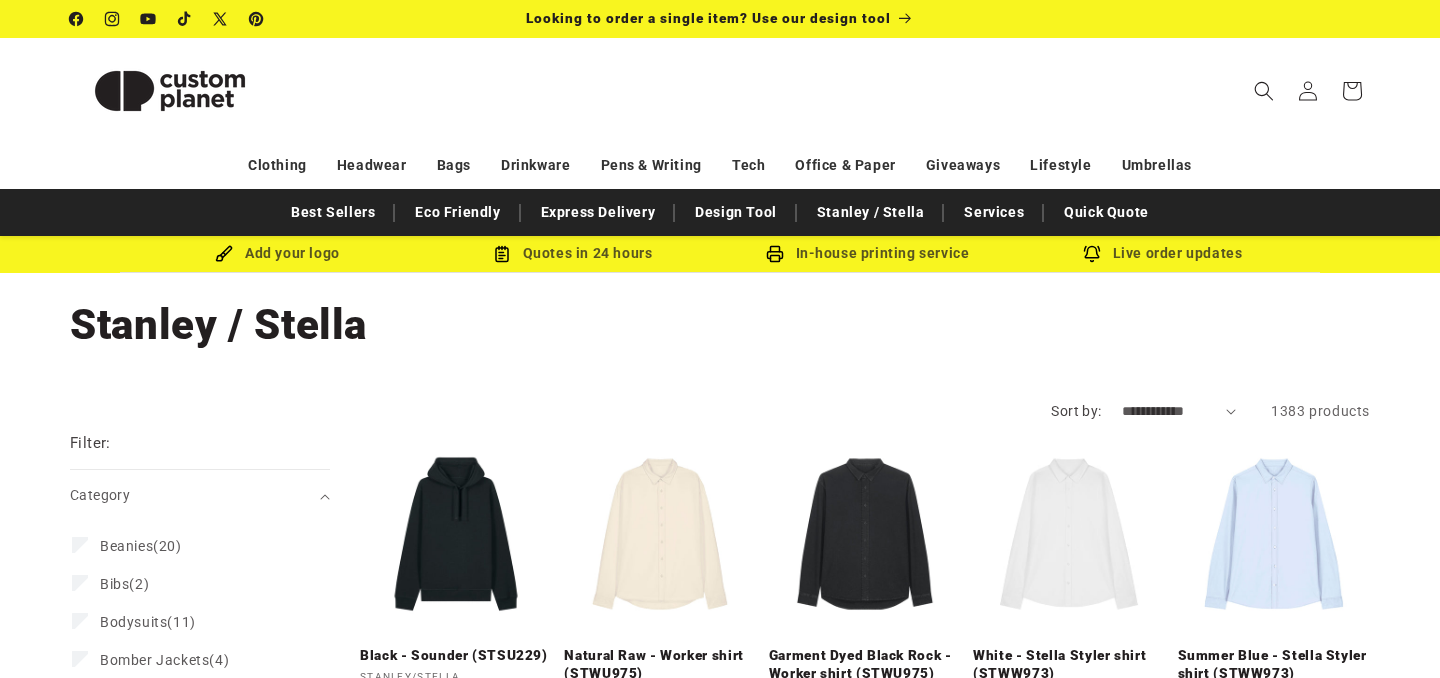 scroll, scrollTop: 0, scrollLeft: 0, axis: both 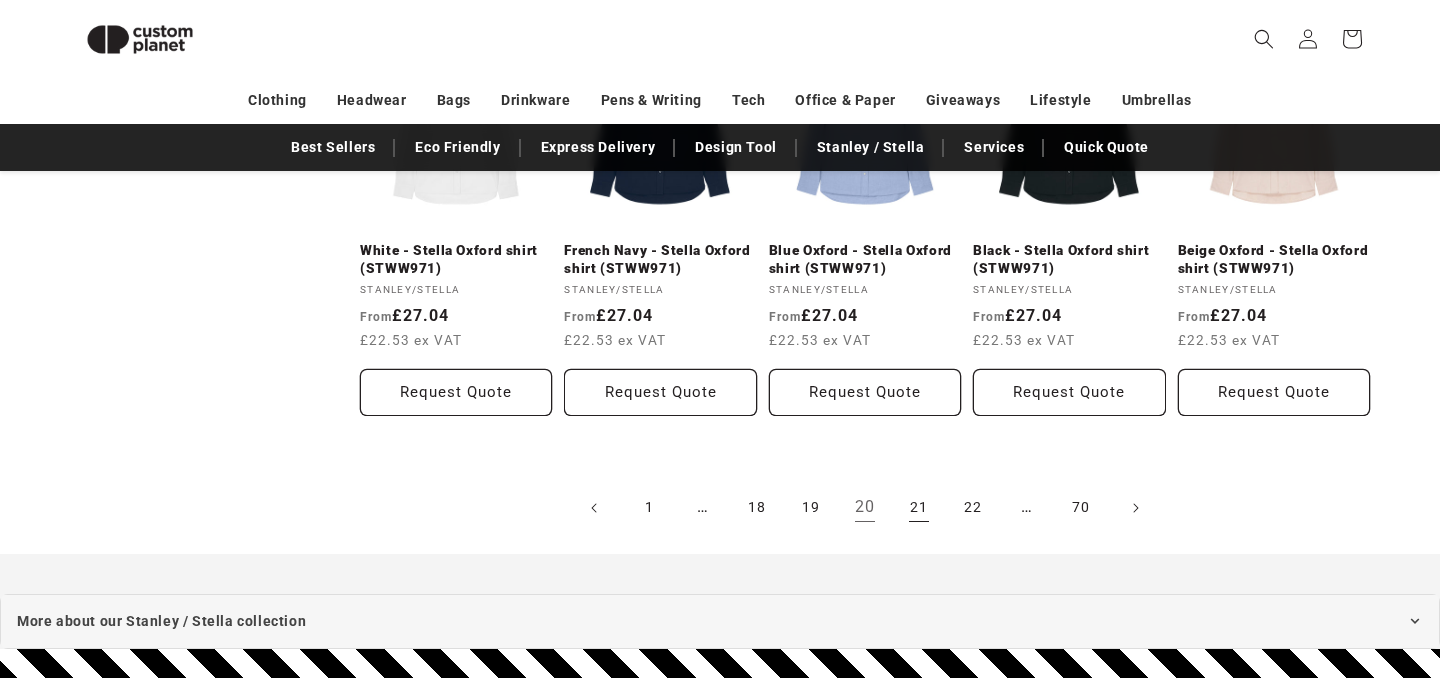 click on "21" at bounding box center (919, 508) 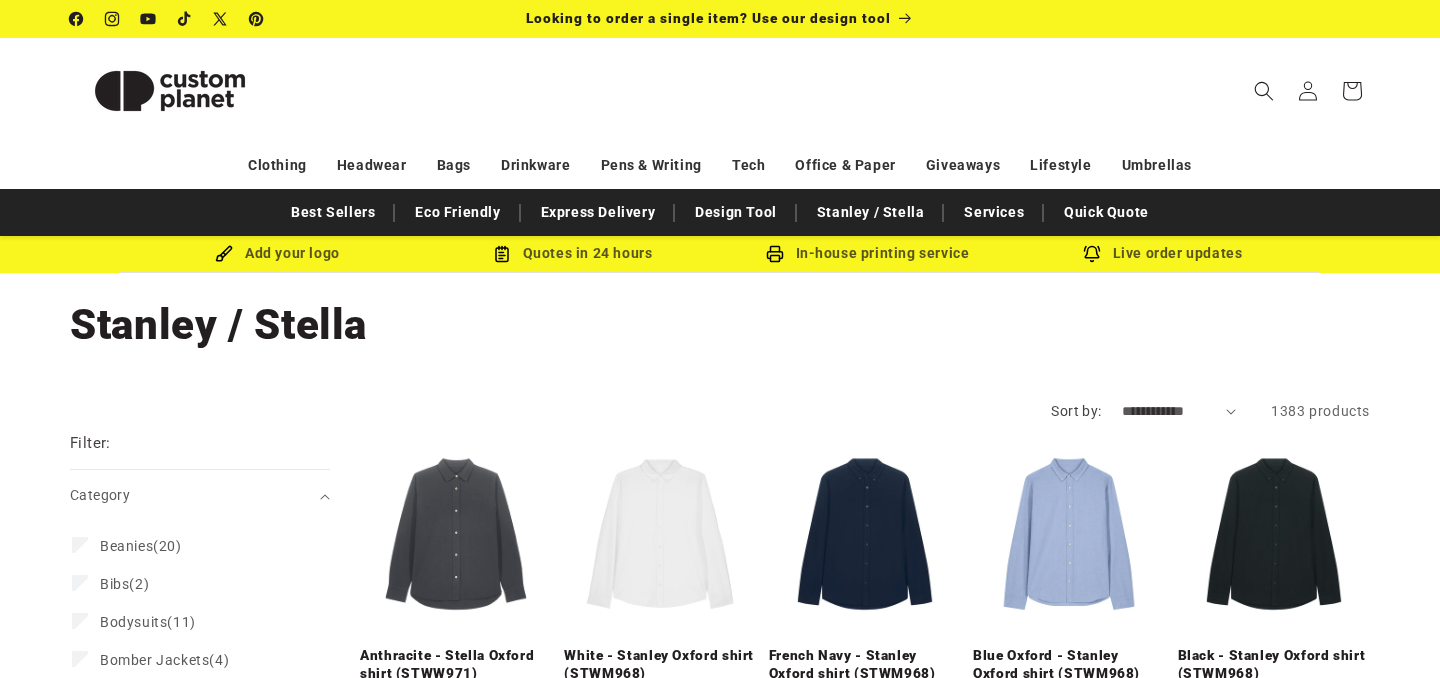 scroll, scrollTop: 0, scrollLeft: 0, axis: both 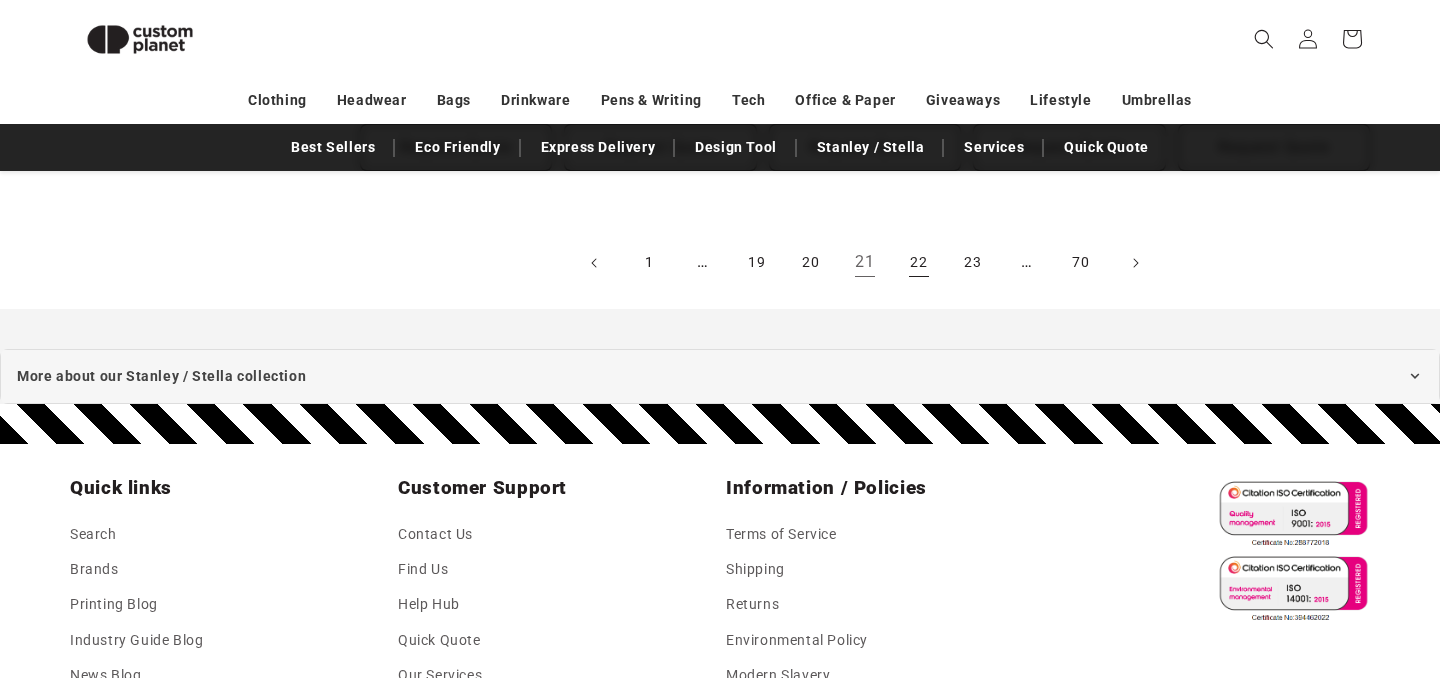 click on "22" at bounding box center [919, 263] 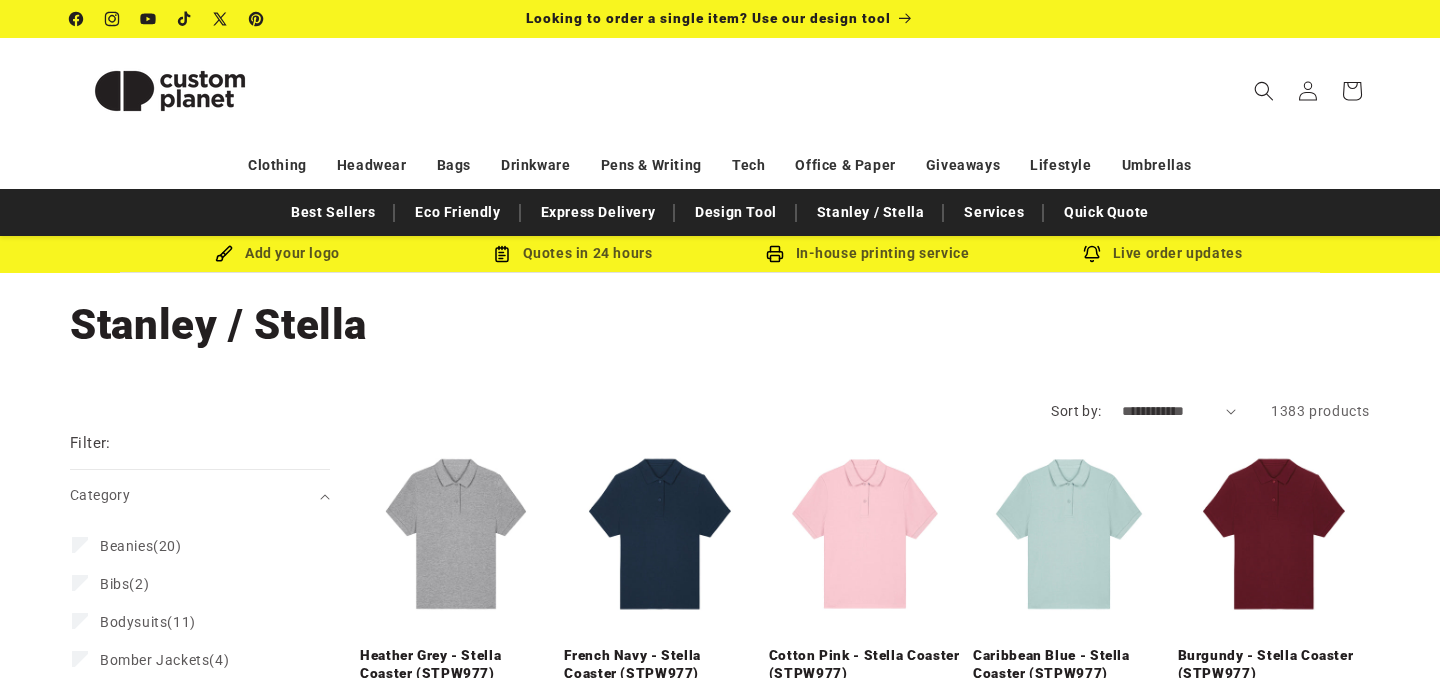 scroll, scrollTop: 0, scrollLeft: 0, axis: both 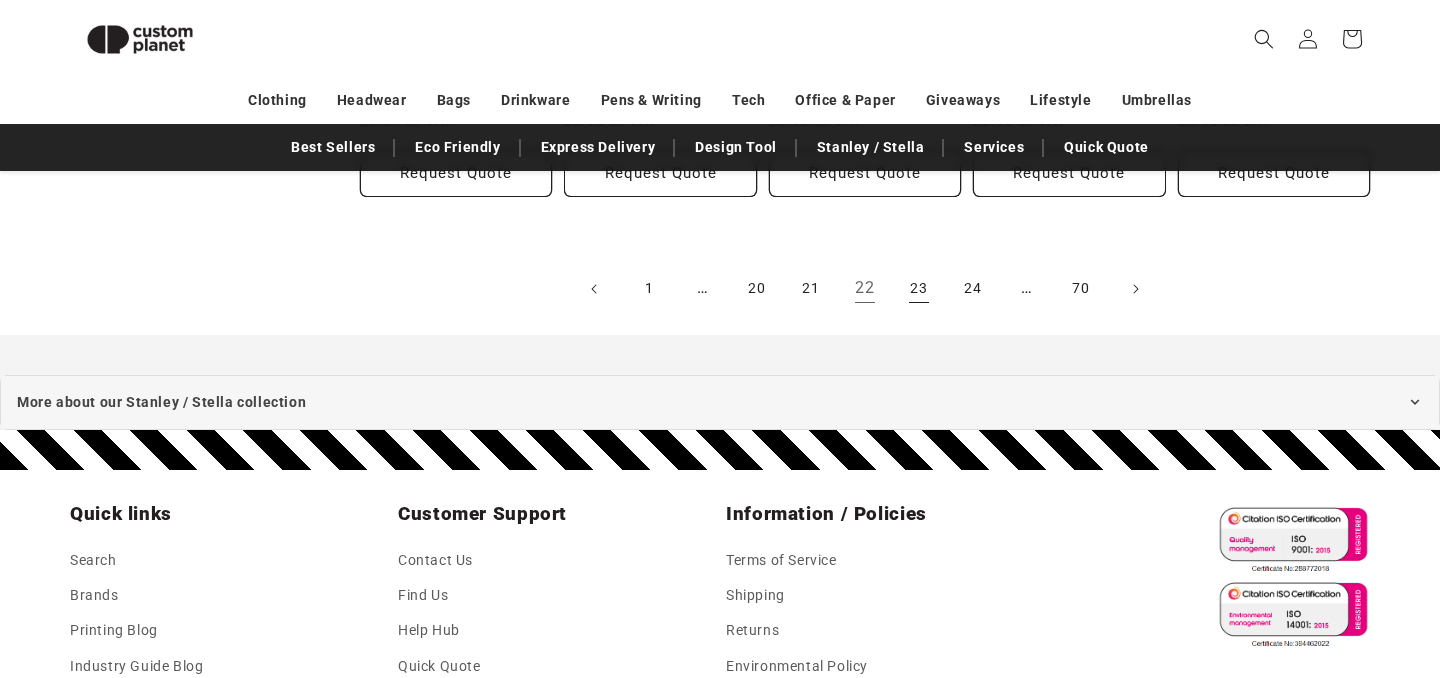 click on "23" at bounding box center [919, 289] 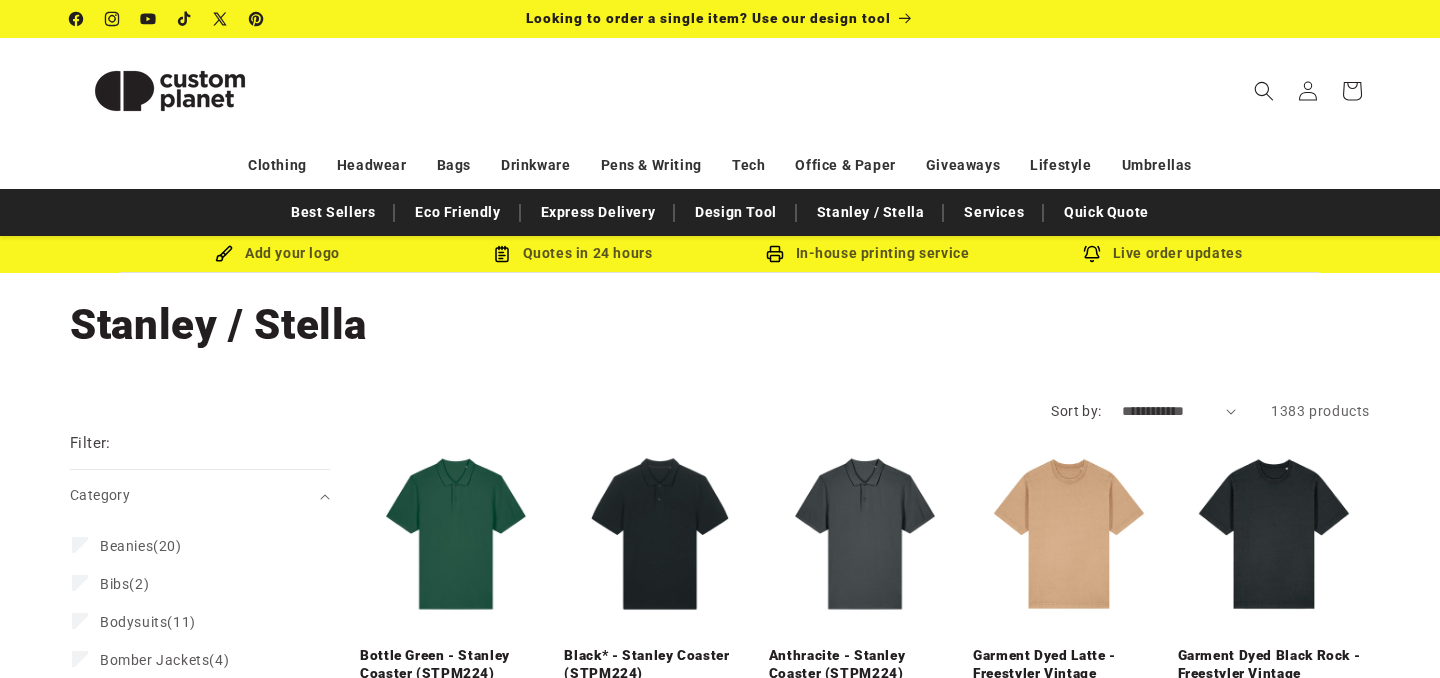 scroll, scrollTop: 0, scrollLeft: 0, axis: both 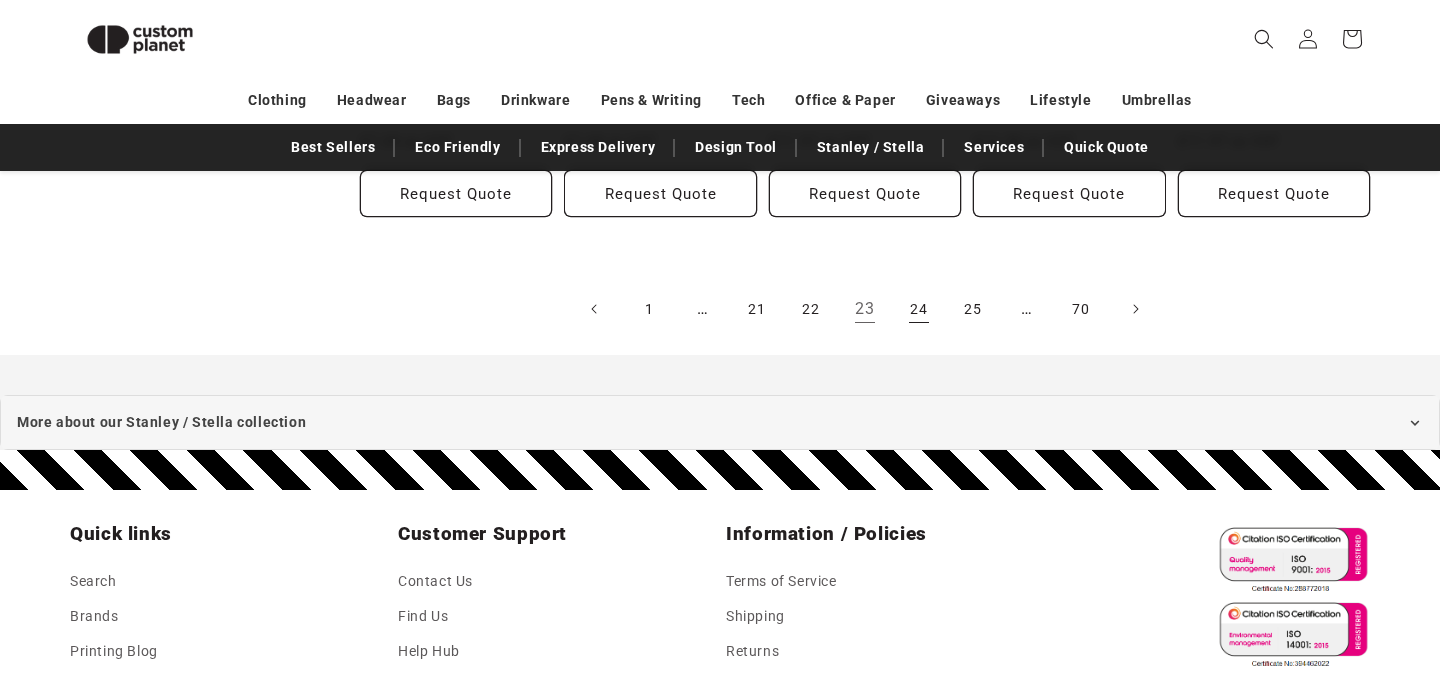 click on "24" at bounding box center (919, 309) 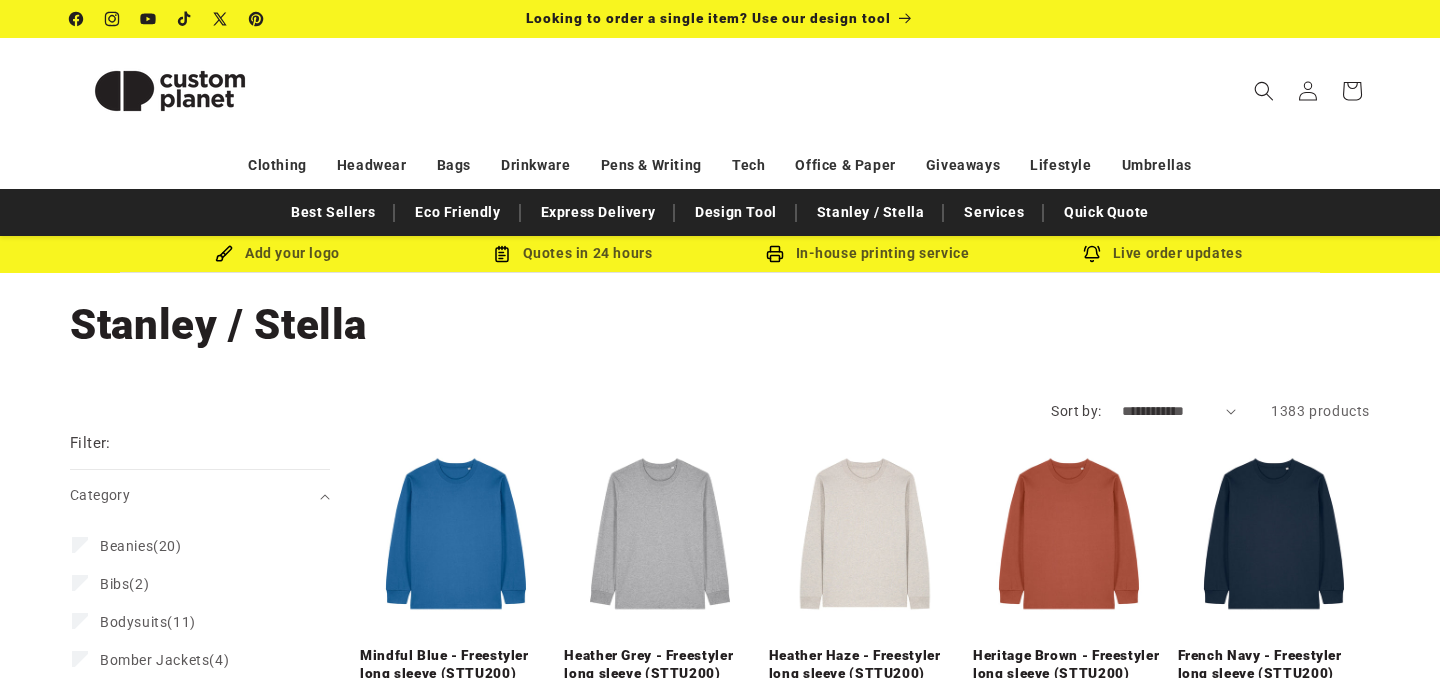 scroll, scrollTop: 0, scrollLeft: 0, axis: both 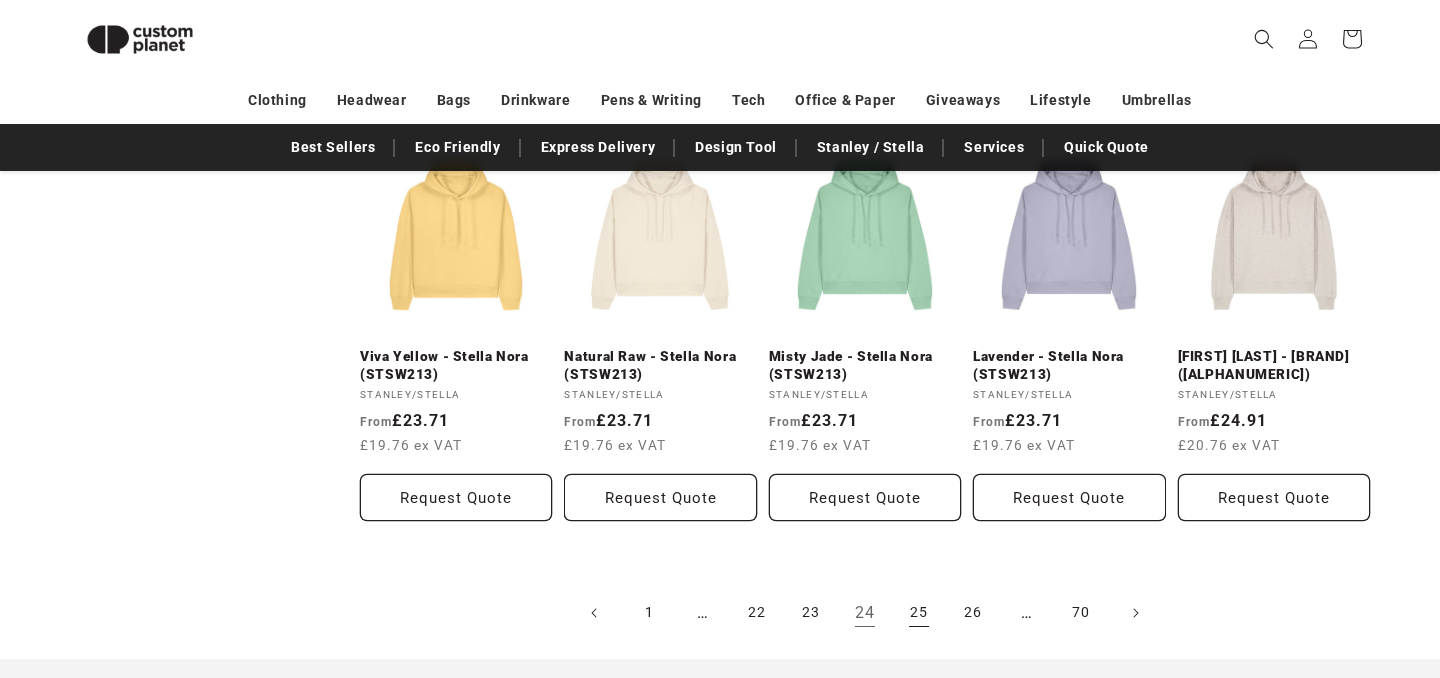 click on "25" at bounding box center [919, 613] 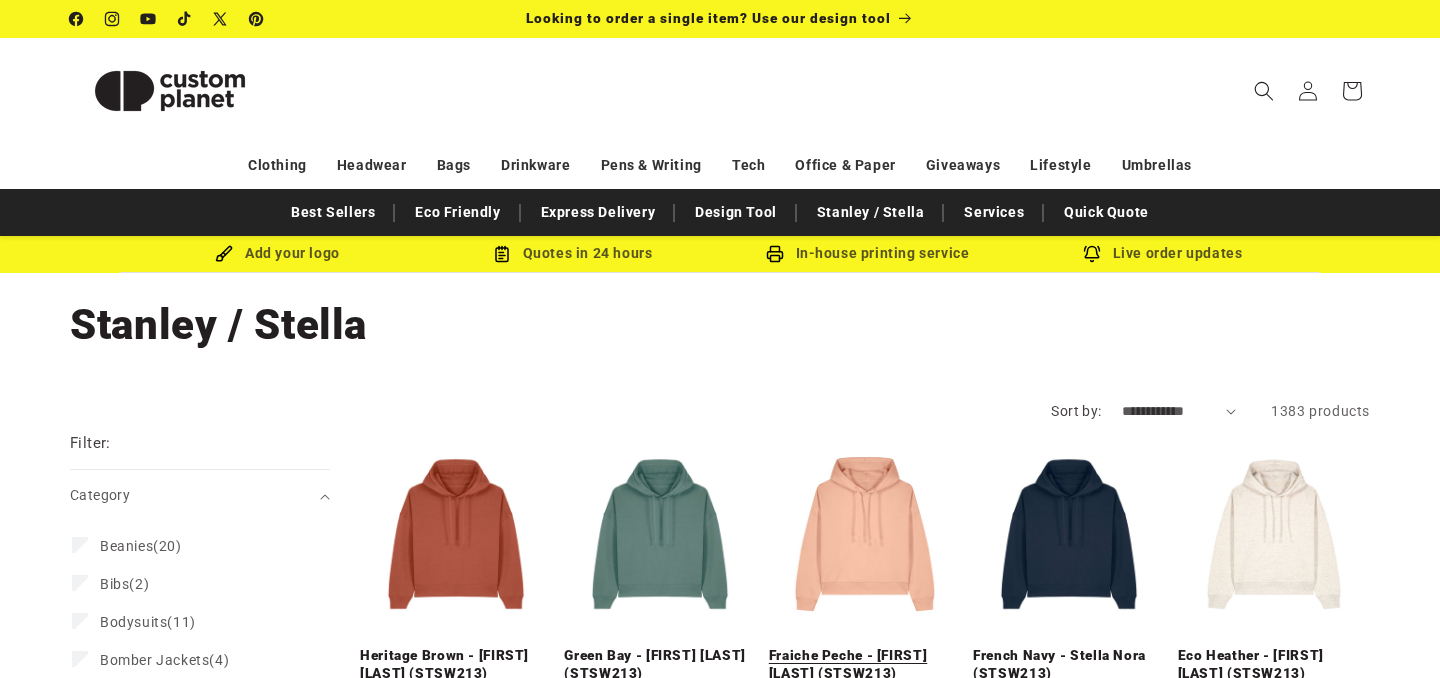 scroll, scrollTop: 0, scrollLeft: 0, axis: both 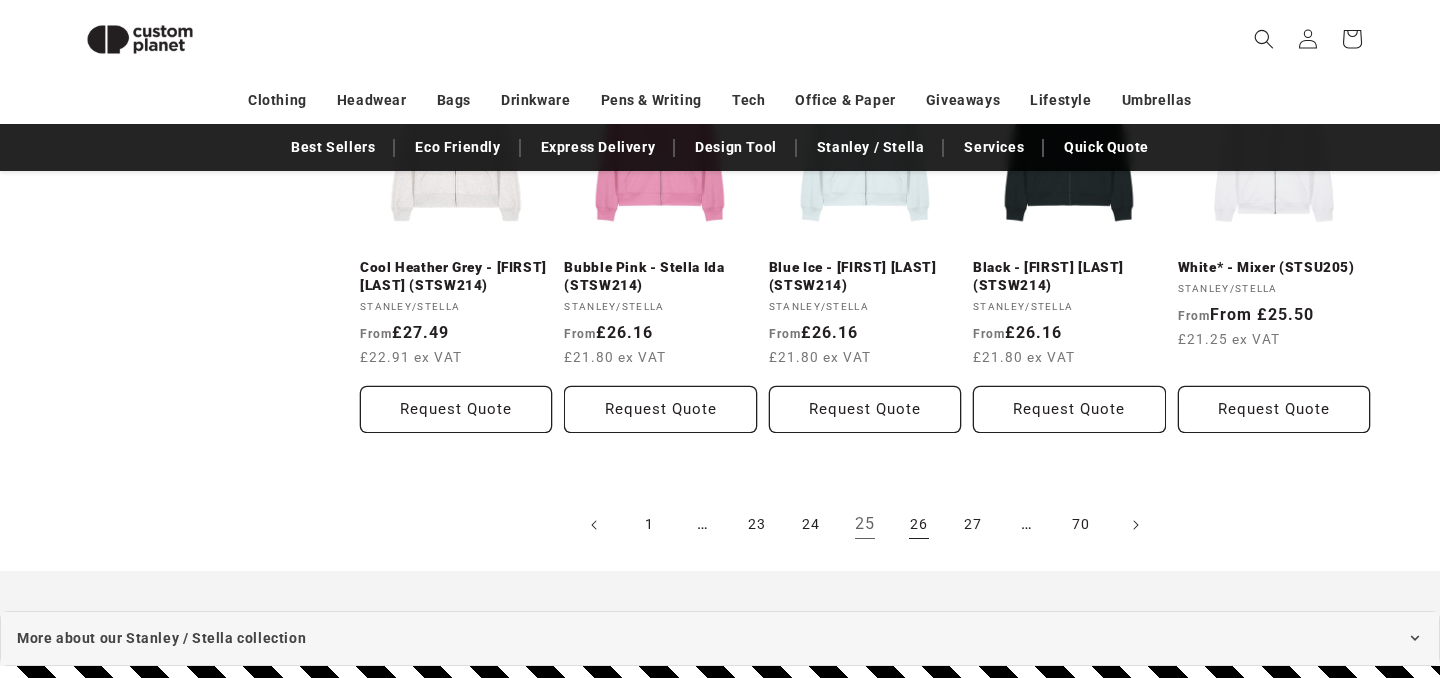 click on "26" at bounding box center (919, 525) 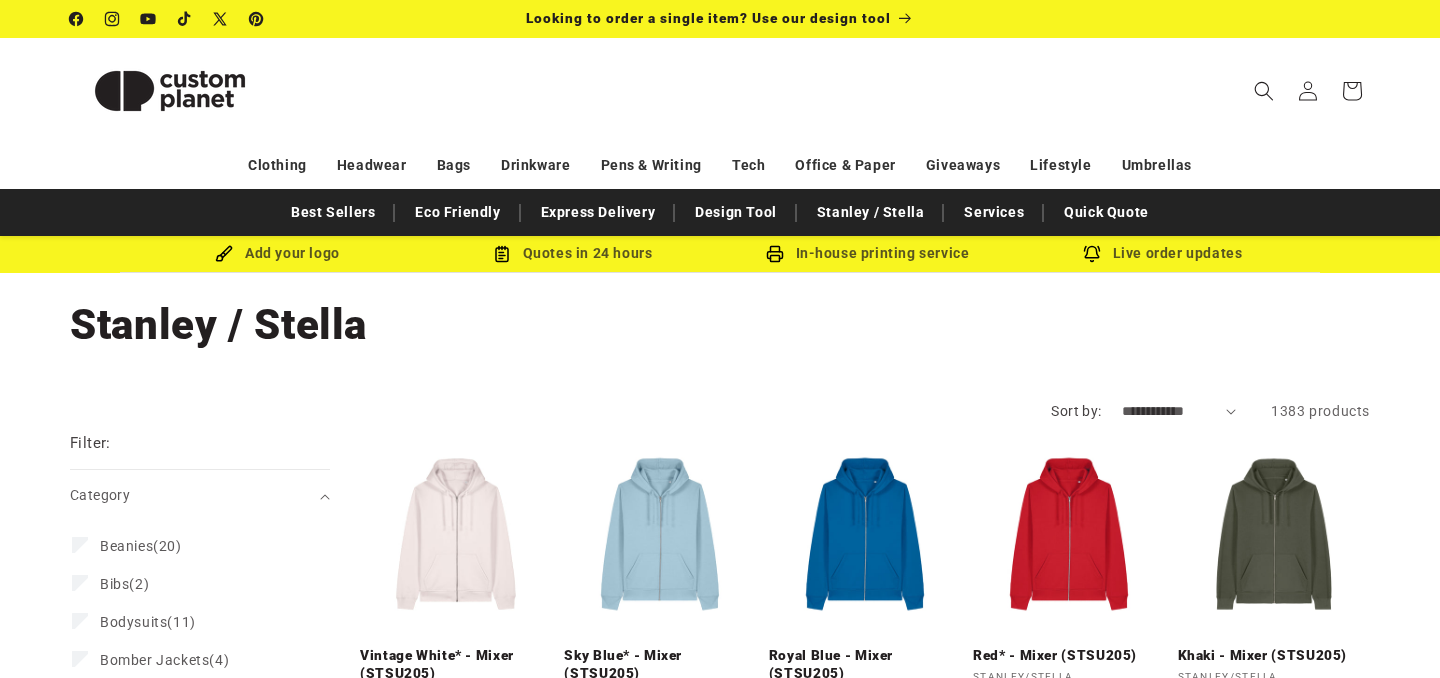 scroll, scrollTop: 0, scrollLeft: 0, axis: both 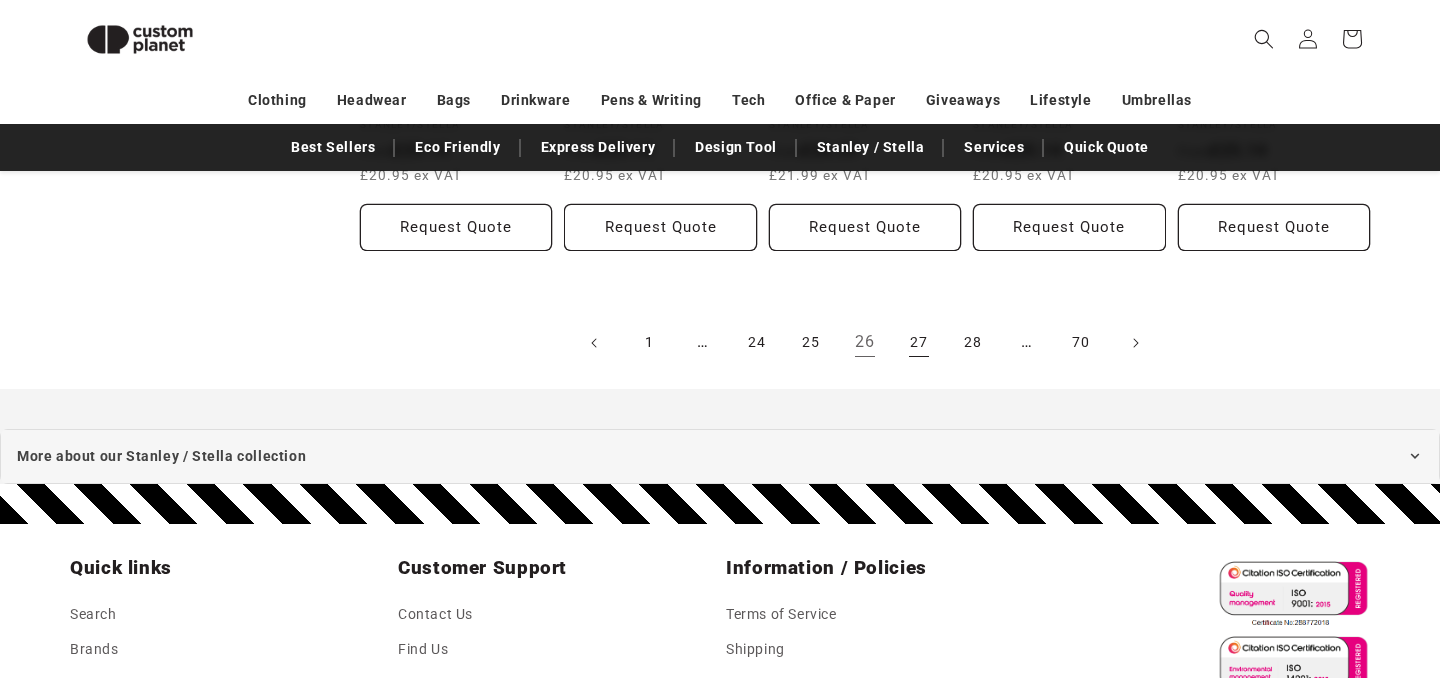 click on "27" at bounding box center (919, 343) 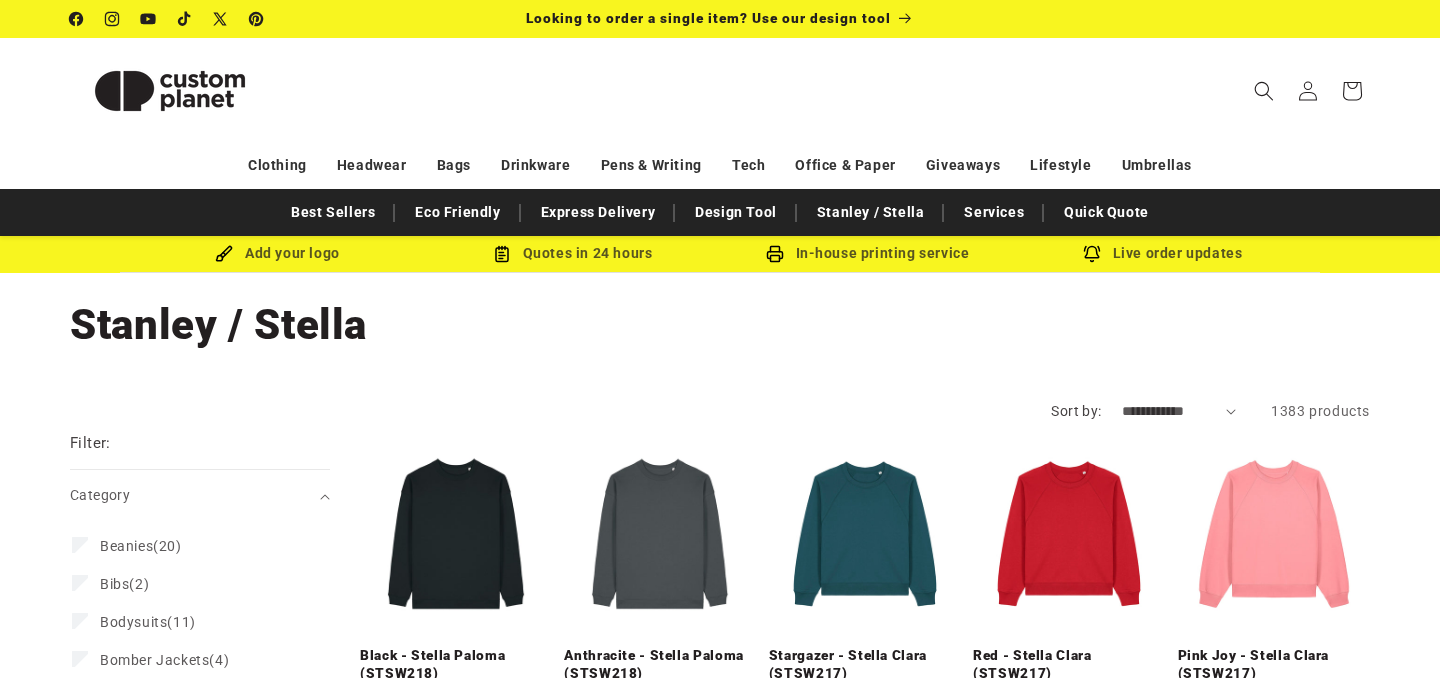 scroll, scrollTop: 0, scrollLeft: 0, axis: both 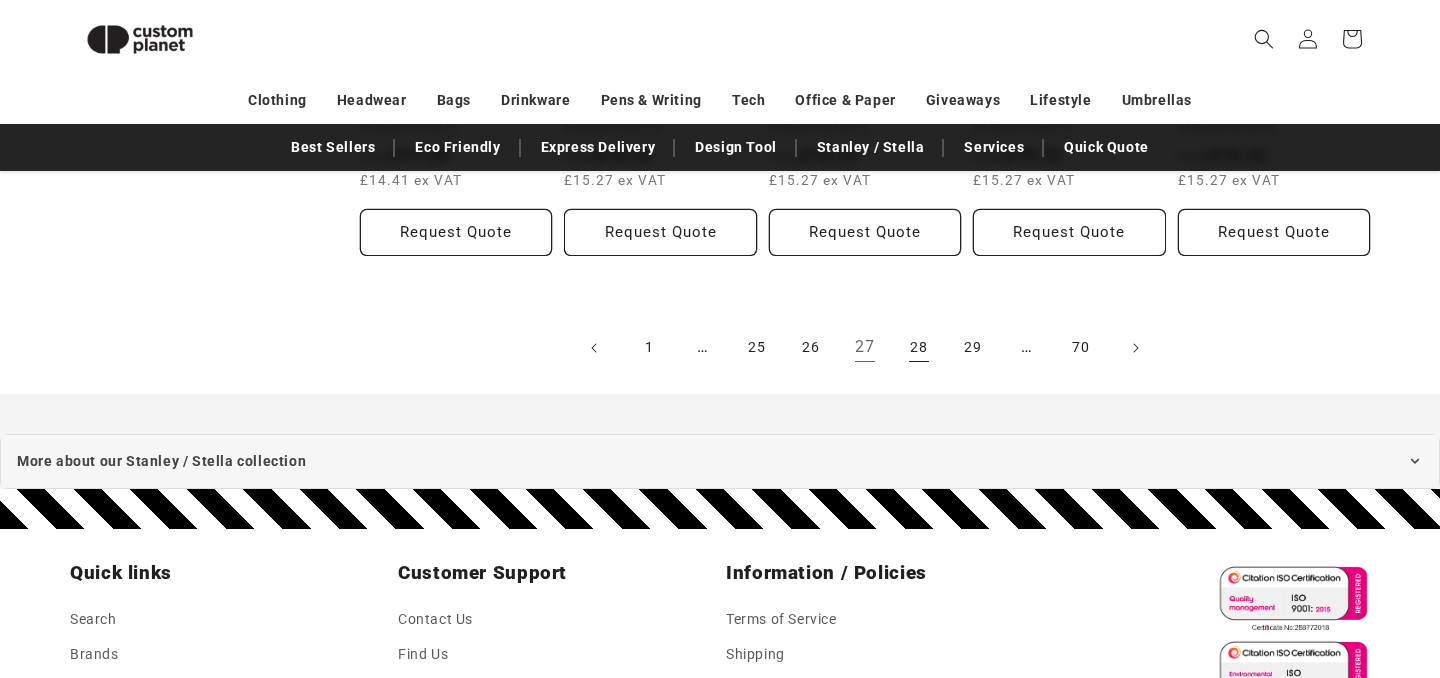click on "28" at bounding box center (919, 348) 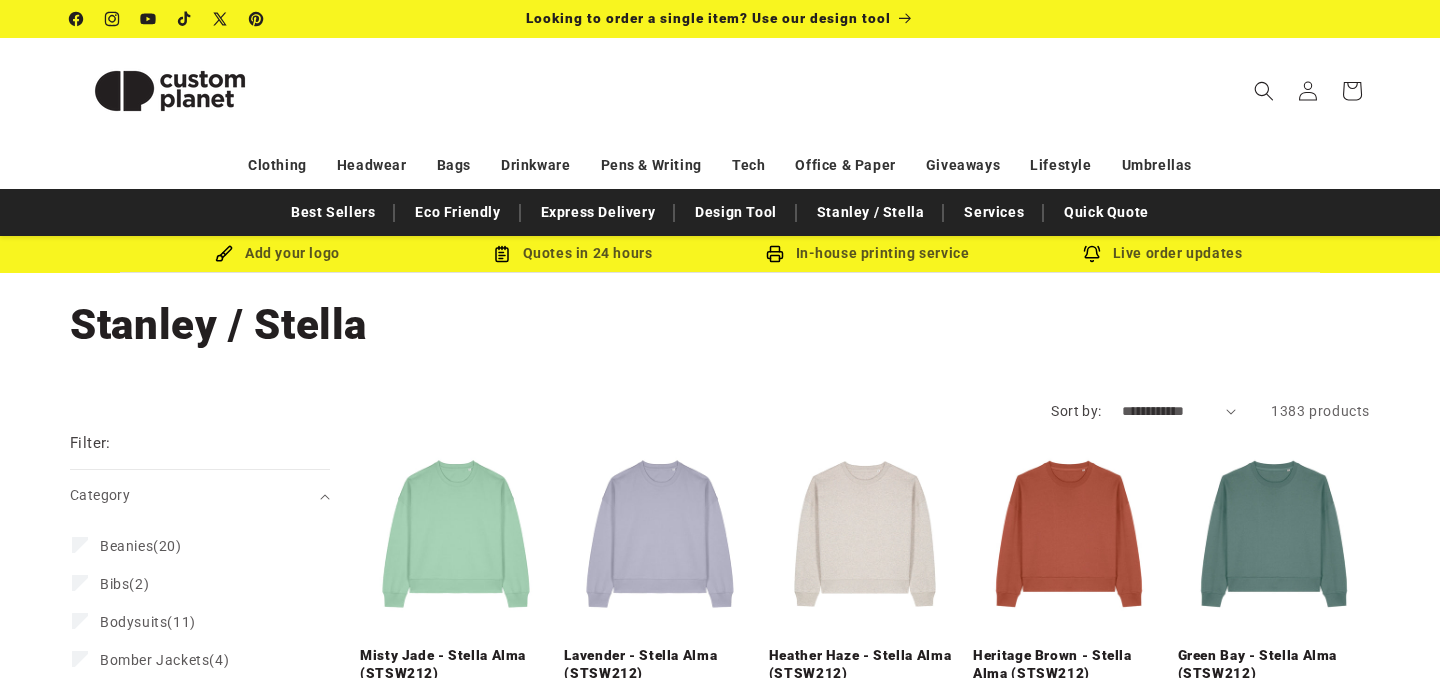 scroll, scrollTop: 0, scrollLeft: 0, axis: both 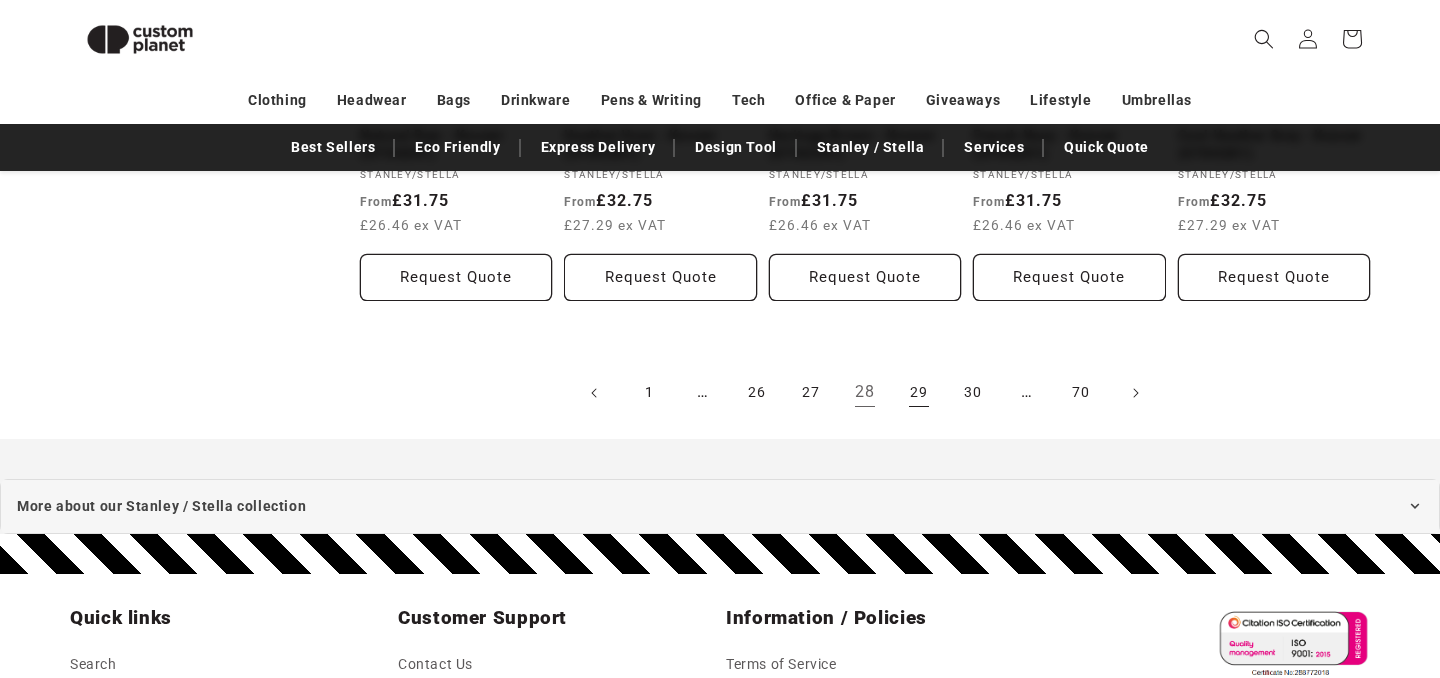 click on "29" at bounding box center (919, 393) 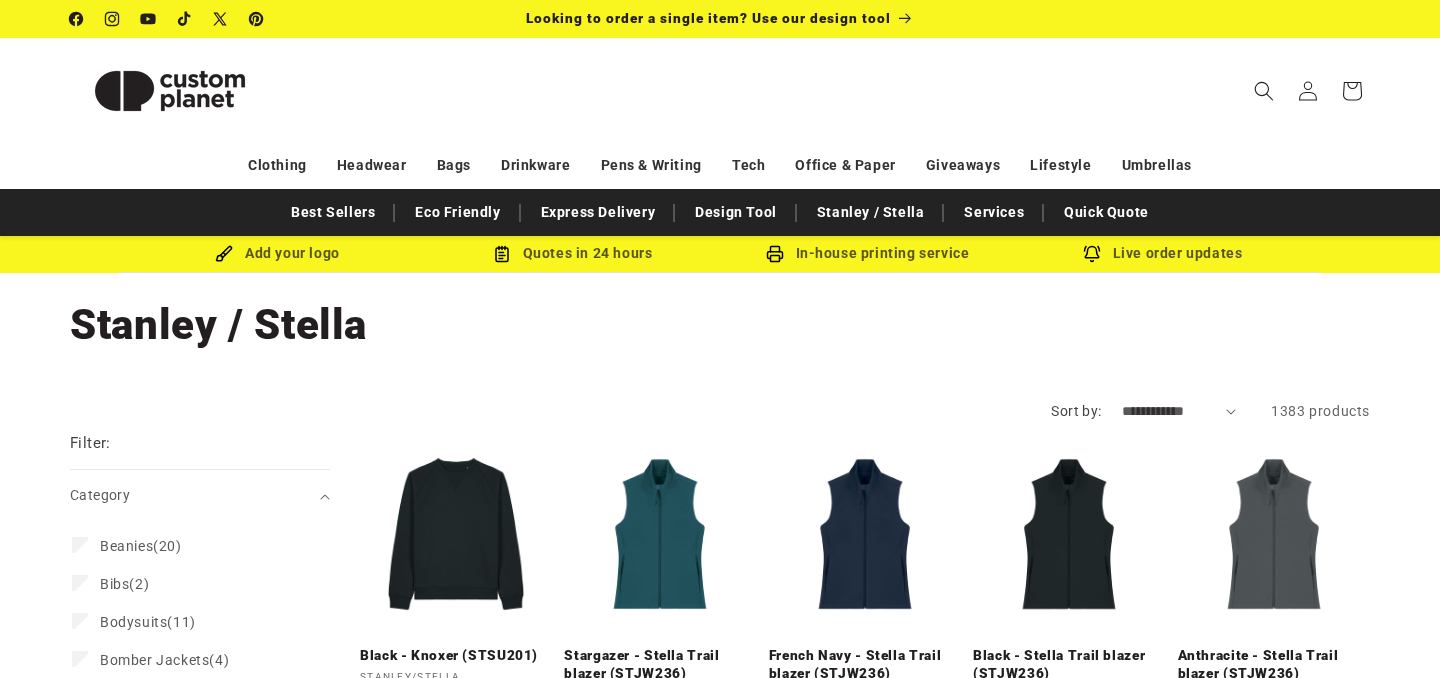 scroll, scrollTop: 0, scrollLeft: 0, axis: both 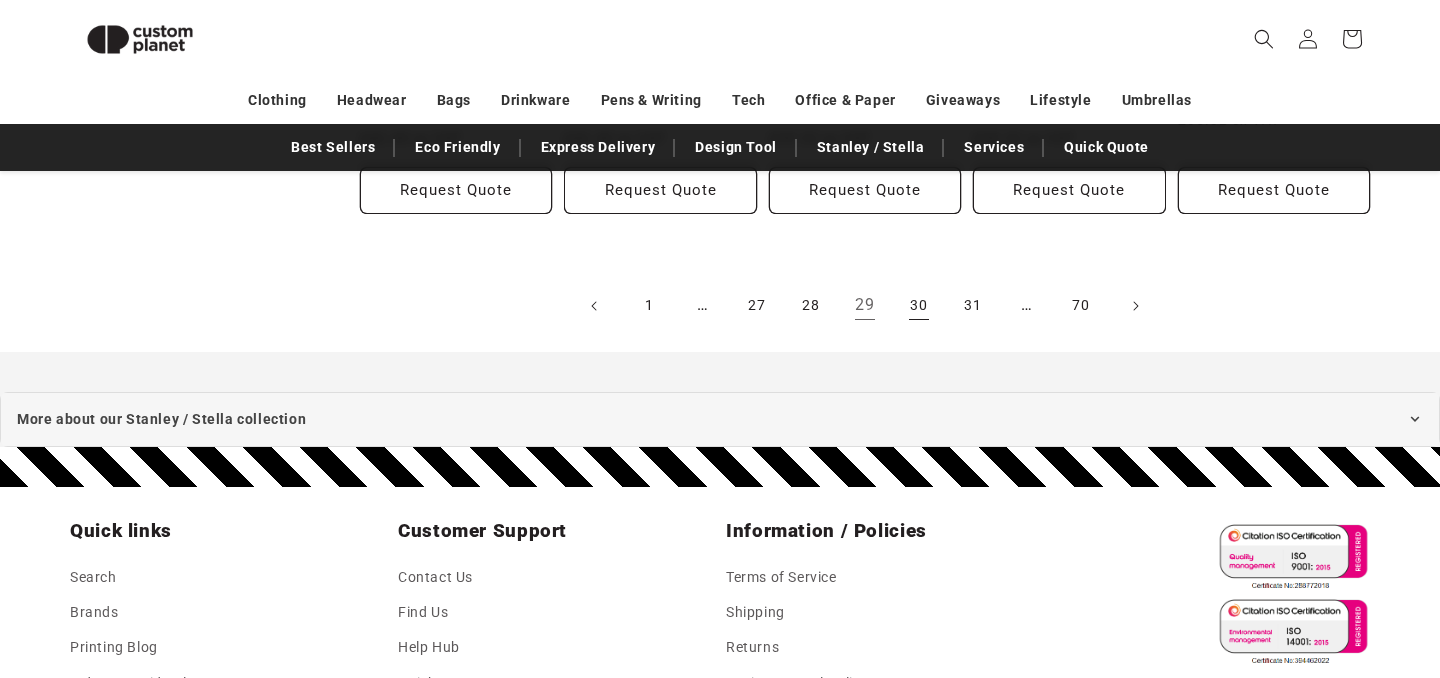 click on "30" at bounding box center [919, 306] 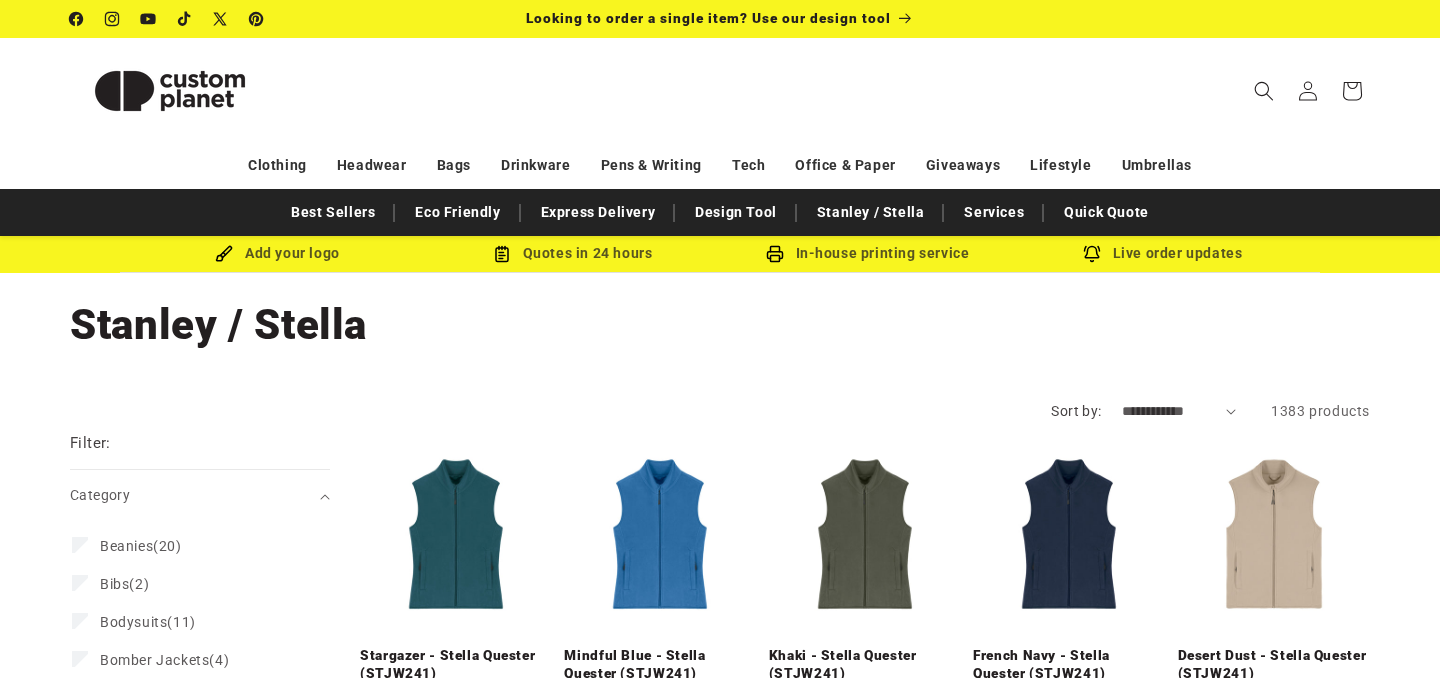 scroll, scrollTop: 0, scrollLeft: 0, axis: both 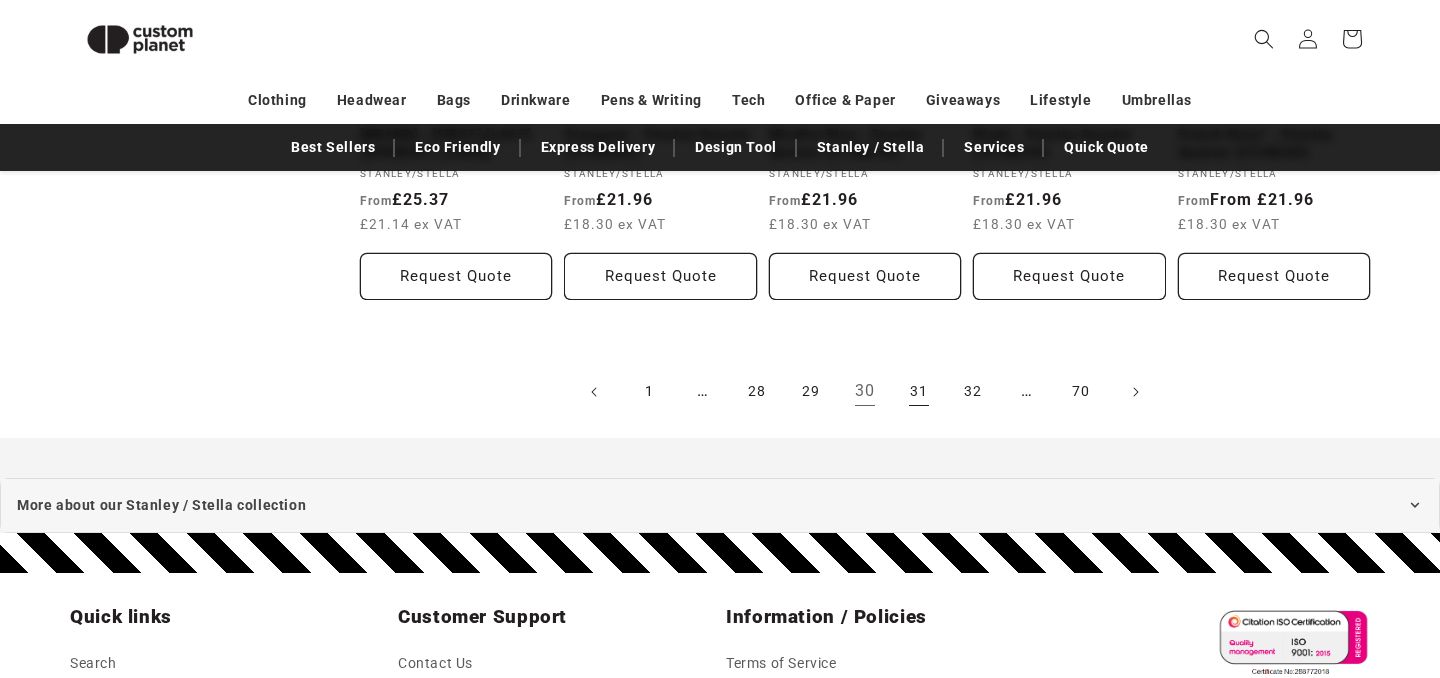 click on "31" at bounding box center (919, 392) 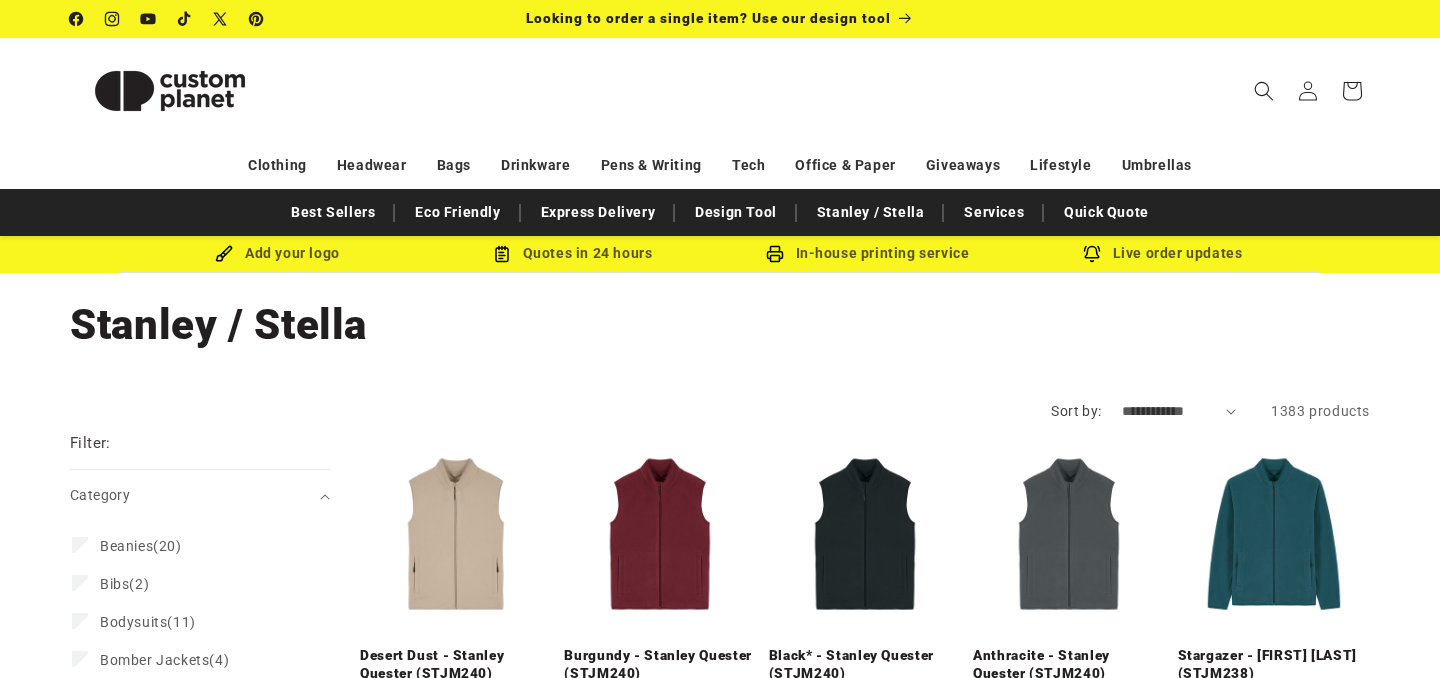 scroll, scrollTop: 0, scrollLeft: 0, axis: both 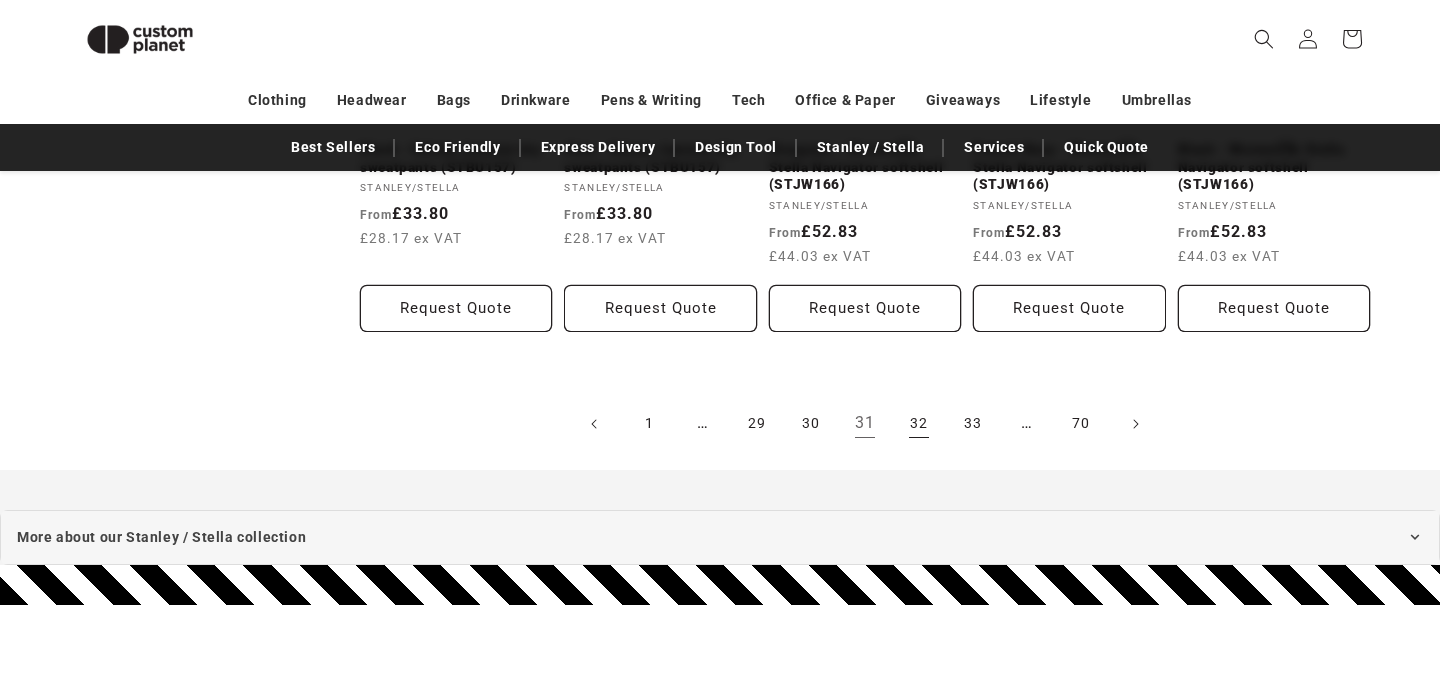 click on "32" at bounding box center (919, 424) 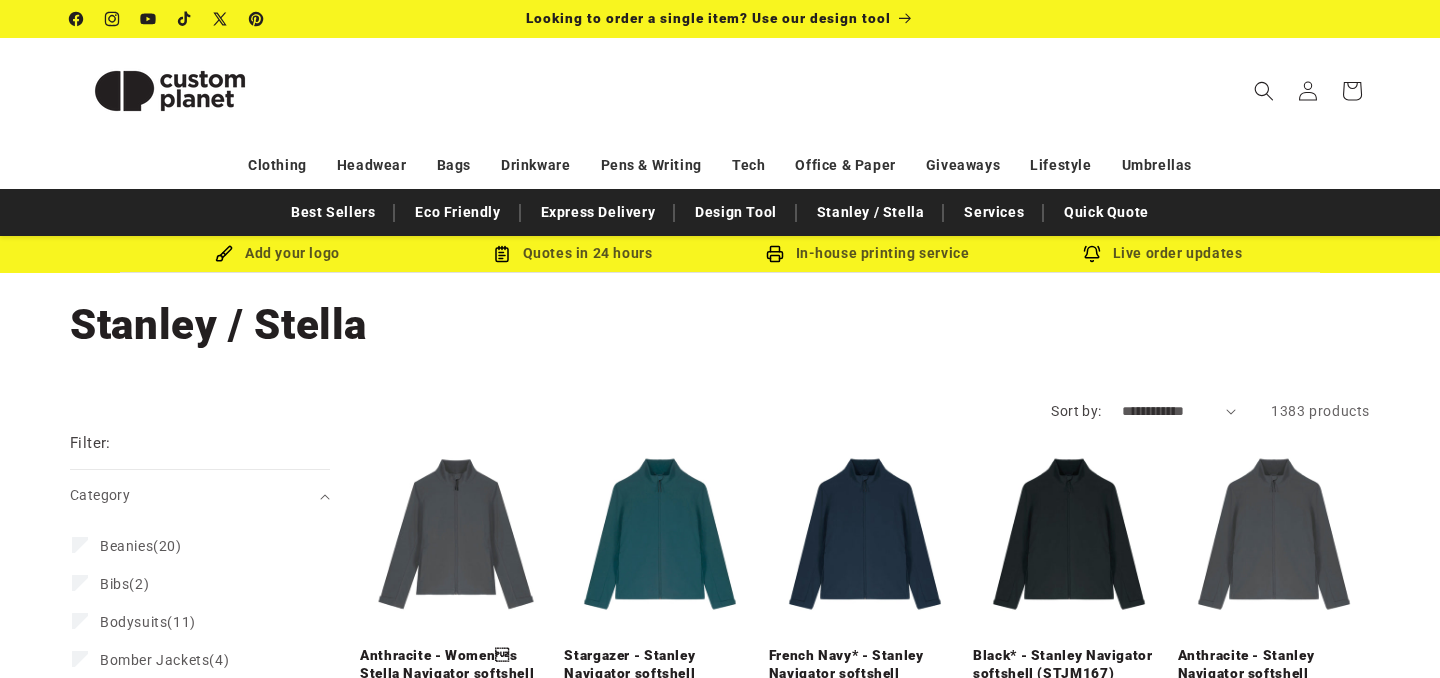 scroll, scrollTop: 0, scrollLeft: 0, axis: both 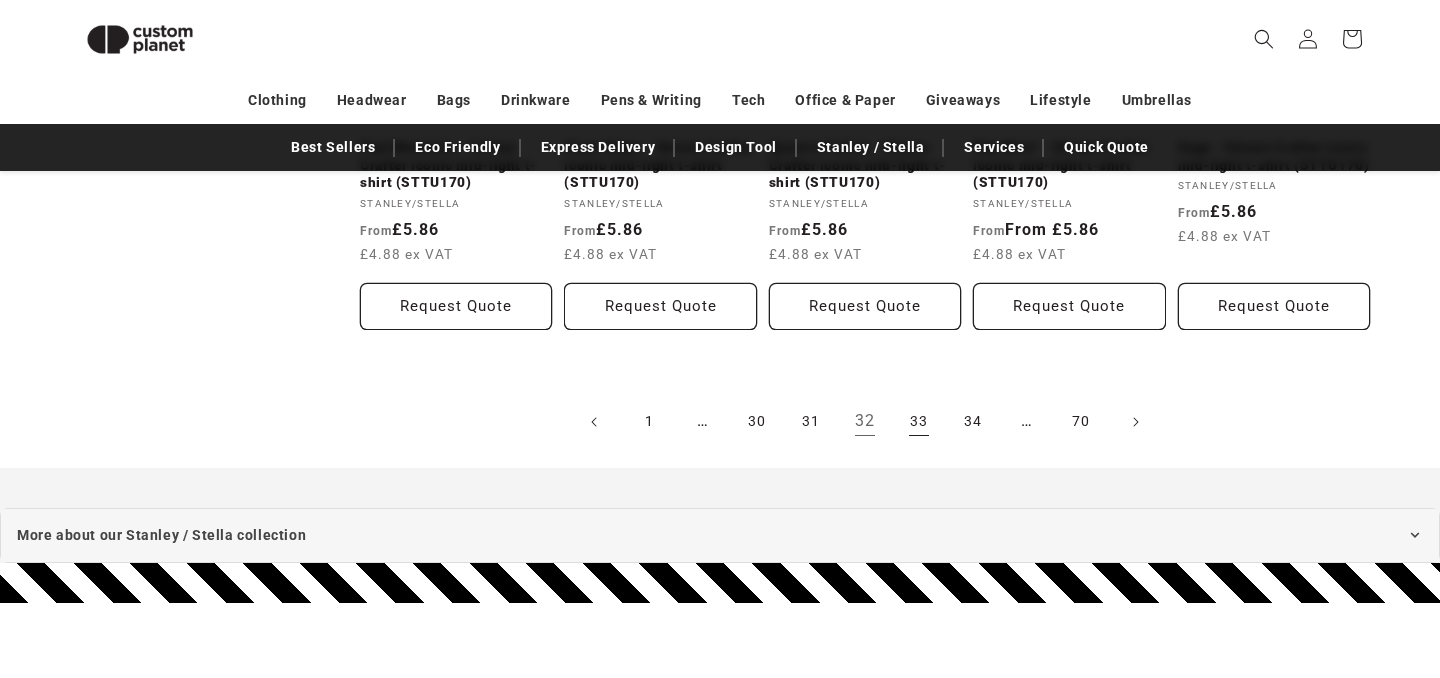 click on "33" at bounding box center [919, 422] 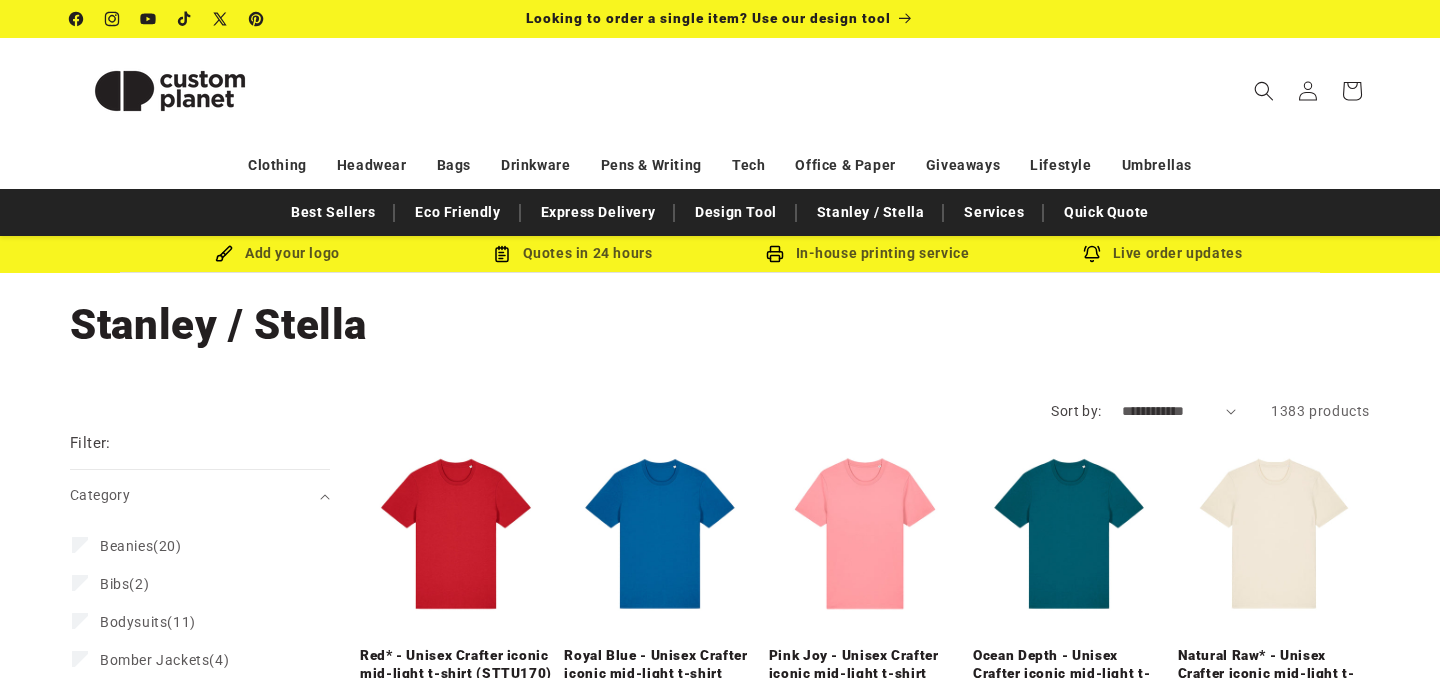 scroll, scrollTop: 0, scrollLeft: 0, axis: both 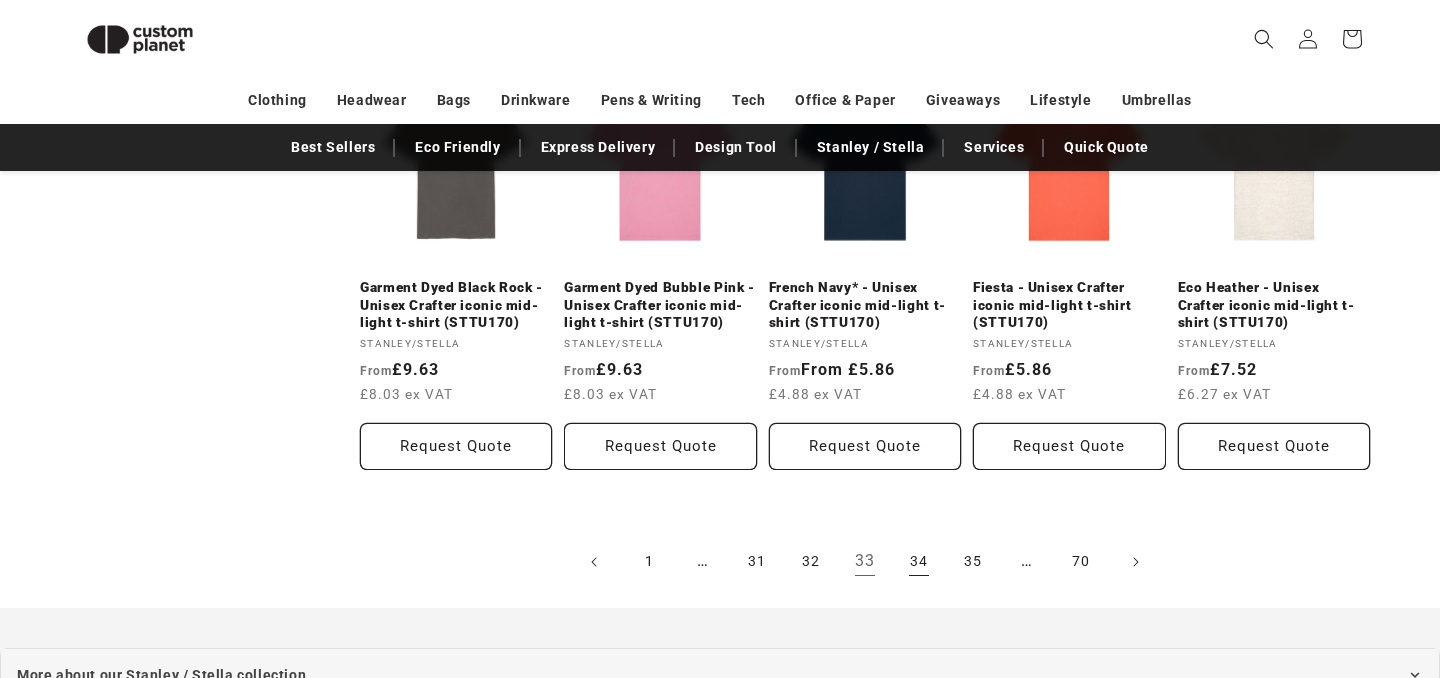 click on "34" at bounding box center [919, 562] 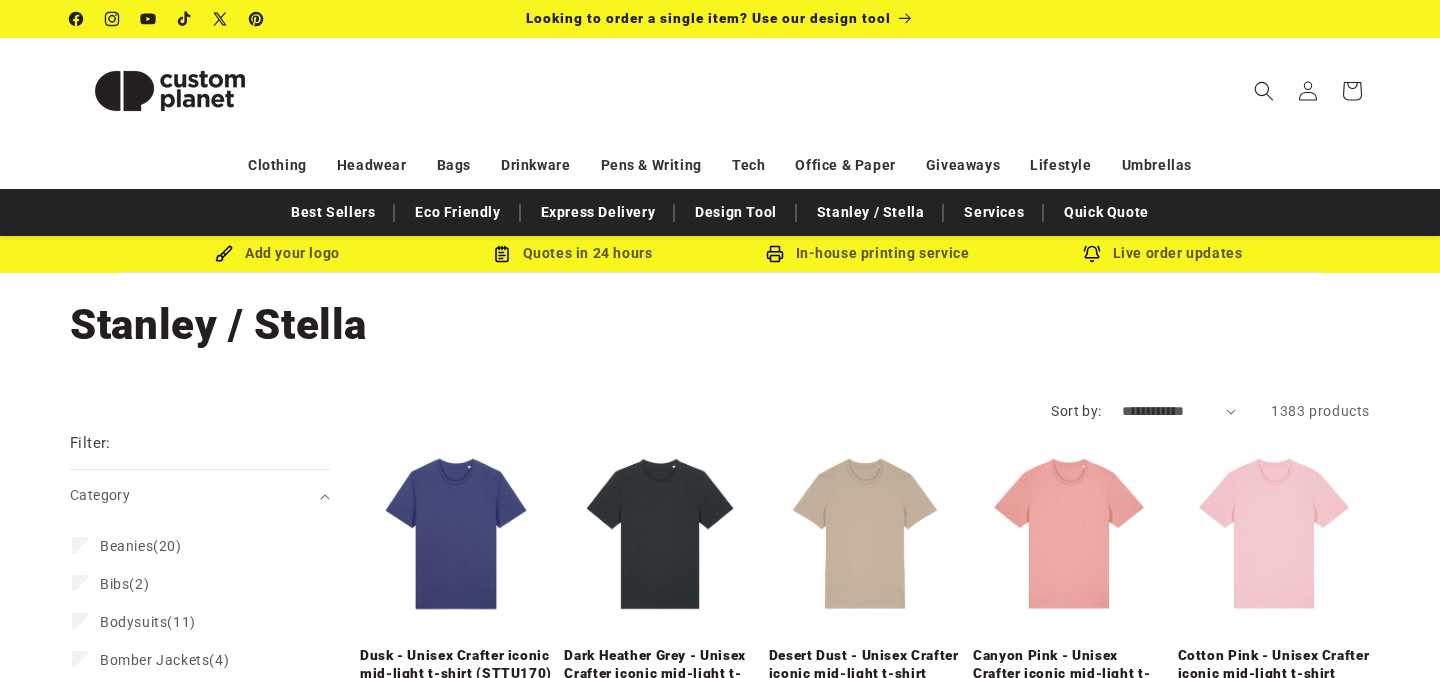 scroll, scrollTop: 0, scrollLeft: 0, axis: both 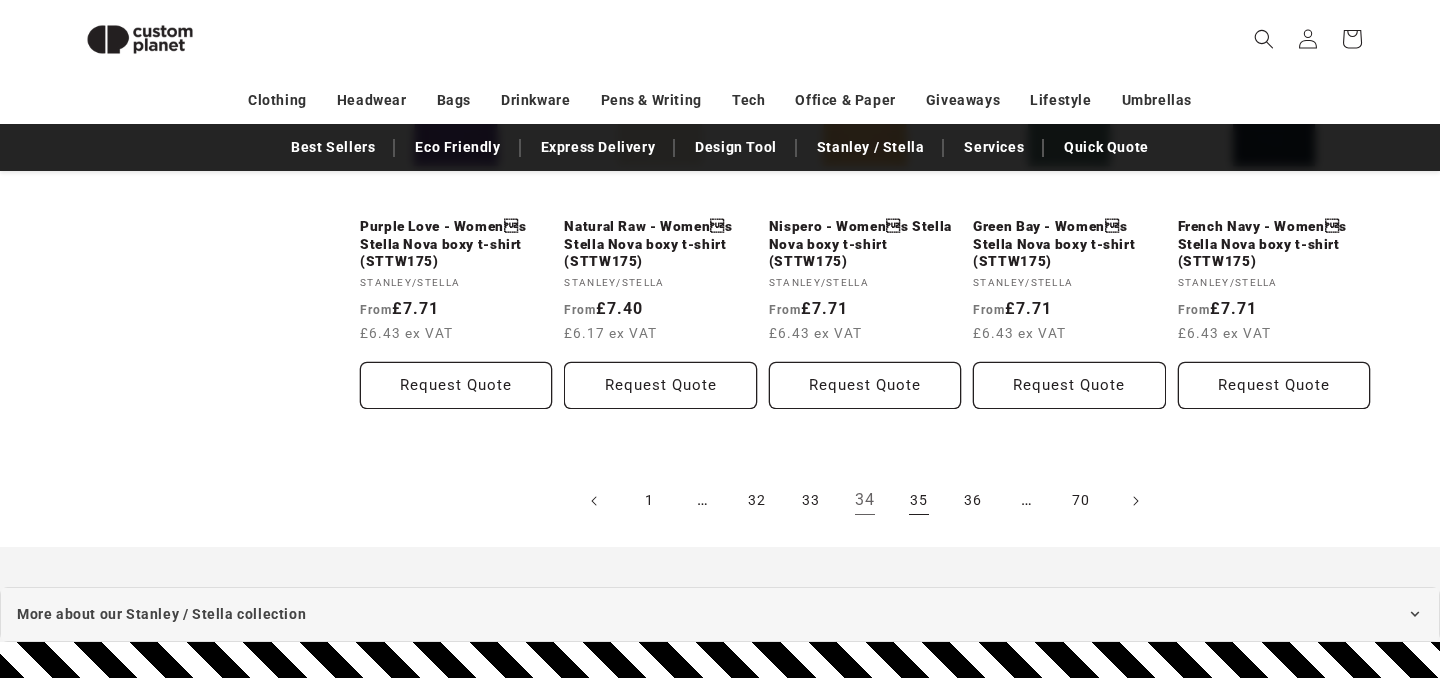 click on "35" at bounding box center (919, 501) 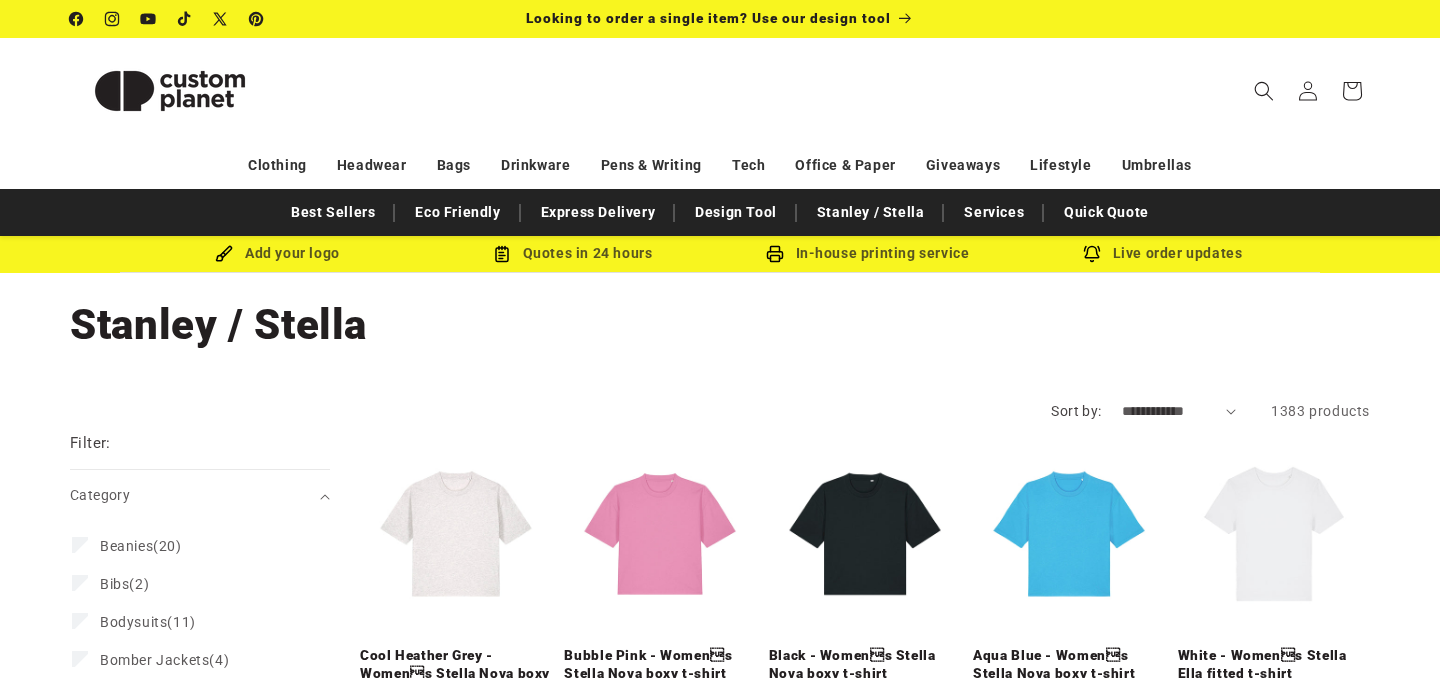 scroll, scrollTop: 0, scrollLeft: 0, axis: both 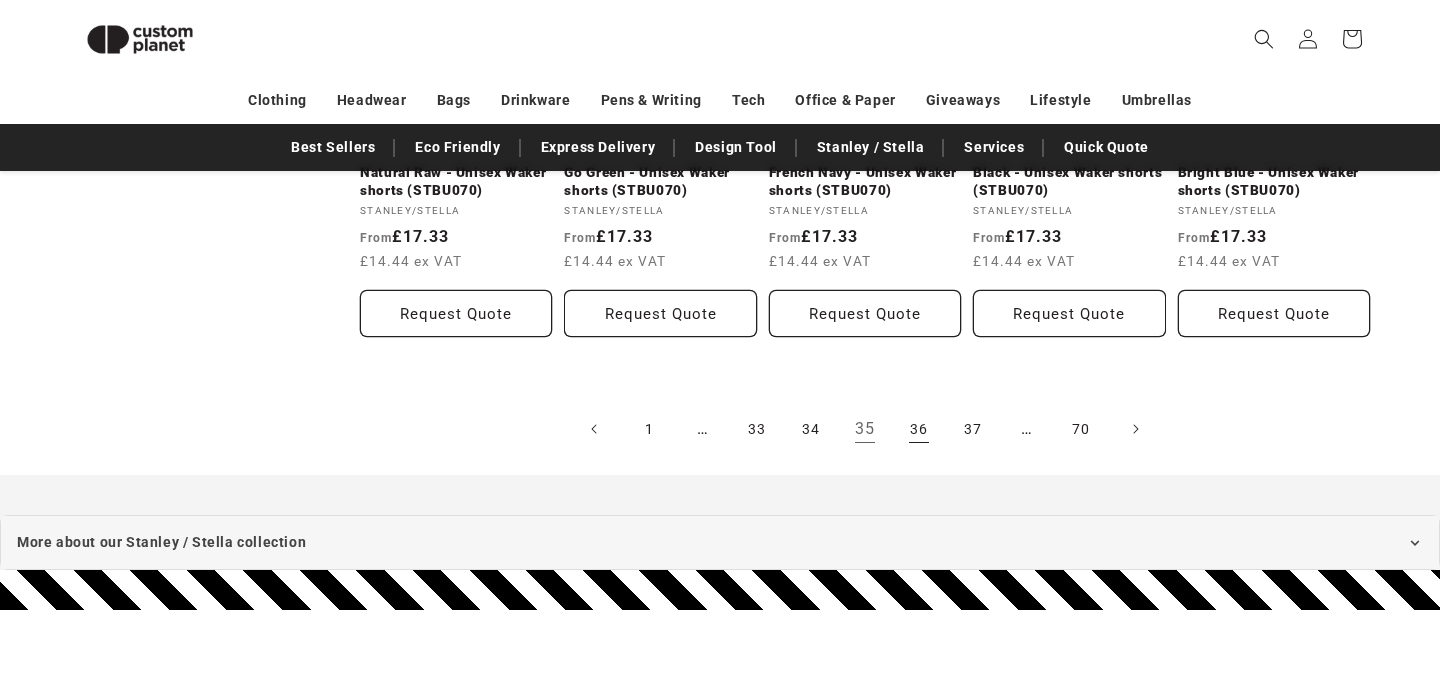 click on "36" at bounding box center (919, 429) 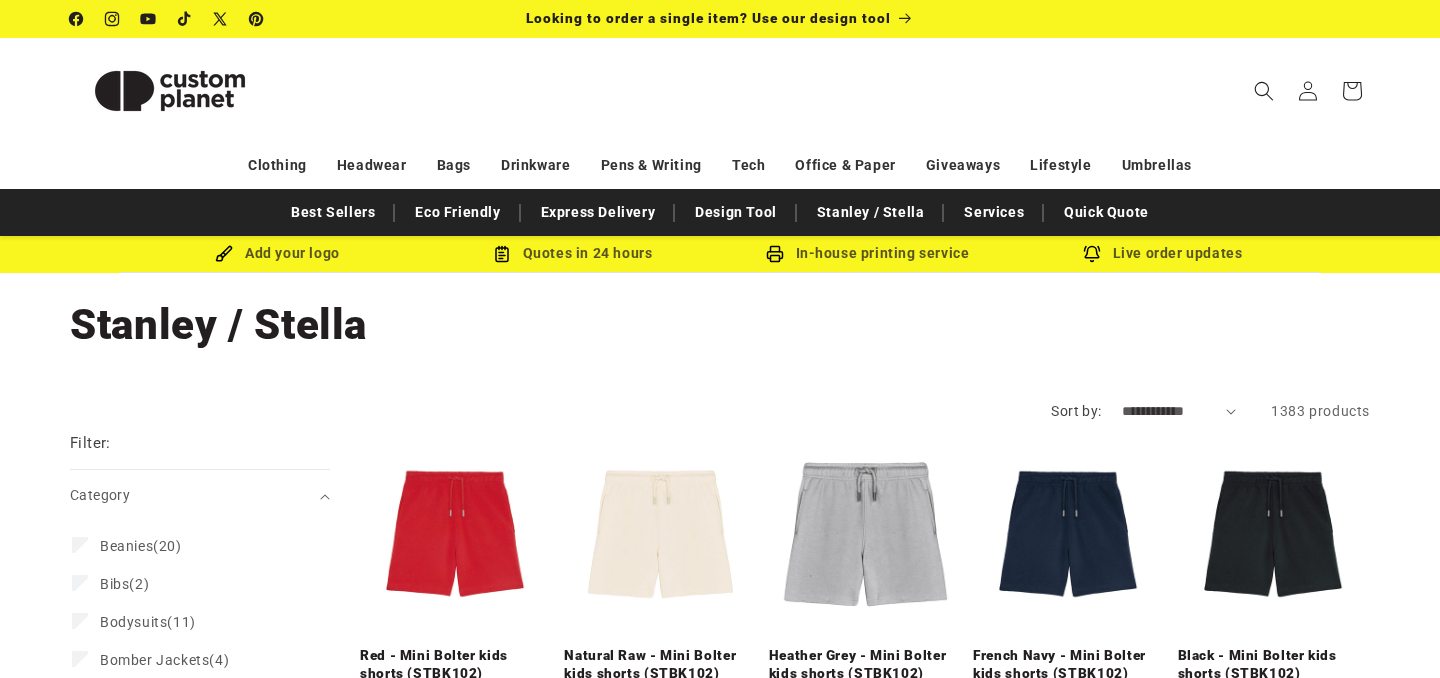 scroll, scrollTop: 0, scrollLeft: 0, axis: both 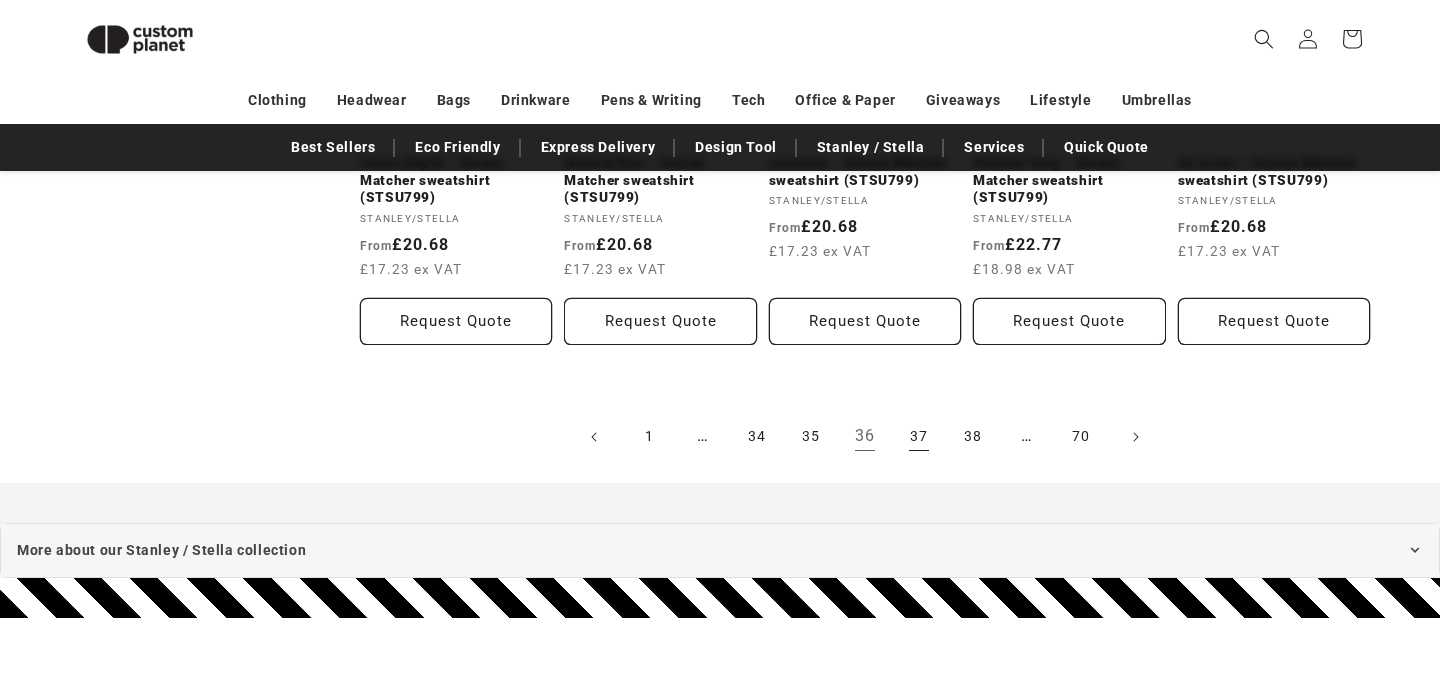 click on "37" at bounding box center [919, 437] 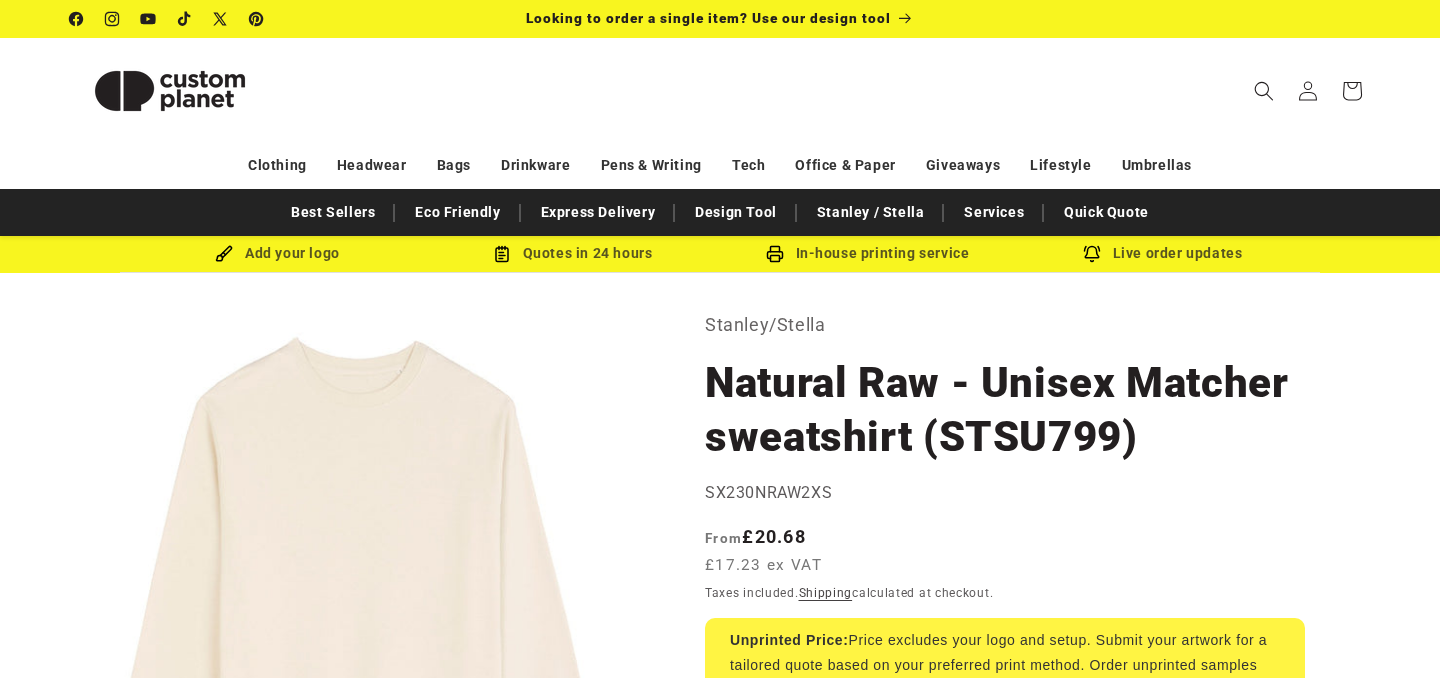 scroll, scrollTop: 0, scrollLeft: 0, axis: both 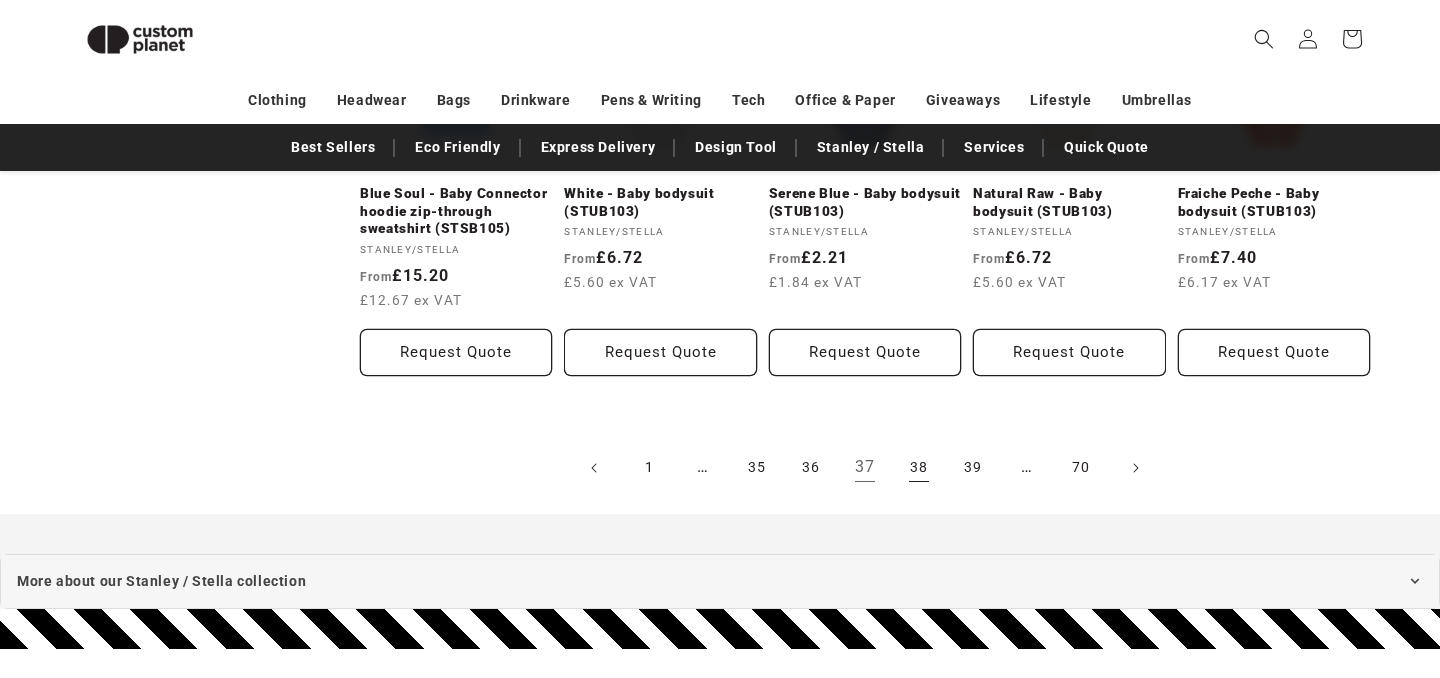 click on "38" at bounding box center (919, 468) 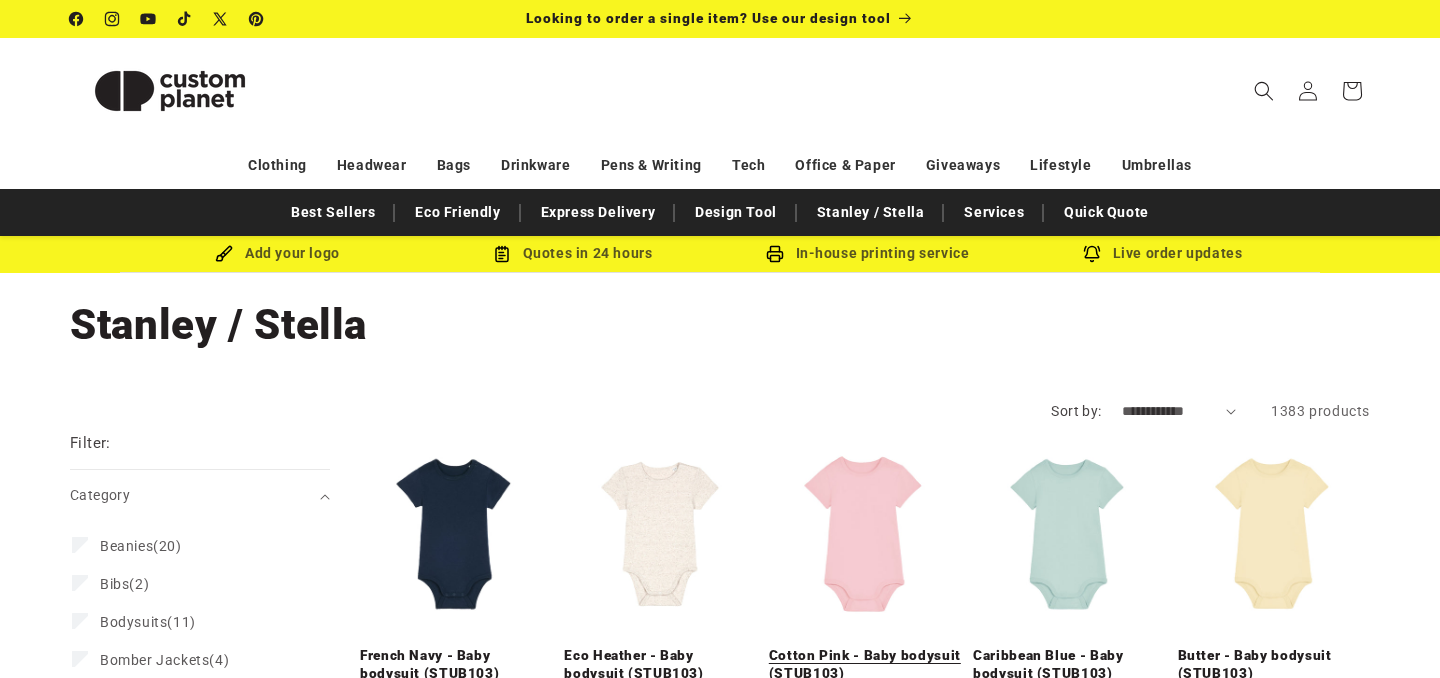 scroll, scrollTop: 0, scrollLeft: 0, axis: both 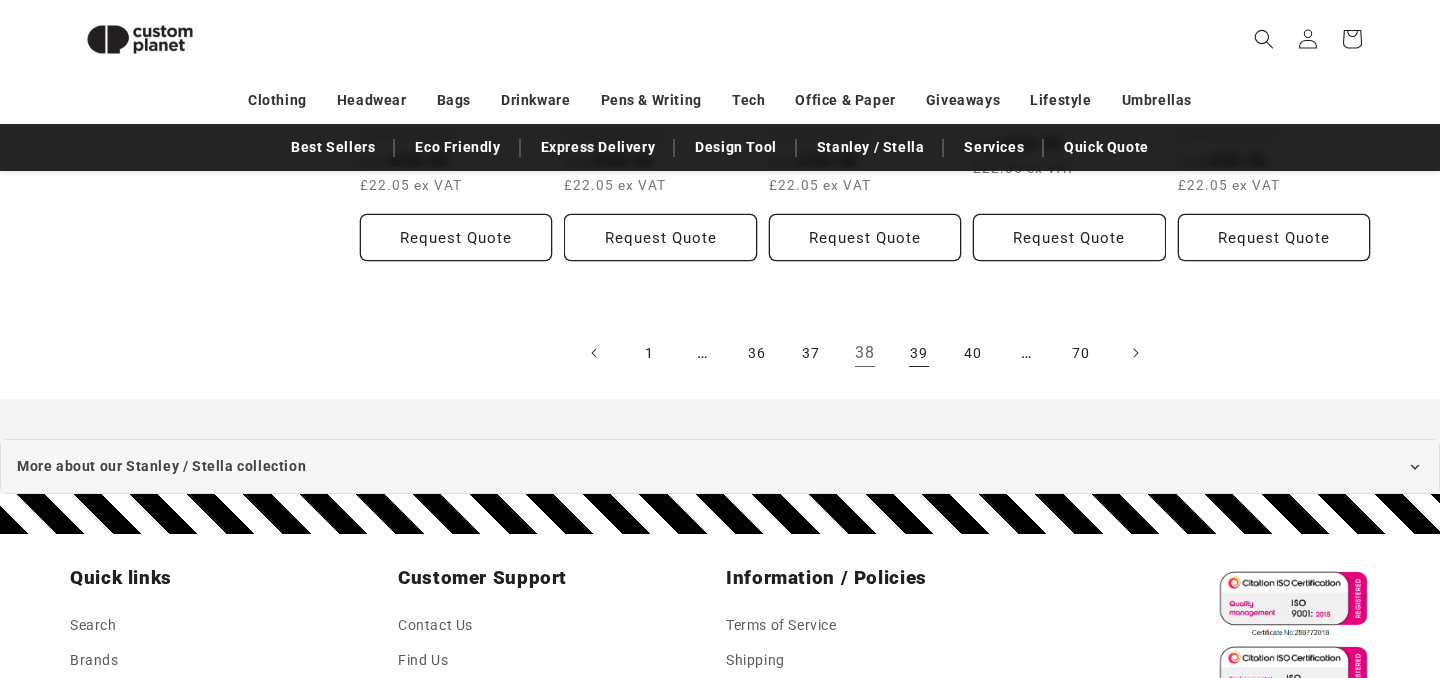 click on "39" at bounding box center (919, 353) 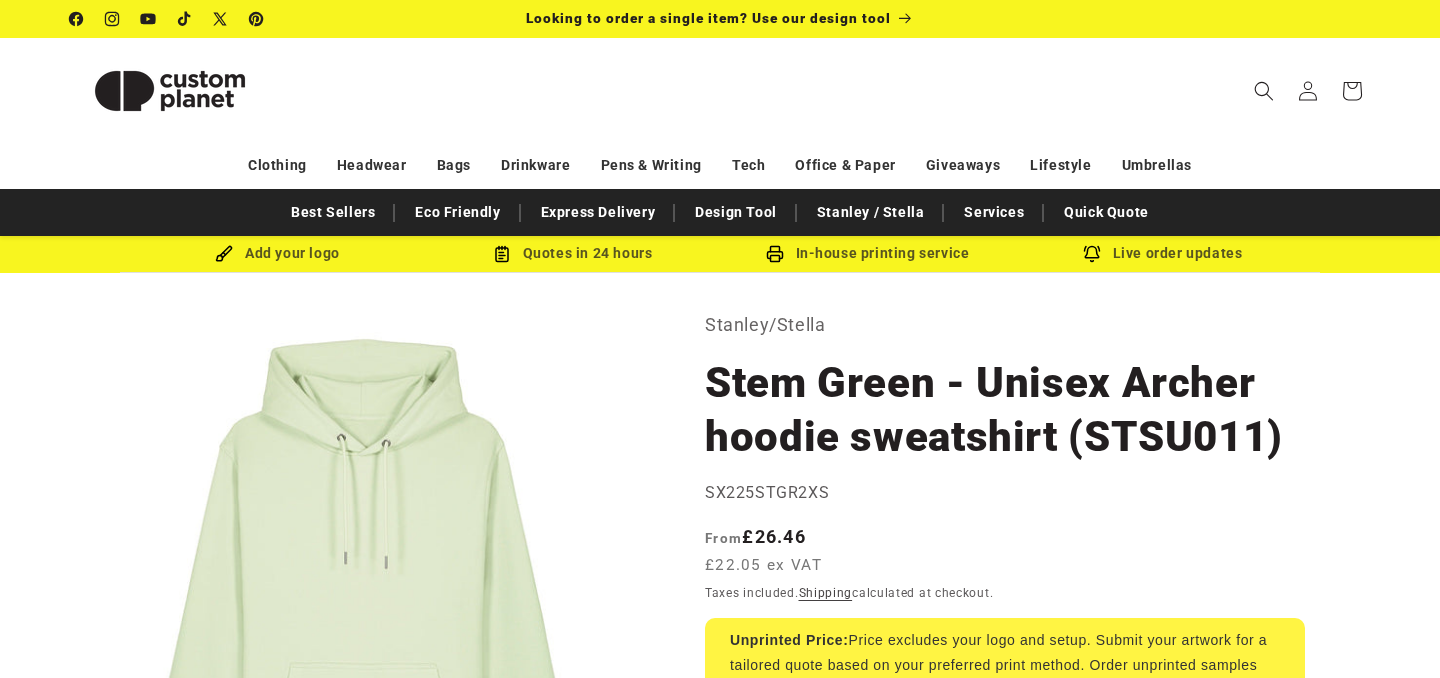 scroll, scrollTop: 0, scrollLeft: 0, axis: both 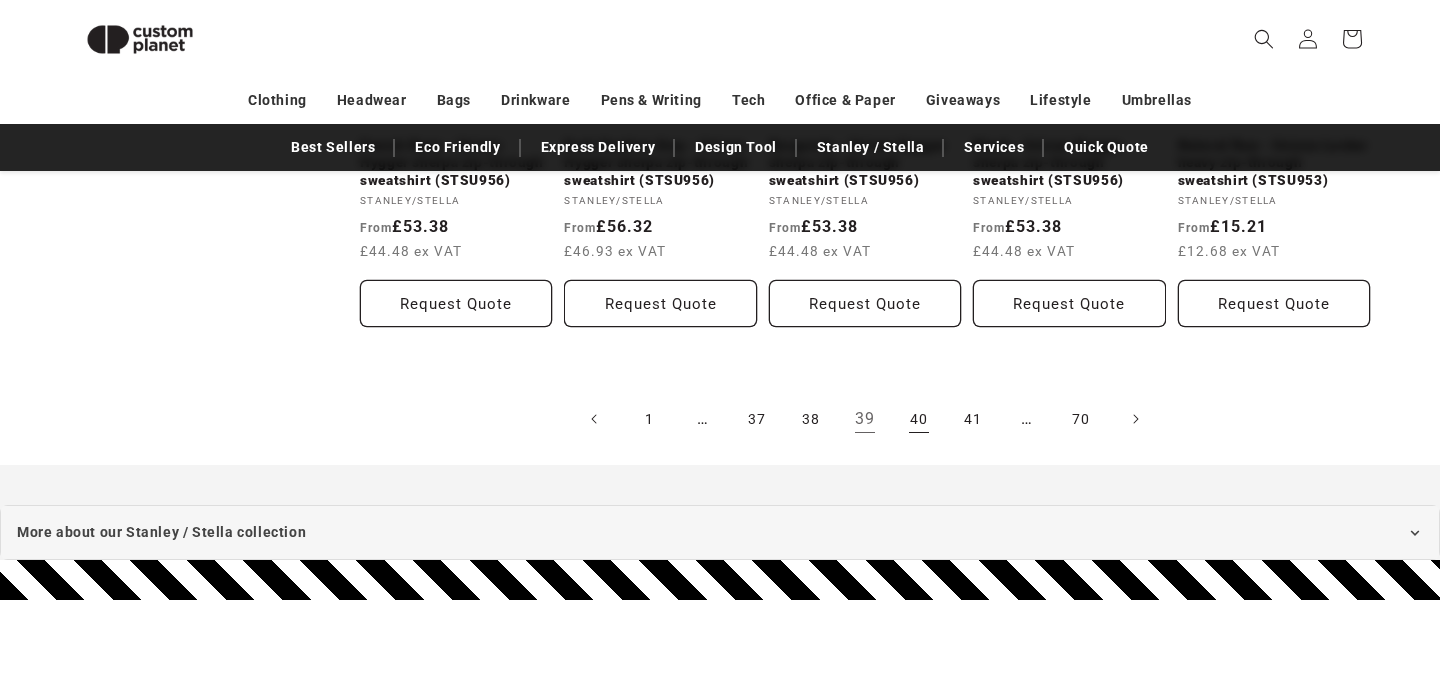 click on "40" at bounding box center [919, 419] 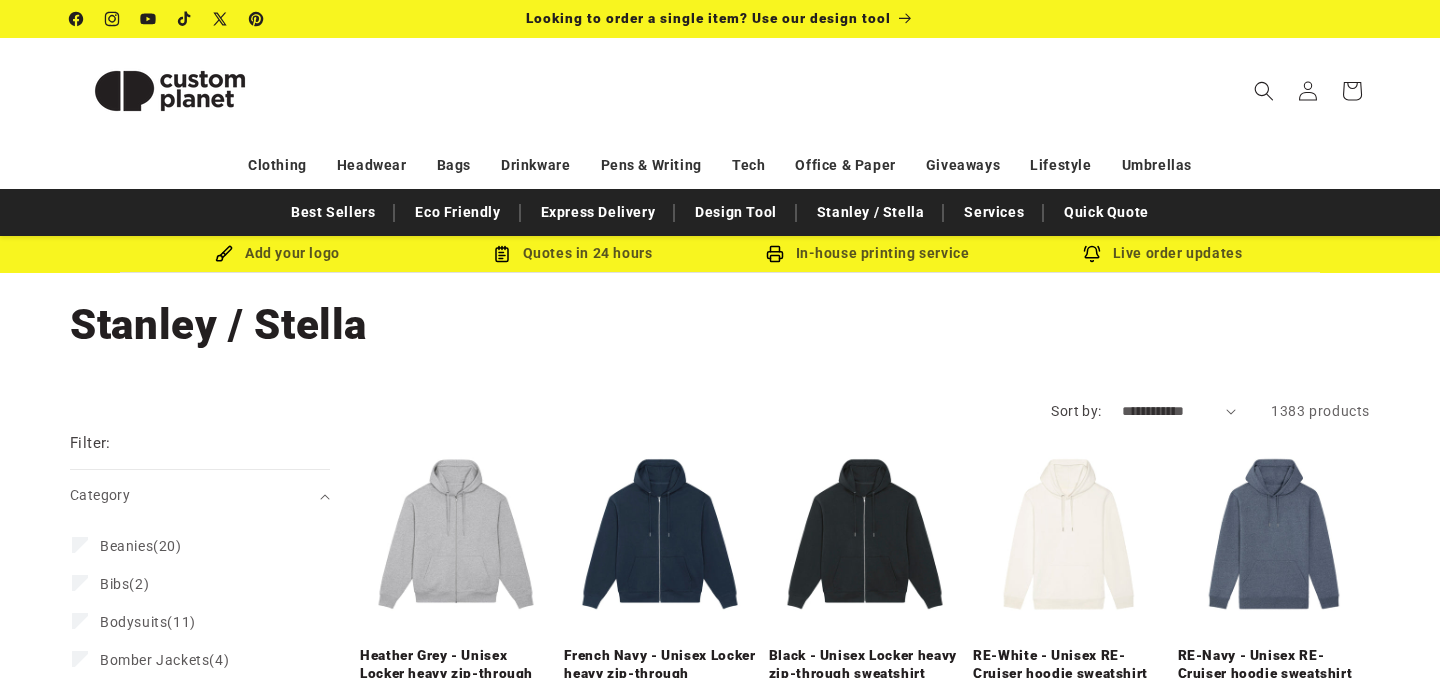 scroll, scrollTop: 0, scrollLeft: 0, axis: both 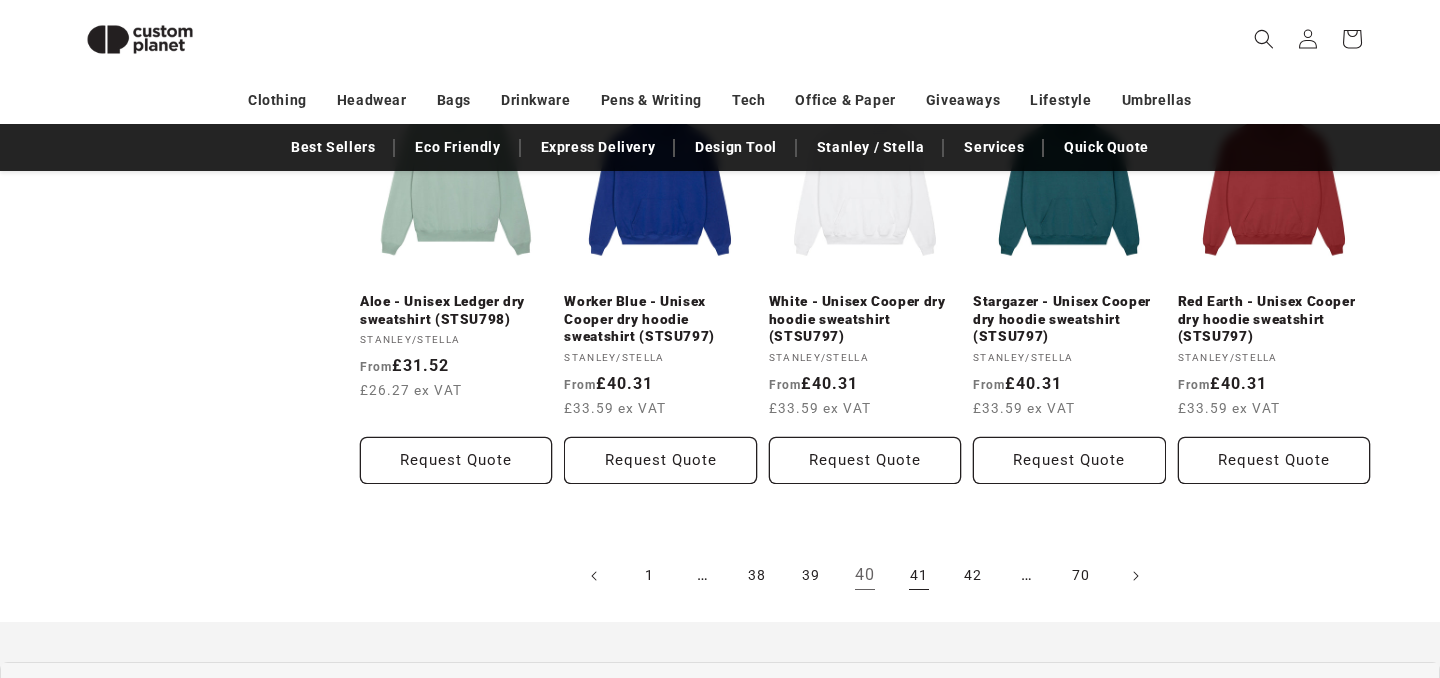 click on "41" at bounding box center (919, 576) 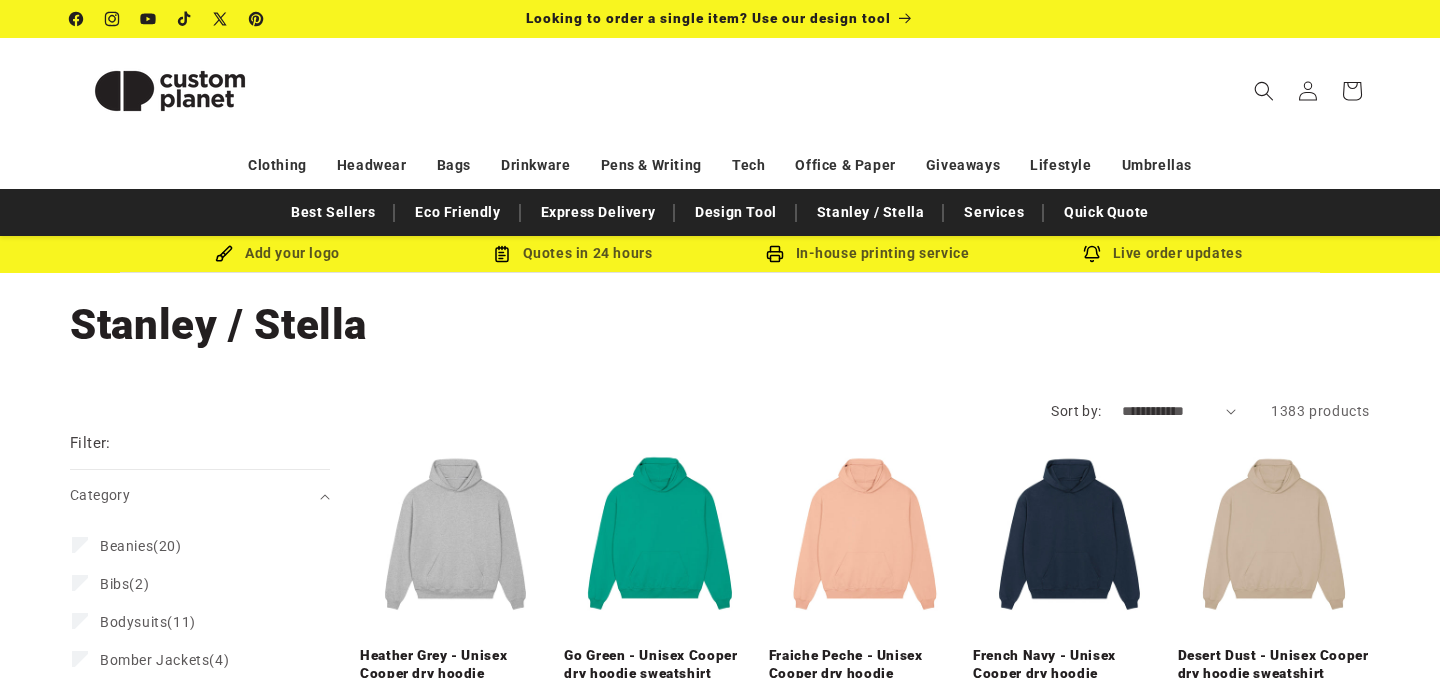 scroll, scrollTop: 0, scrollLeft: 0, axis: both 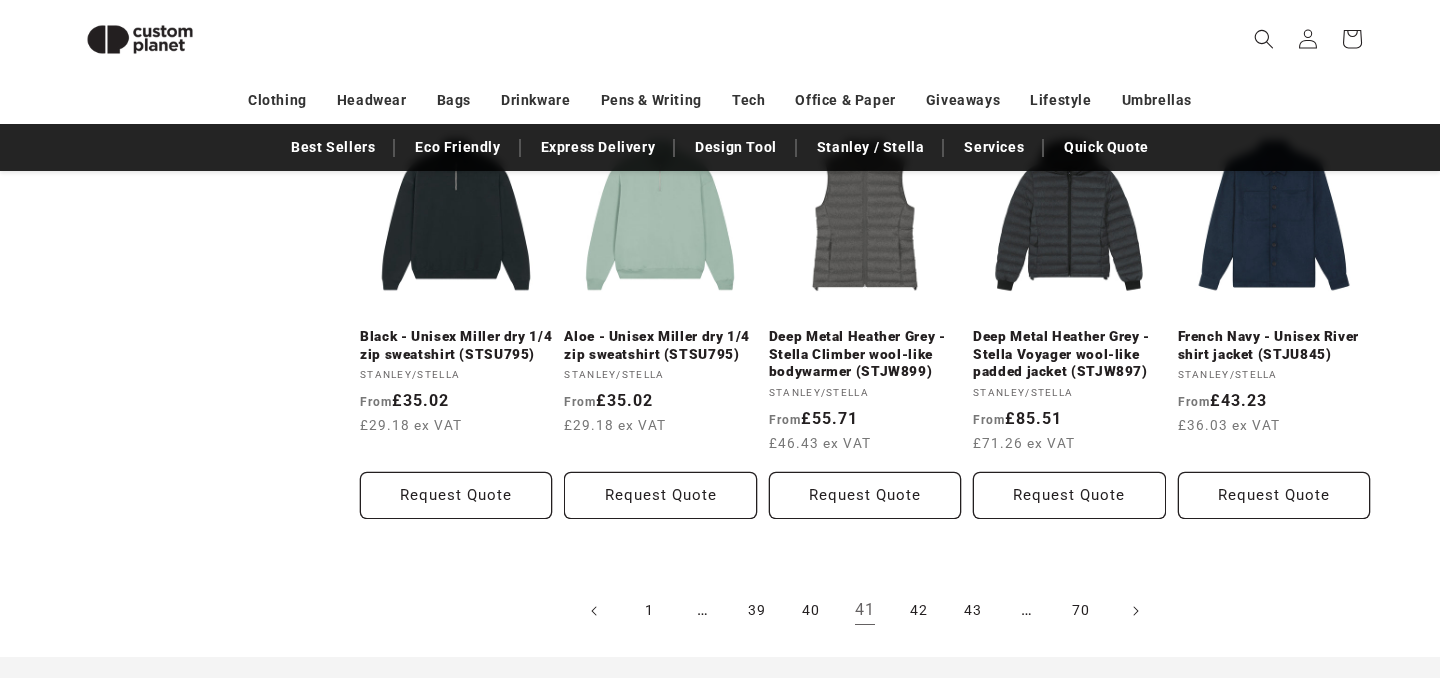 click on "**********" at bounding box center (720, -291) 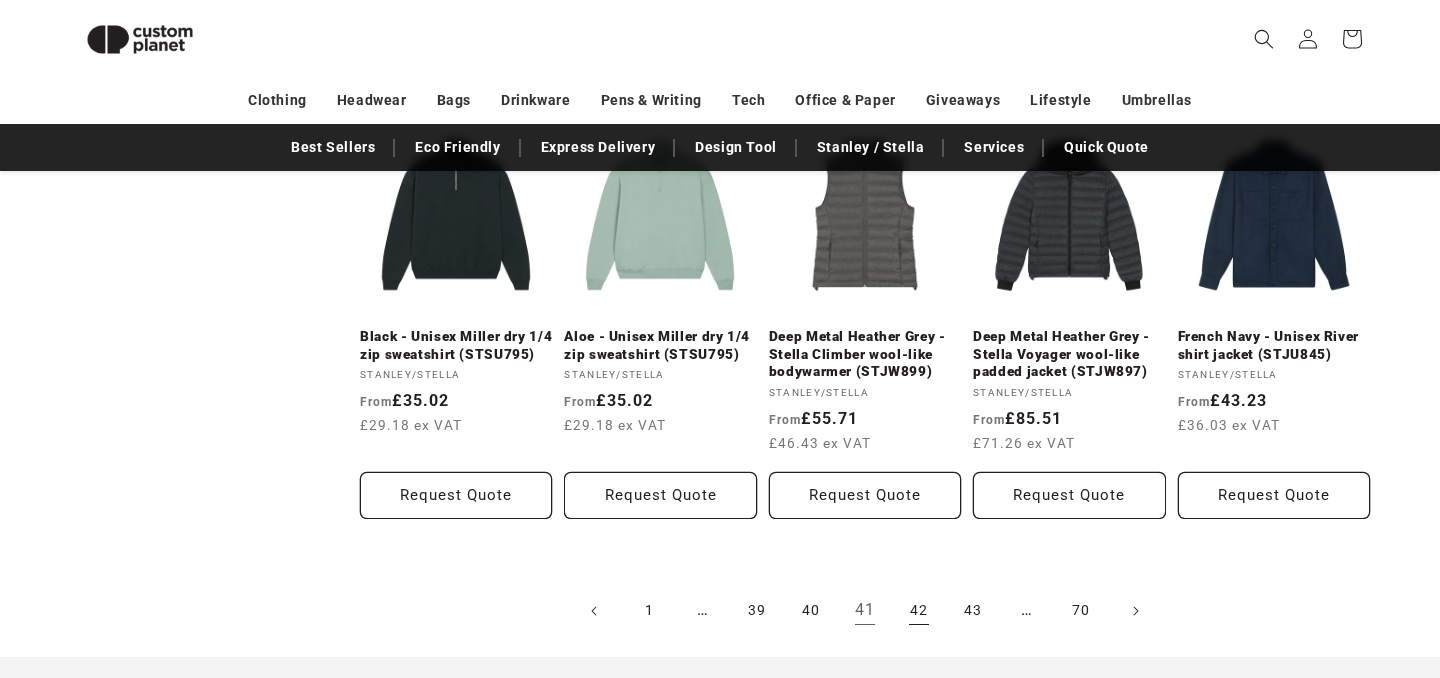 click on "42" at bounding box center [919, 611] 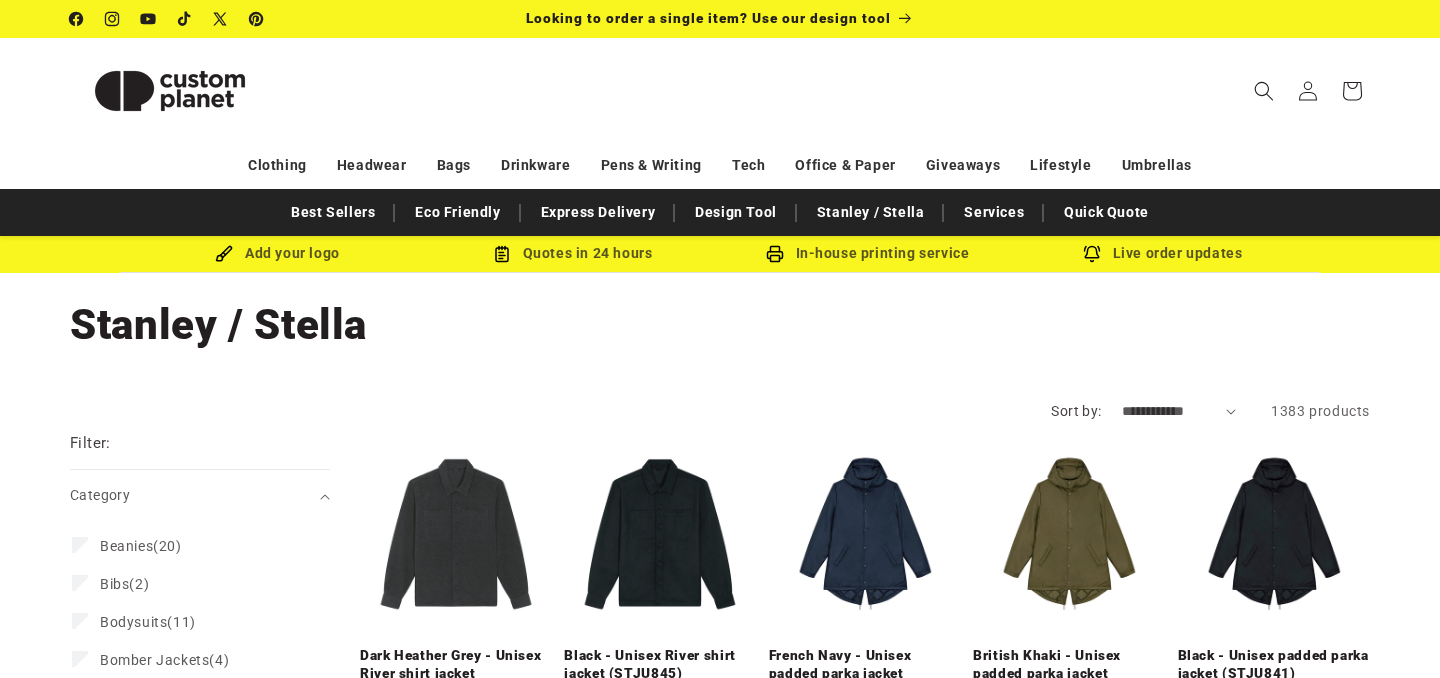 scroll, scrollTop: 0, scrollLeft: 0, axis: both 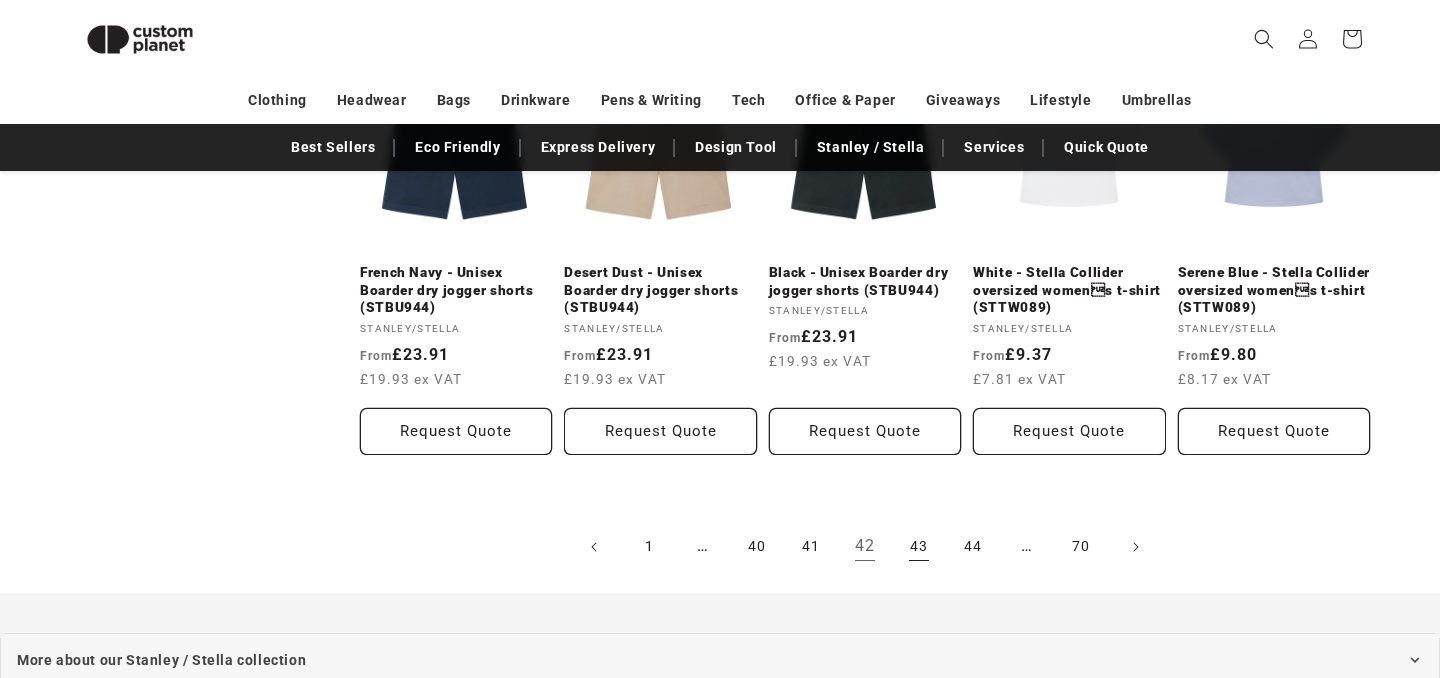 click on "43" at bounding box center [919, 547] 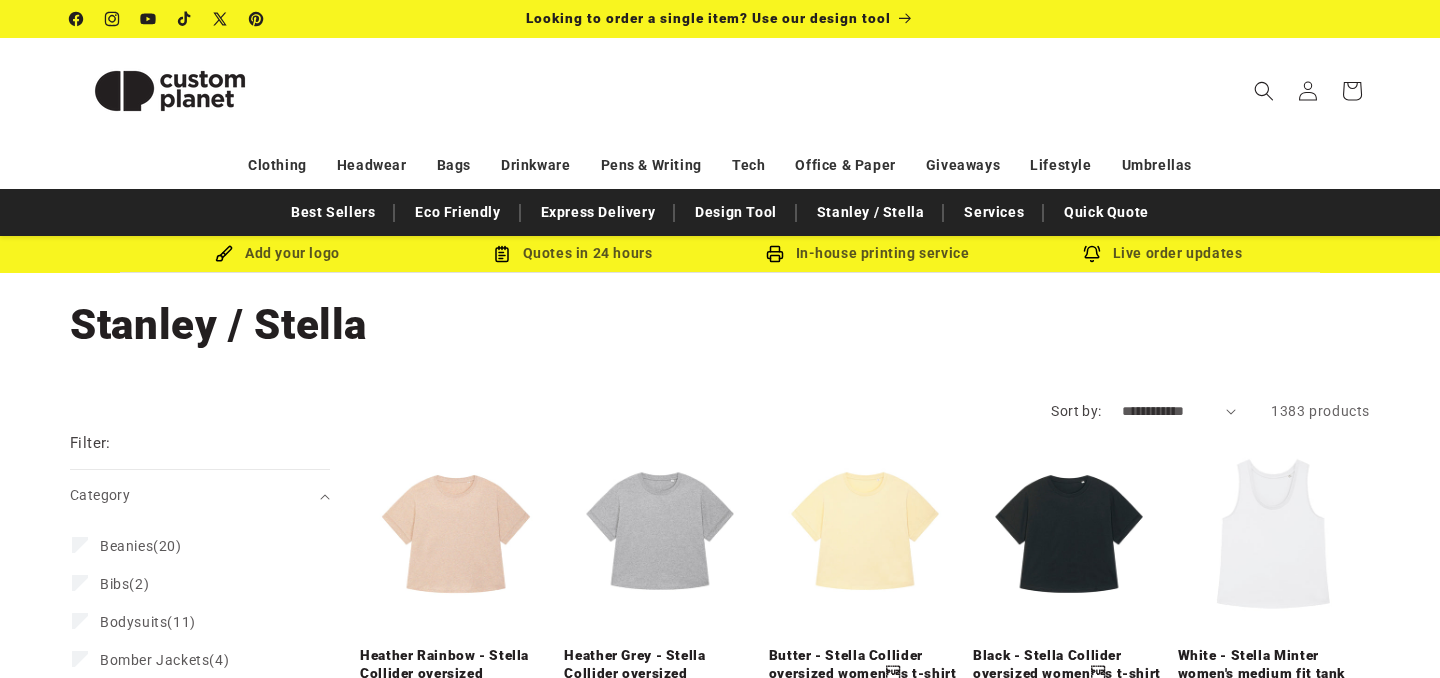 scroll, scrollTop: 0, scrollLeft: 0, axis: both 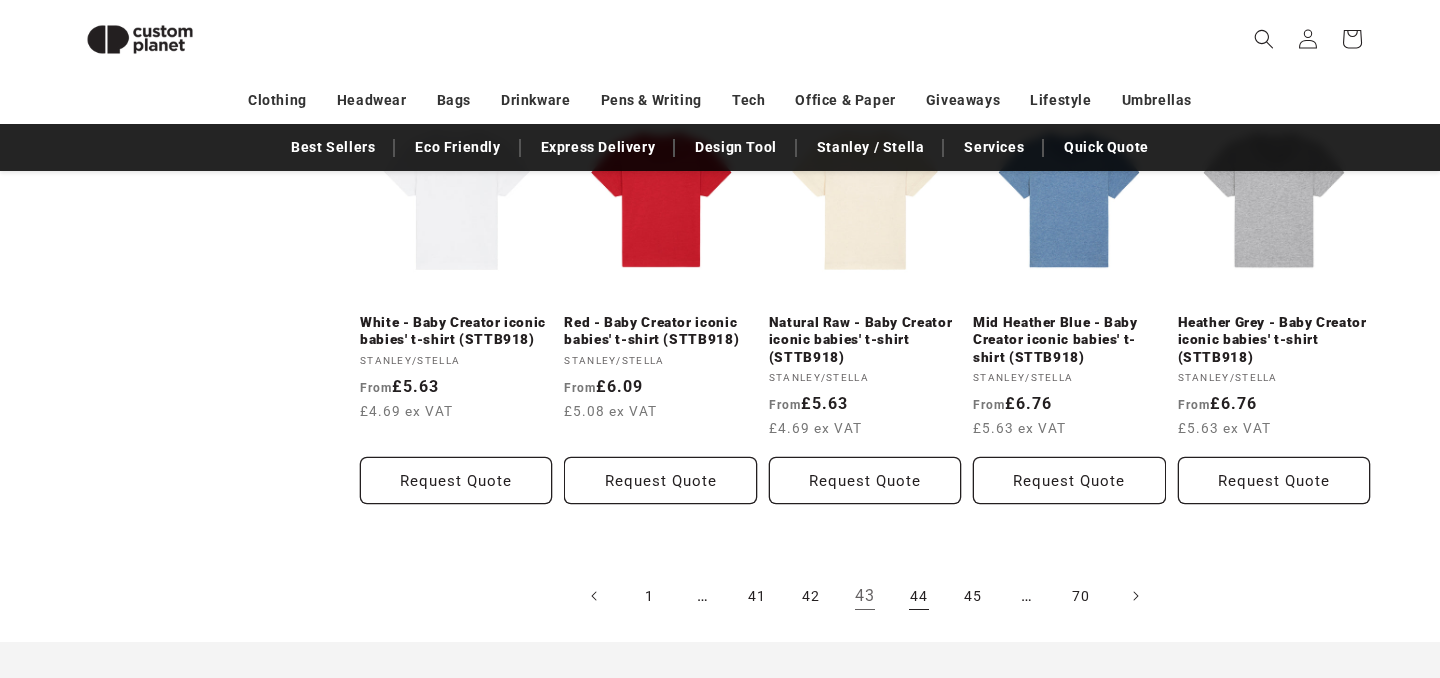 click on "44" at bounding box center [919, 596] 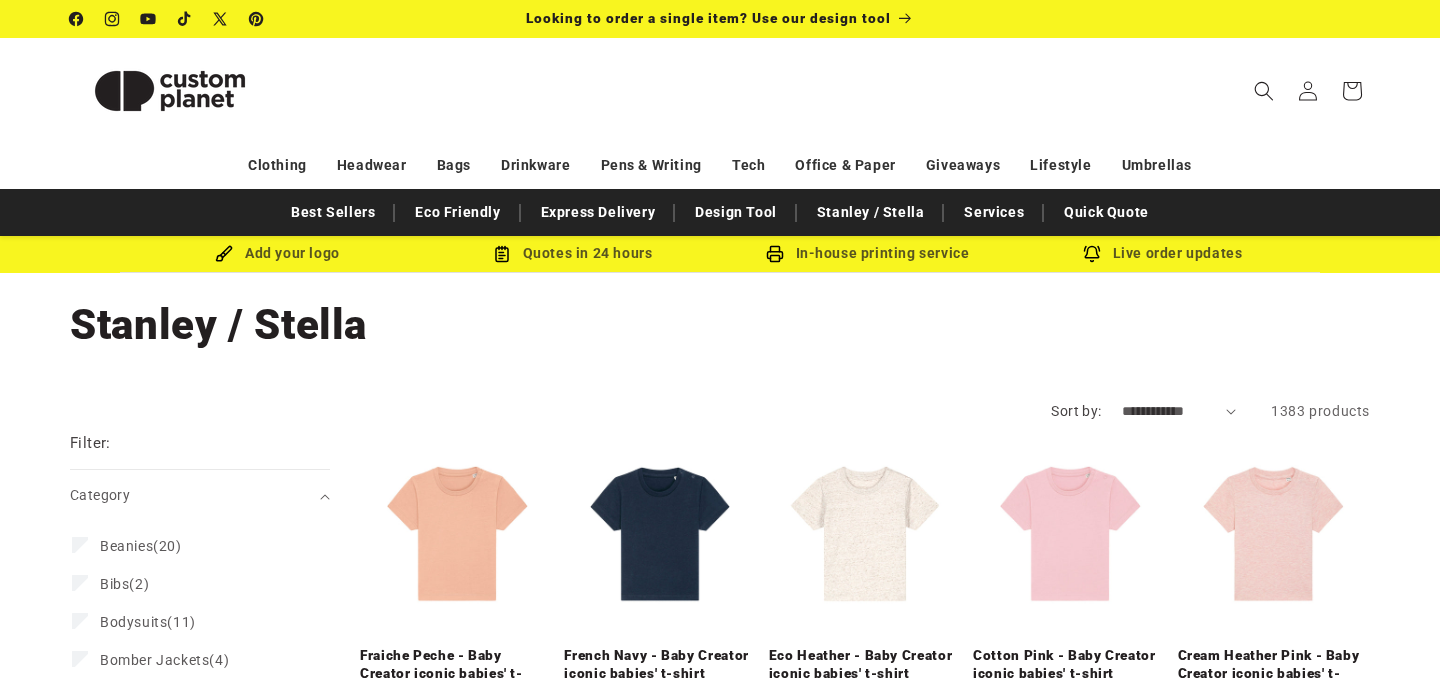 scroll, scrollTop: 157, scrollLeft: 0, axis: vertical 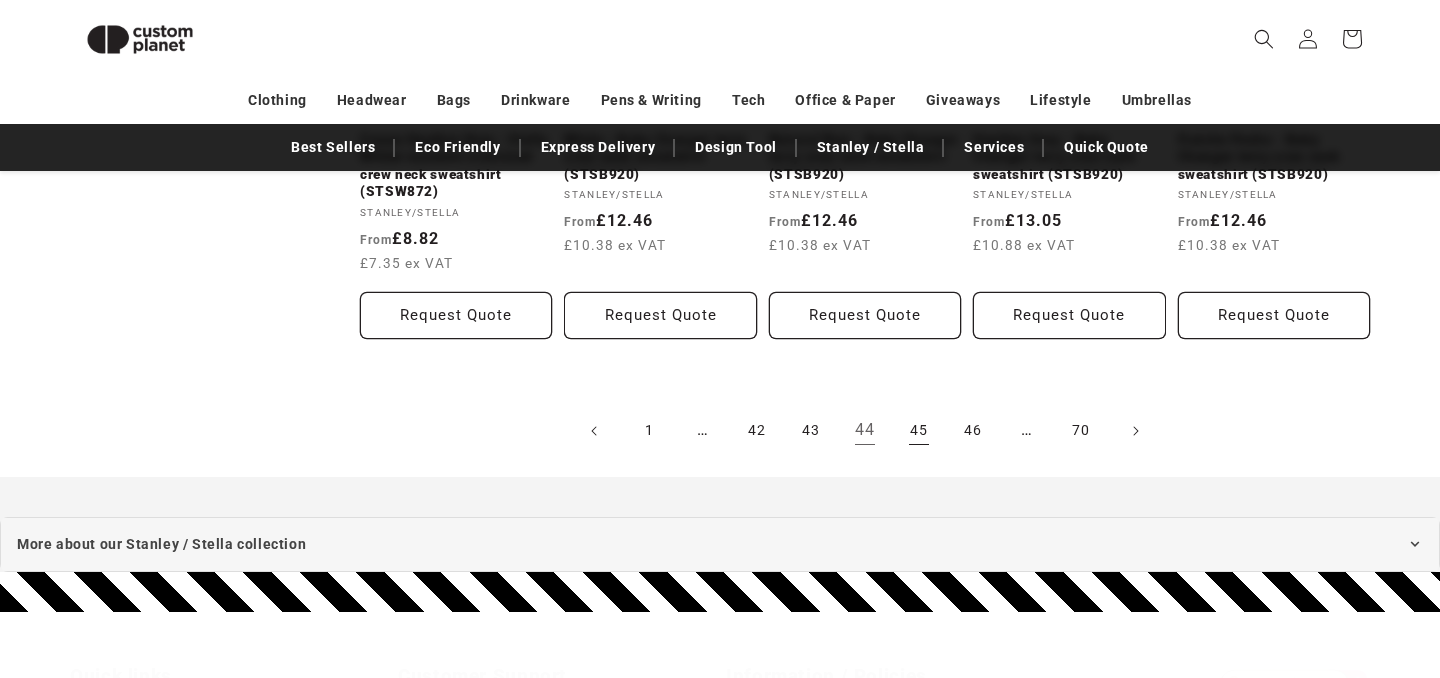 click on "45" at bounding box center [919, 431] 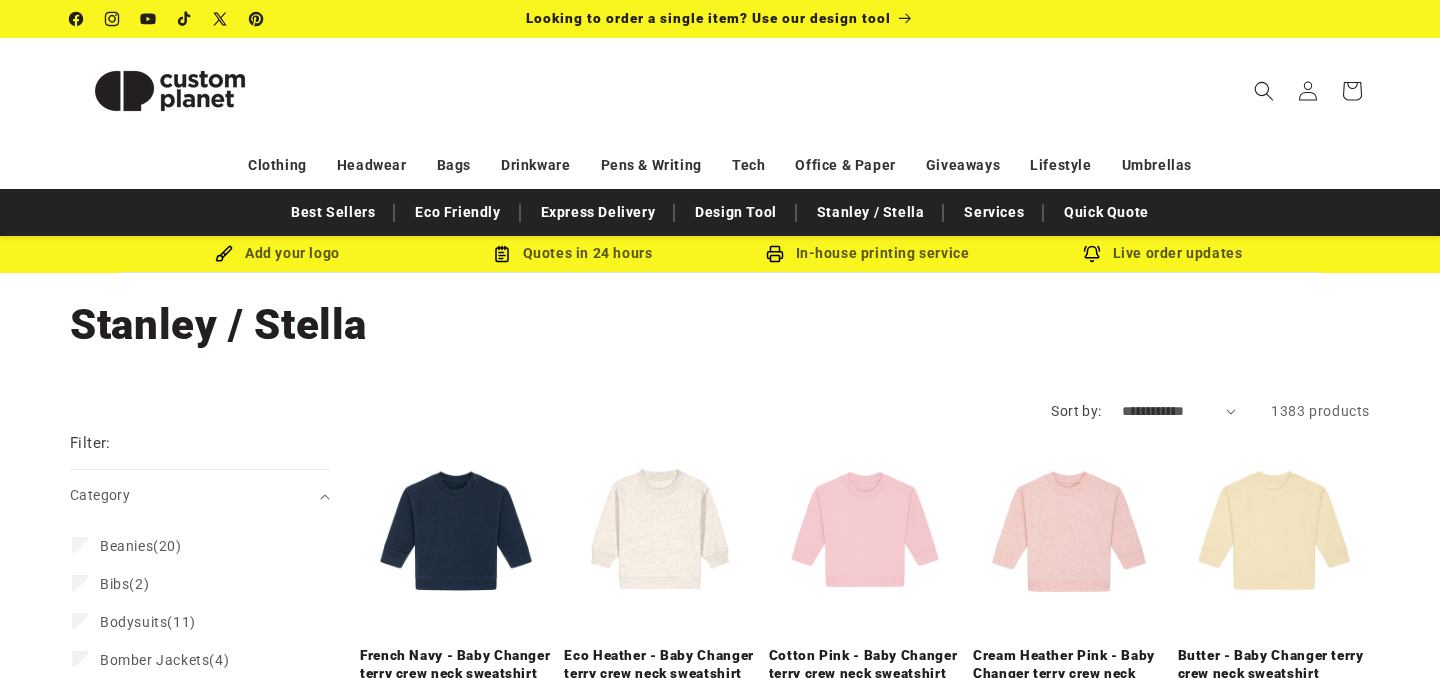 scroll, scrollTop: 0, scrollLeft: 0, axis: both 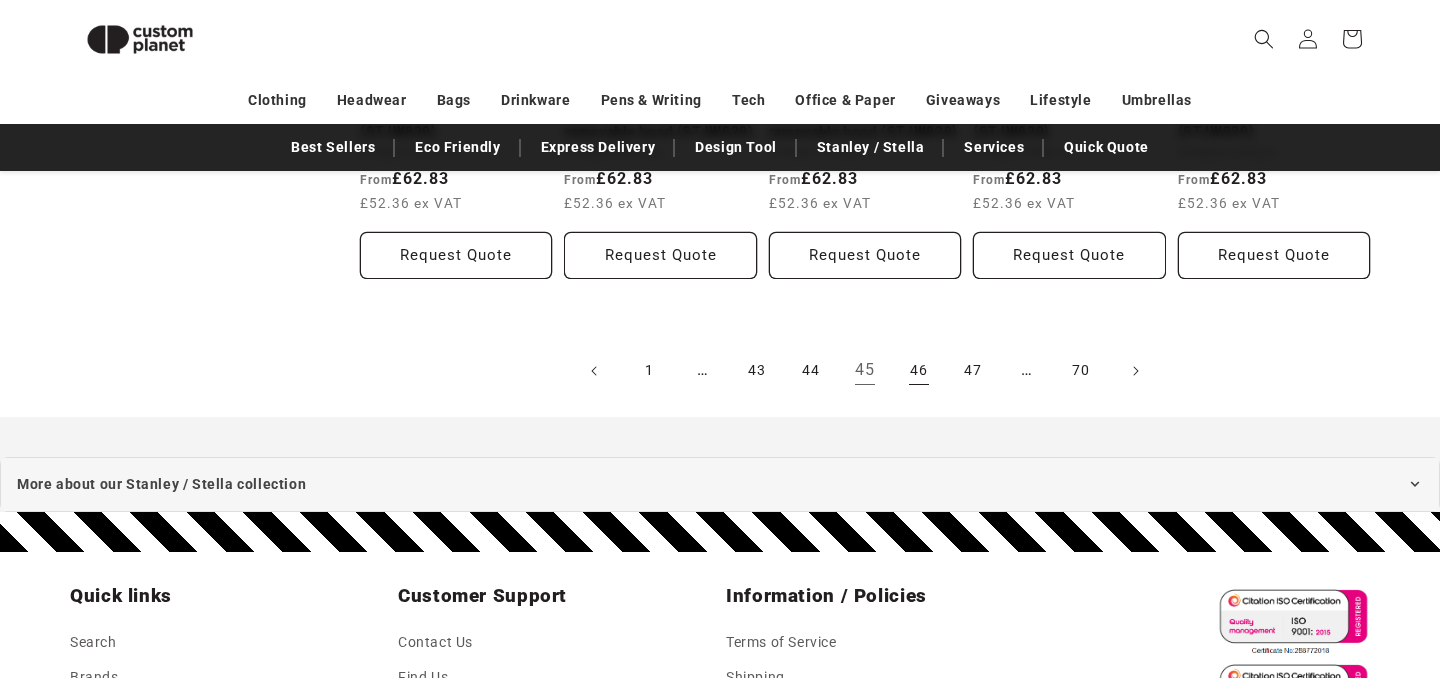 click on "46" at bounding box center [919, 371] 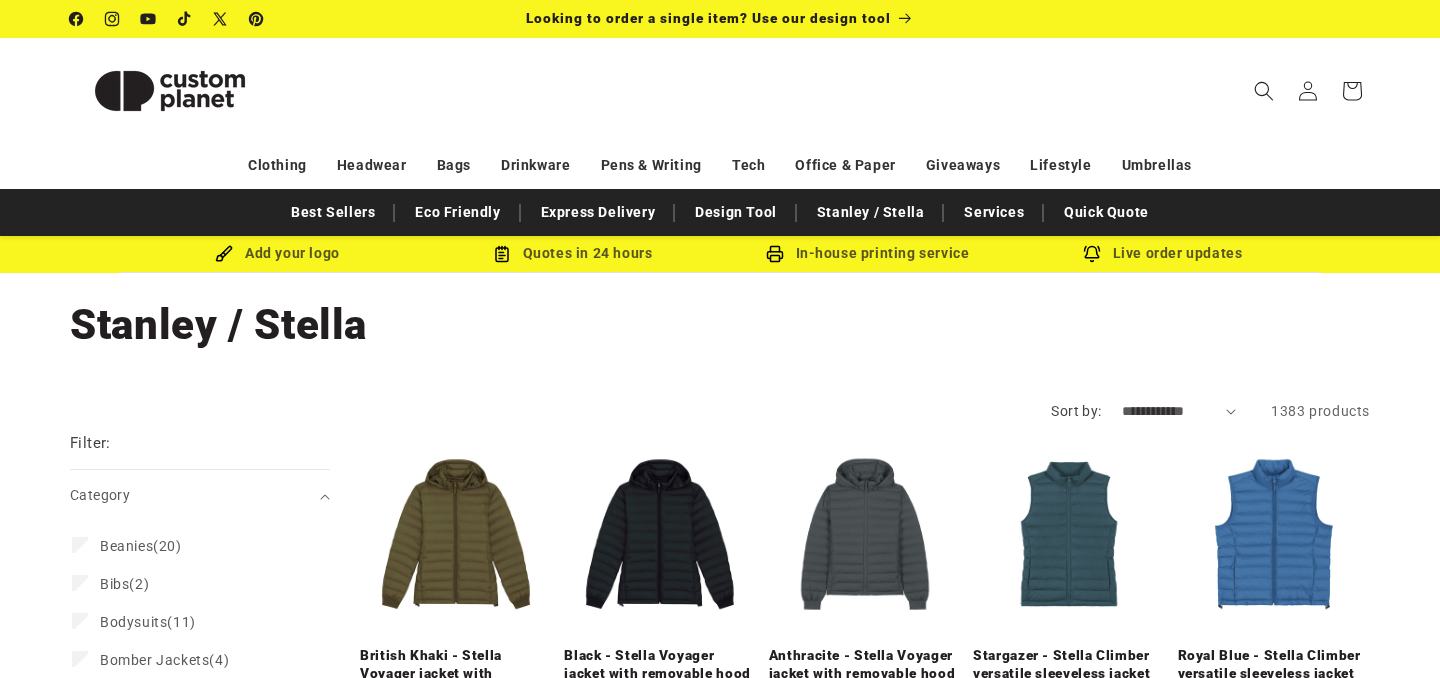 scroll, scrollTop: 0, scrollLeft: 0, axis: both 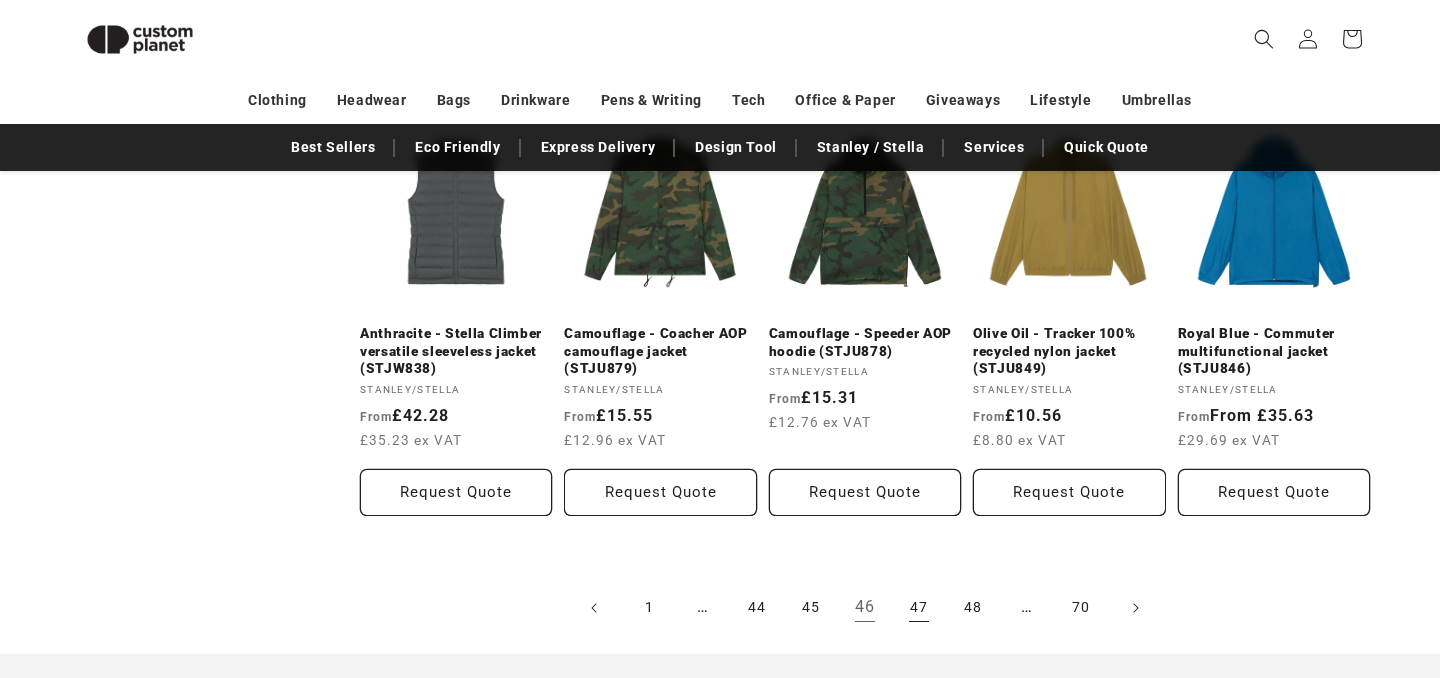 click on "47" at bounding box center (919, 608) 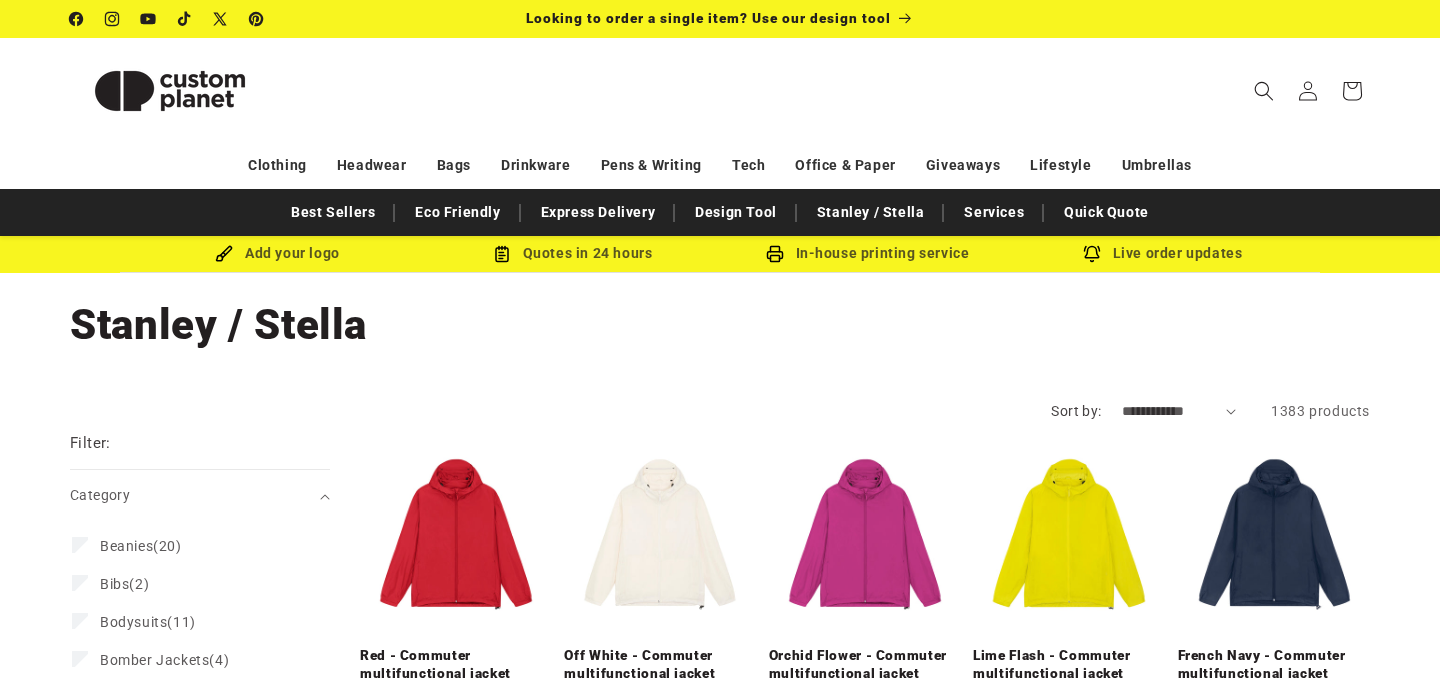 scroll, scrollTop: 0, scrollLeft: 0, axis: both 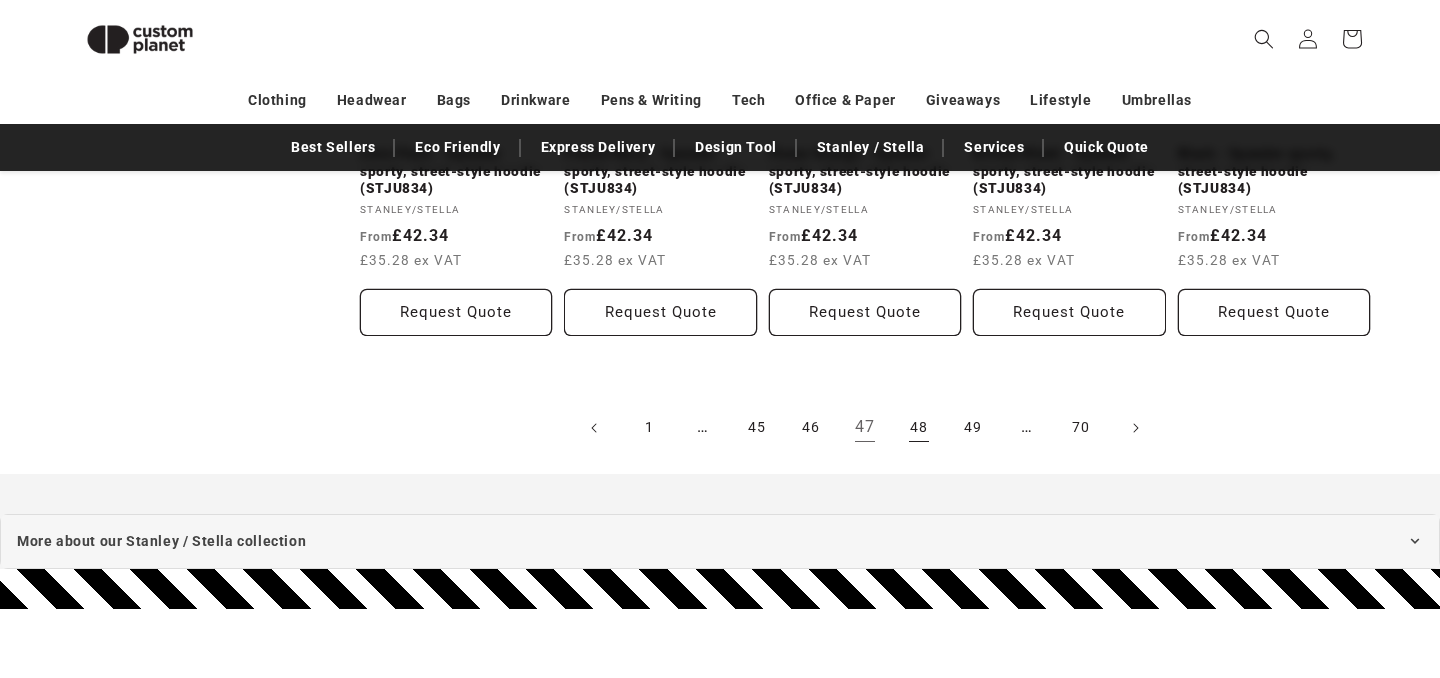 click on "48" at bounding box center (919, 428) 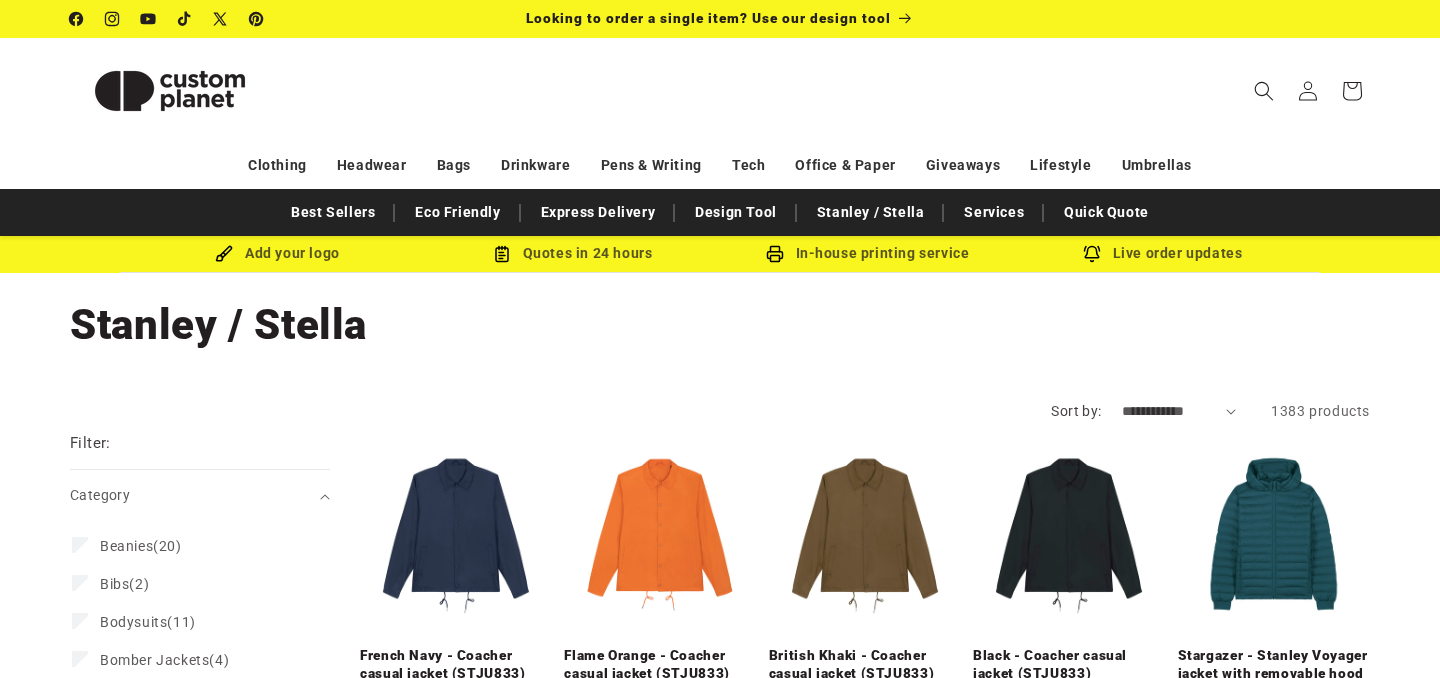 scroll, scrollTop: 0, scrollLeft: 0, axis: both 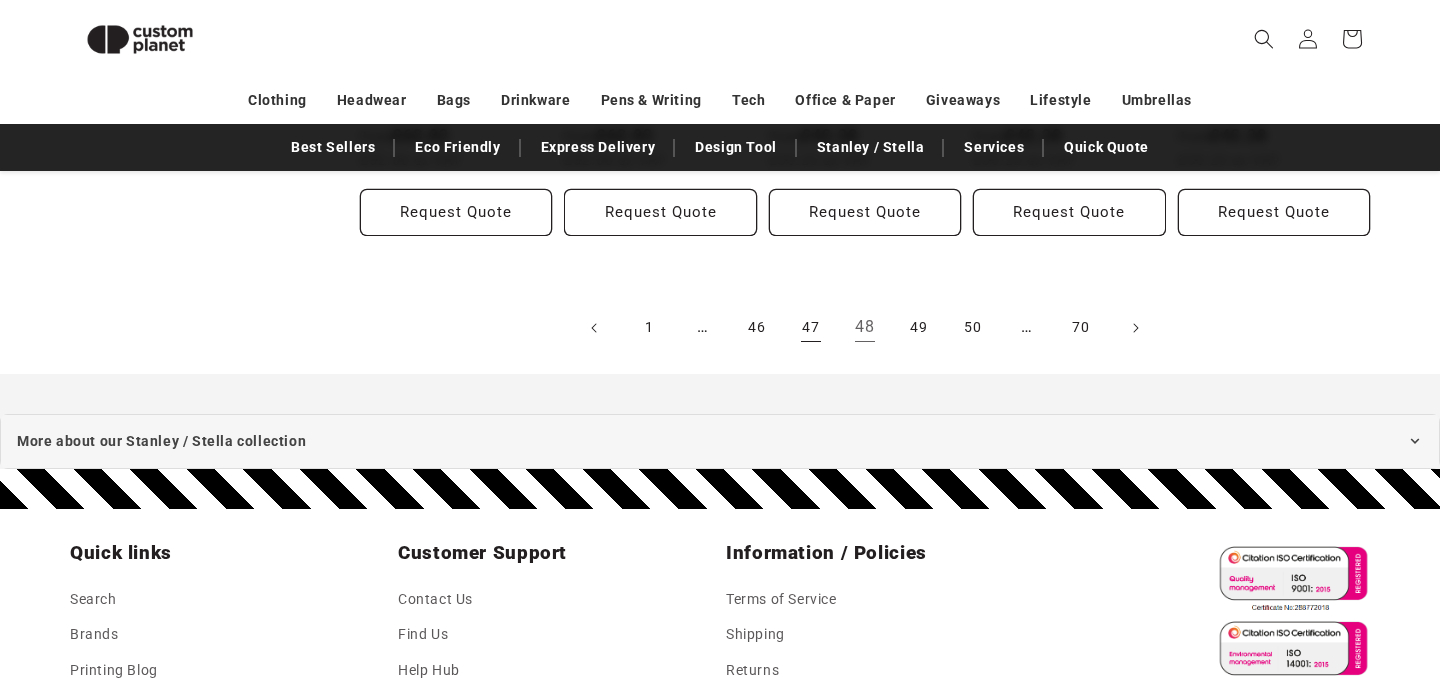 click on "47" at bounding box center (811, 328) 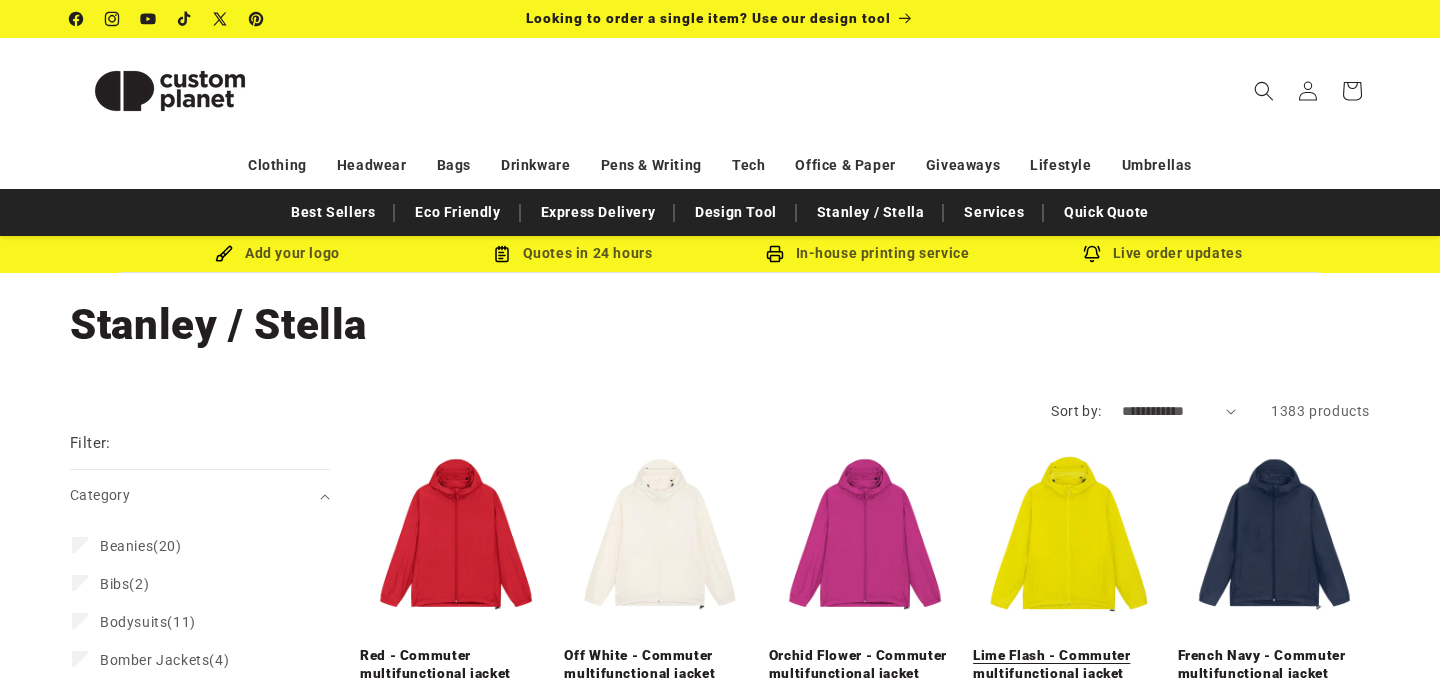 scroll, scrollTop: 0, scrollLeft: 0, axis: both 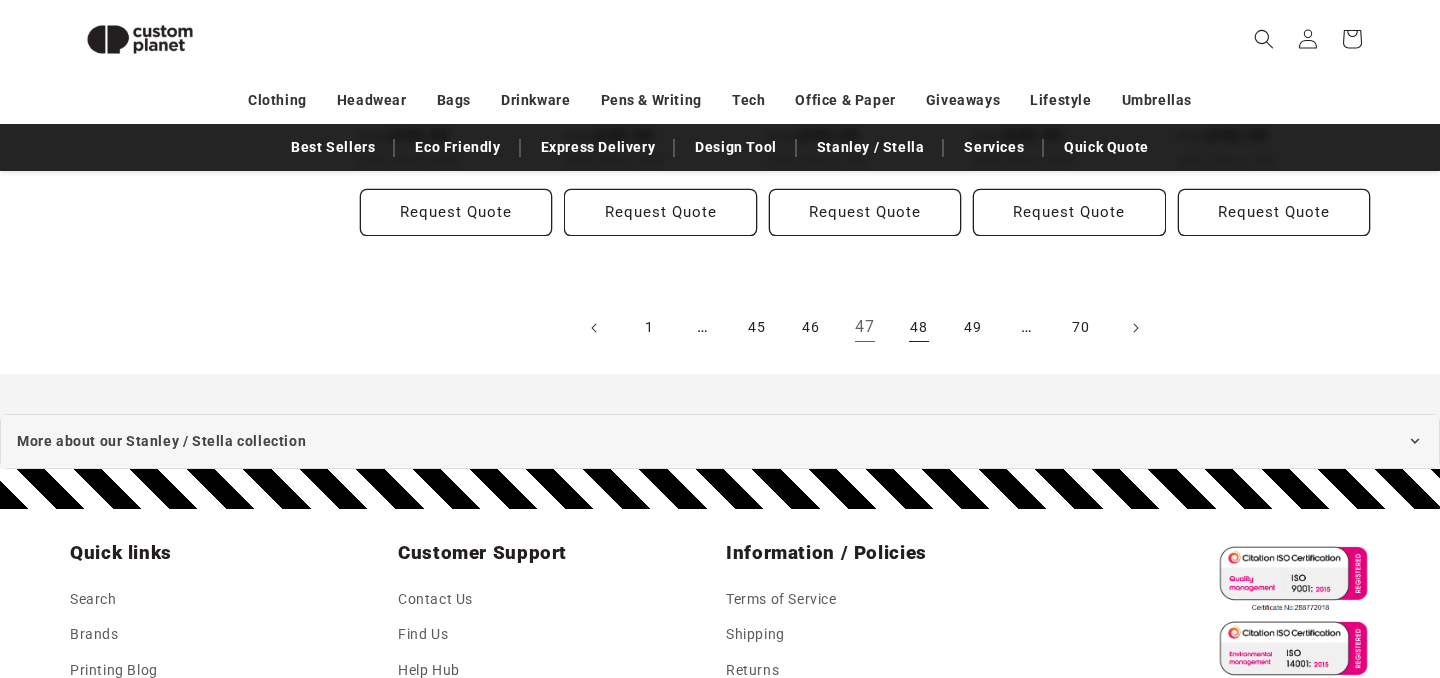 click on "48" at bounding box center (919, 328) 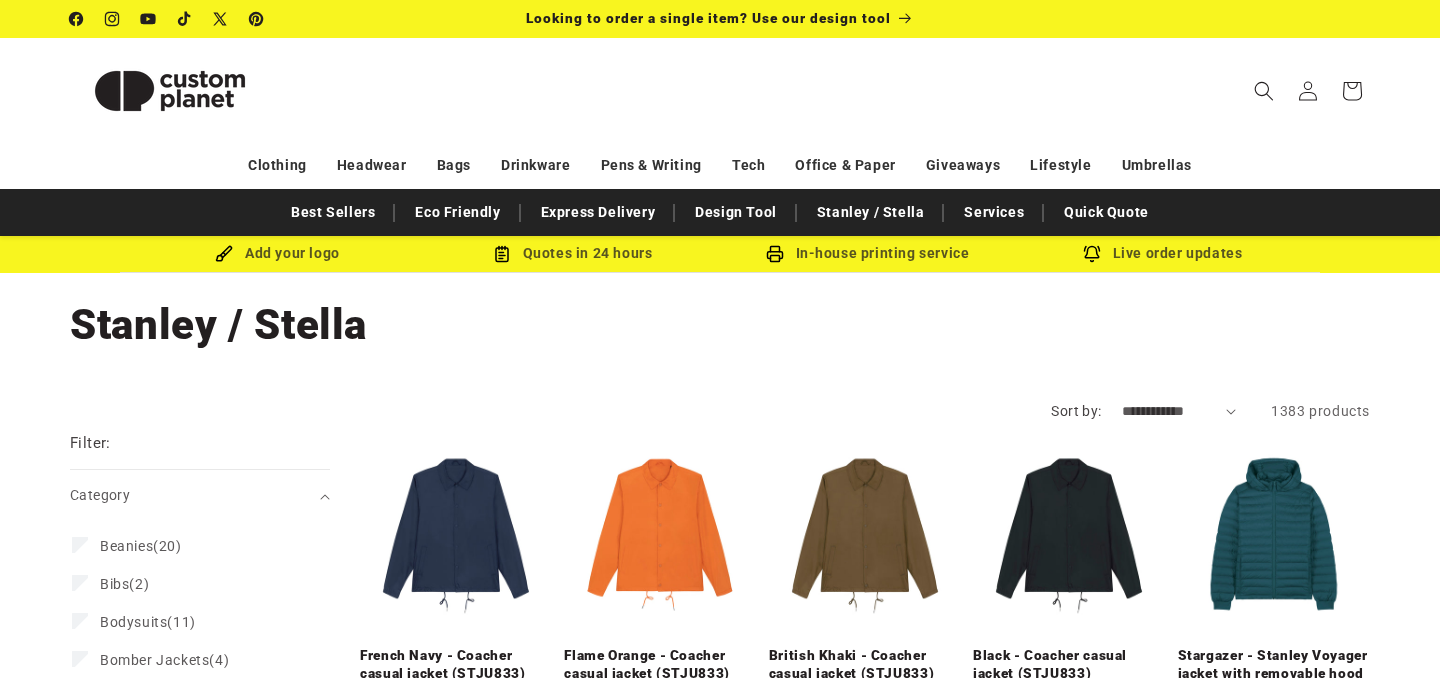 scroll, scrollTop: 0, scrollLeft: 0, axis: both 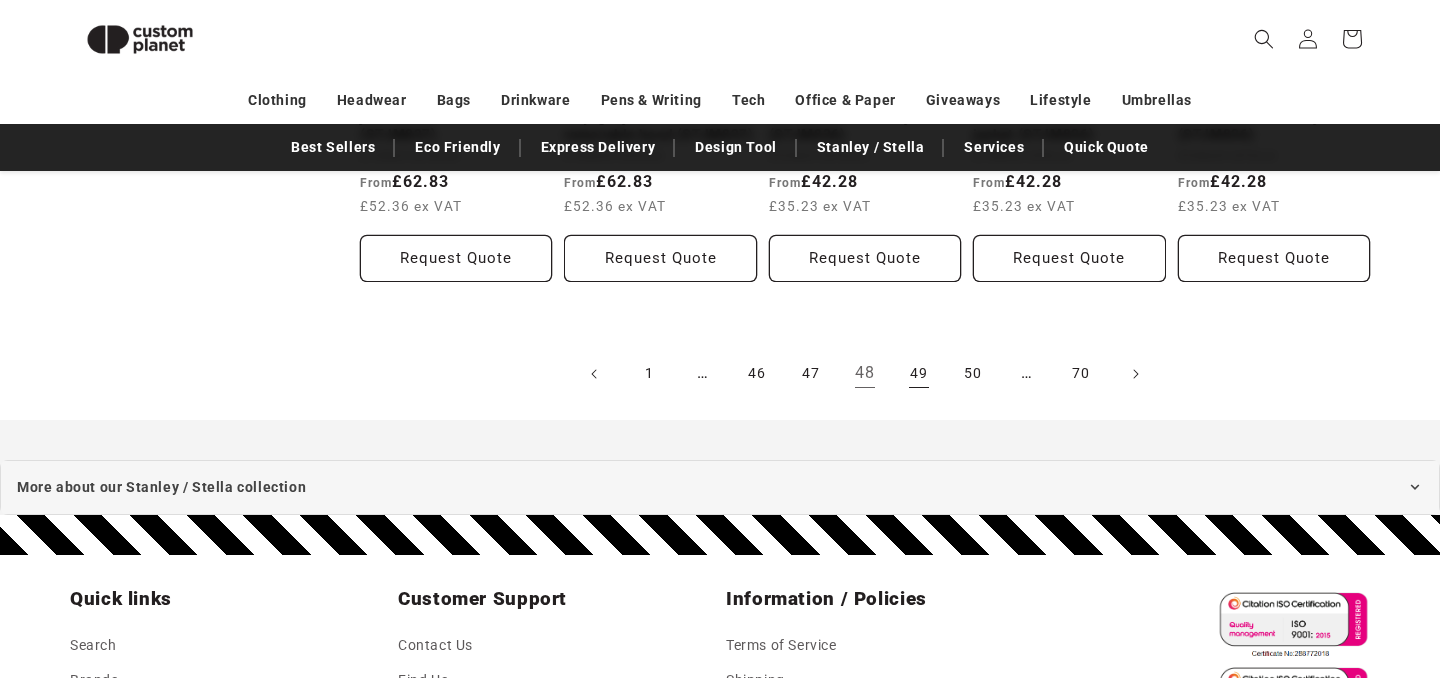 click on "49" at bounding box center (919, 374) 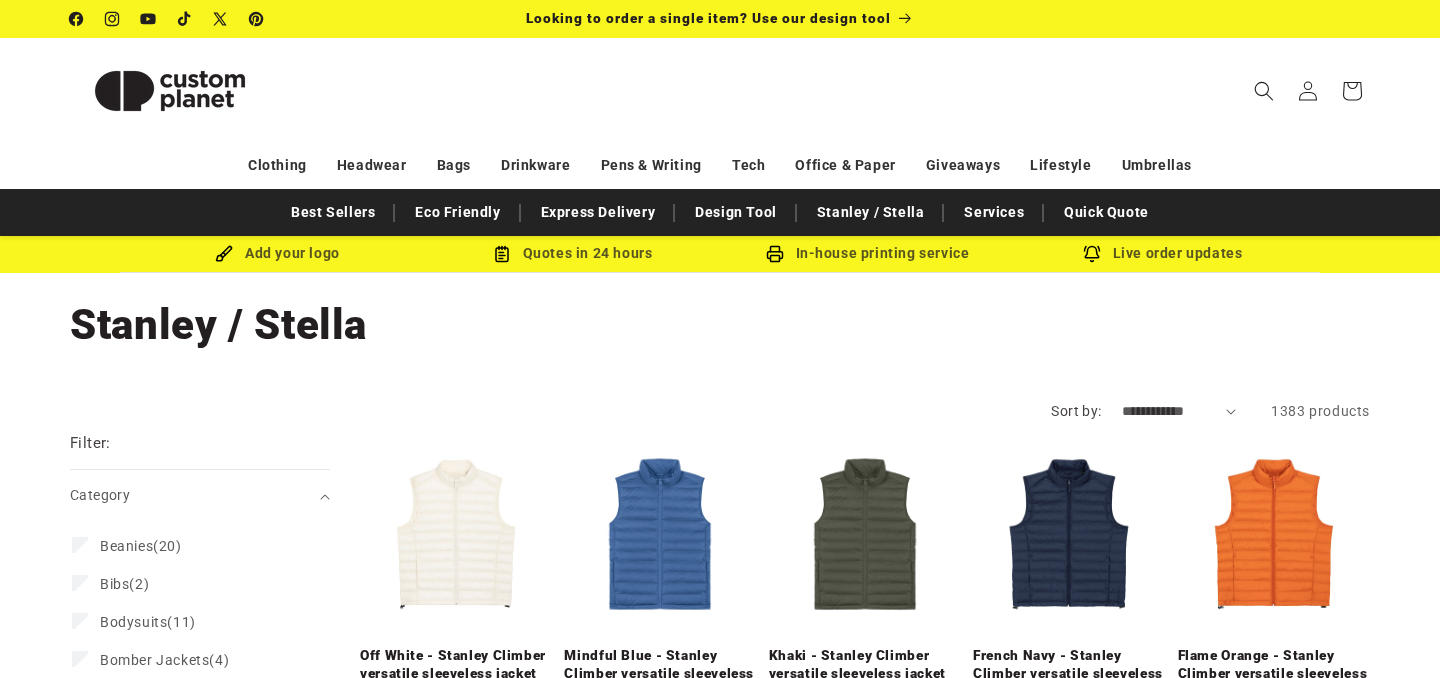 scroll, scrollTop: 0, scrollLeft: 0, axis: both 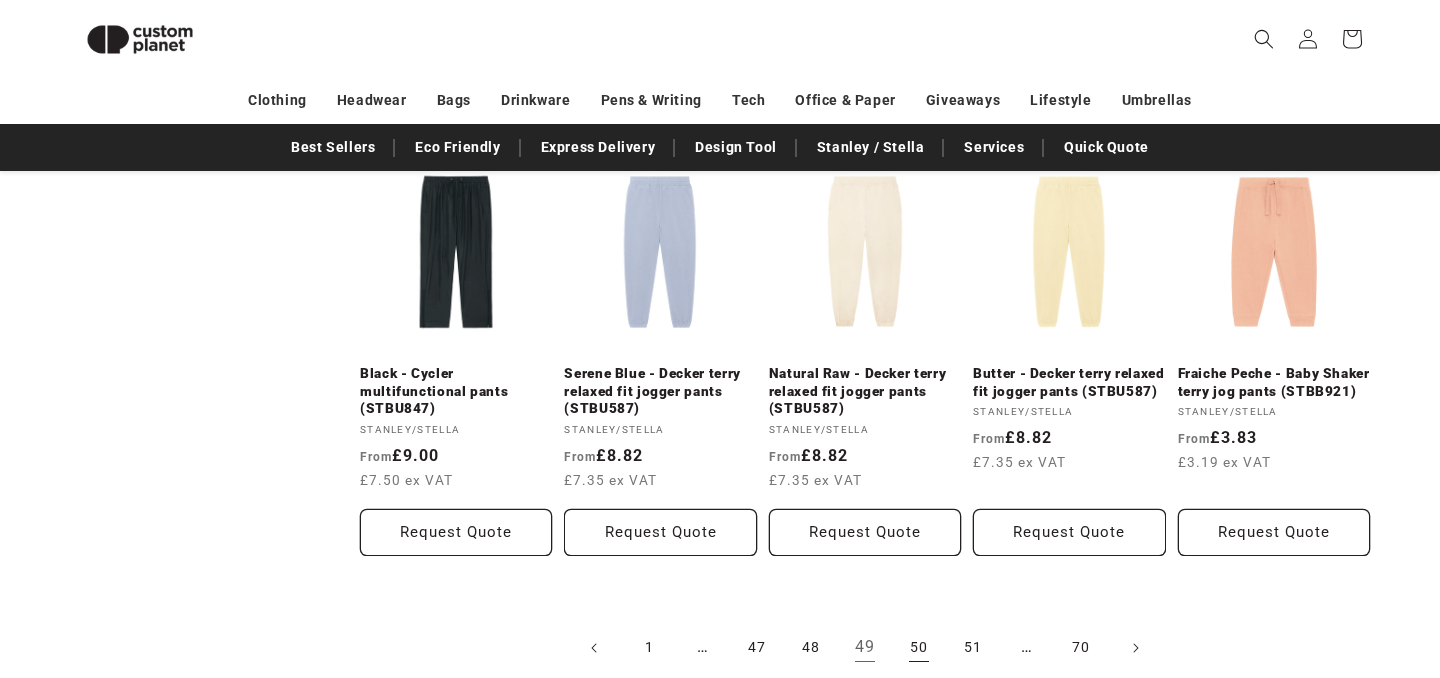 click on "50" at bounding box center (919, 648) 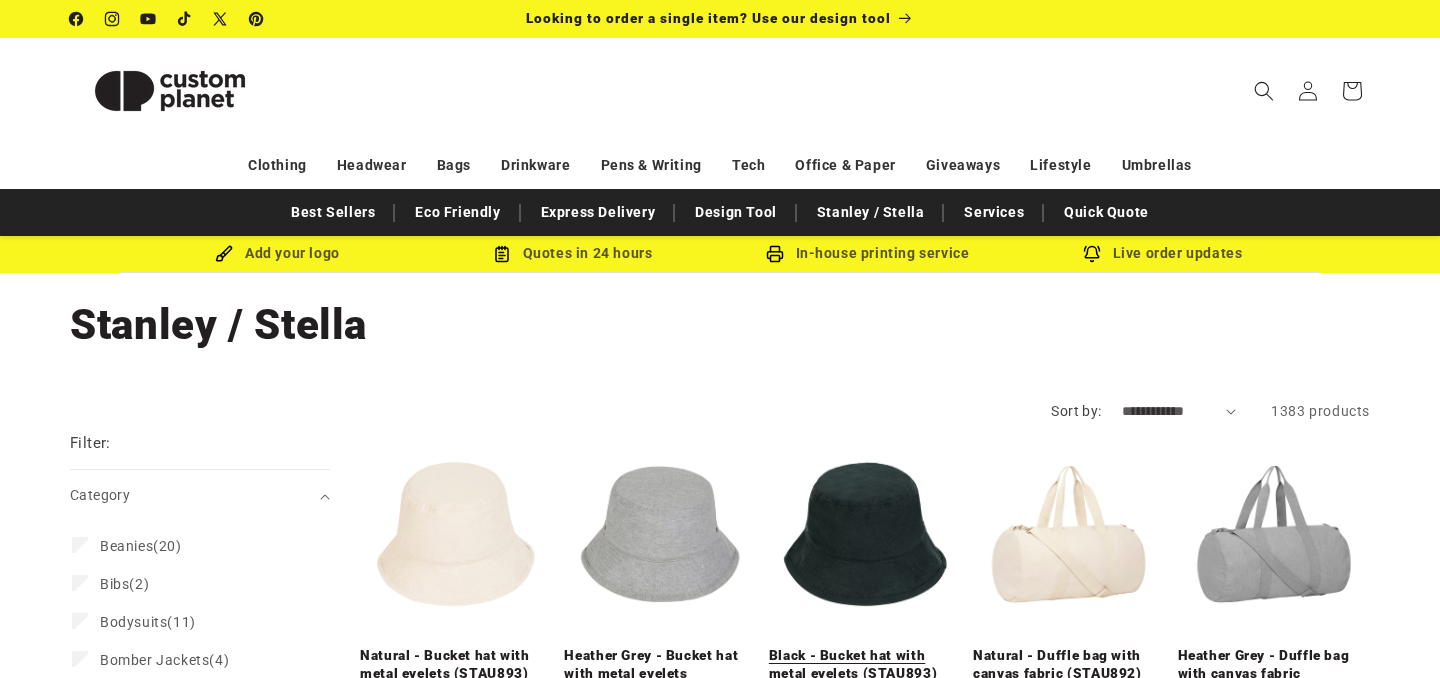 scroll, scrollTop: 0, scrollLeft: 0, axis: both 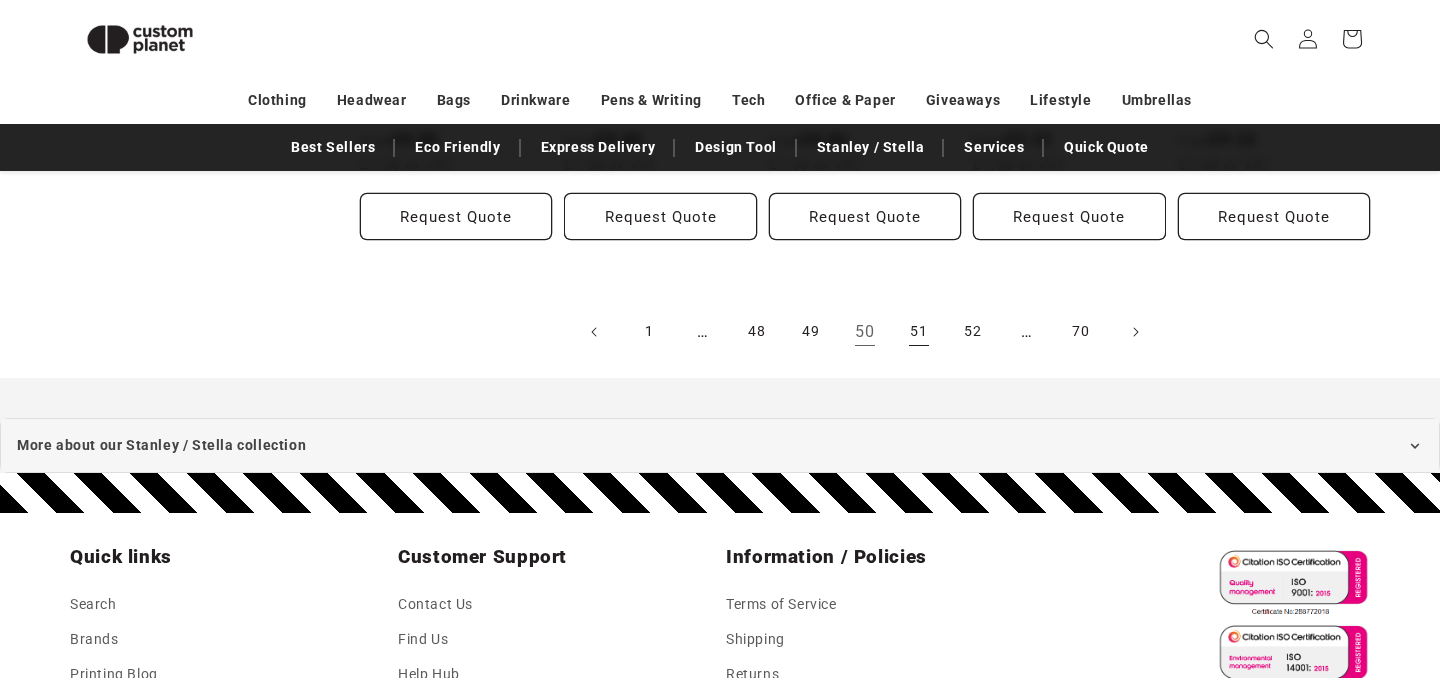click on "51" at bounding box center (919, 332) 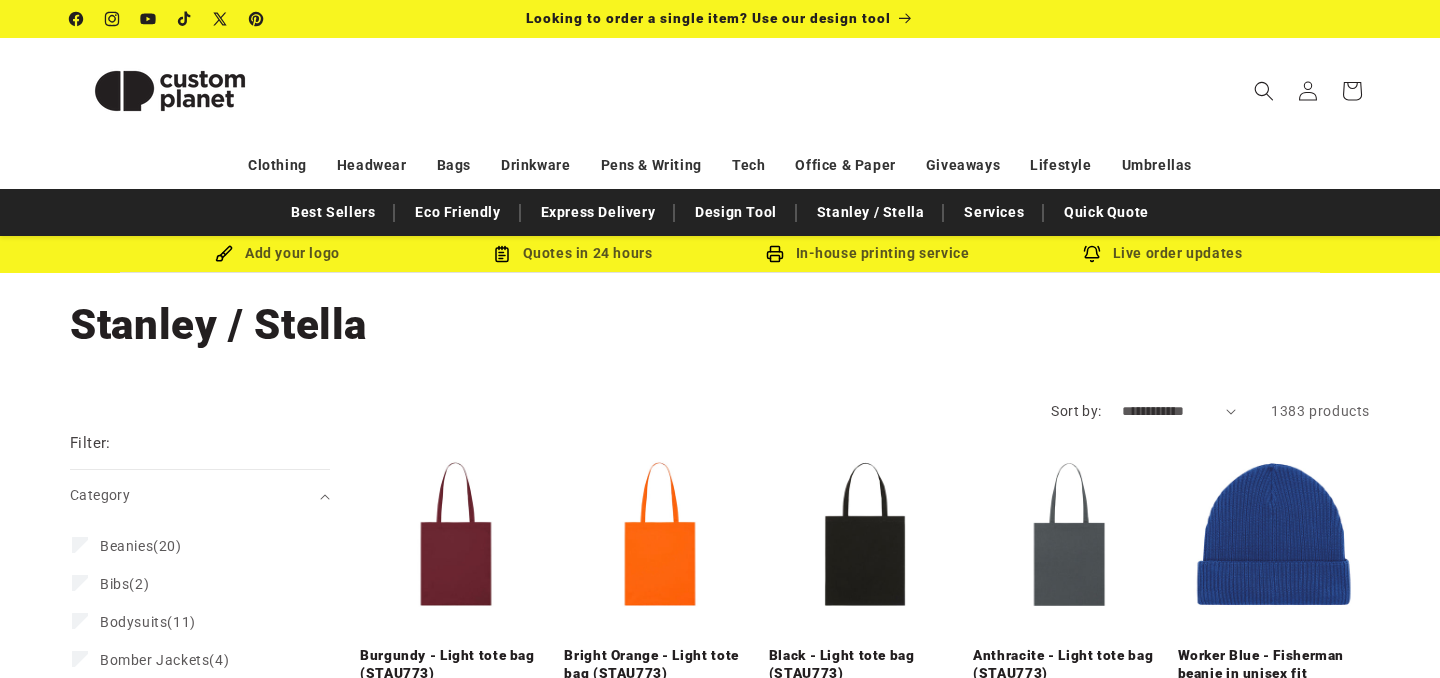 scroll, scrollTop: 0, scrollLeft: 0, axis: both 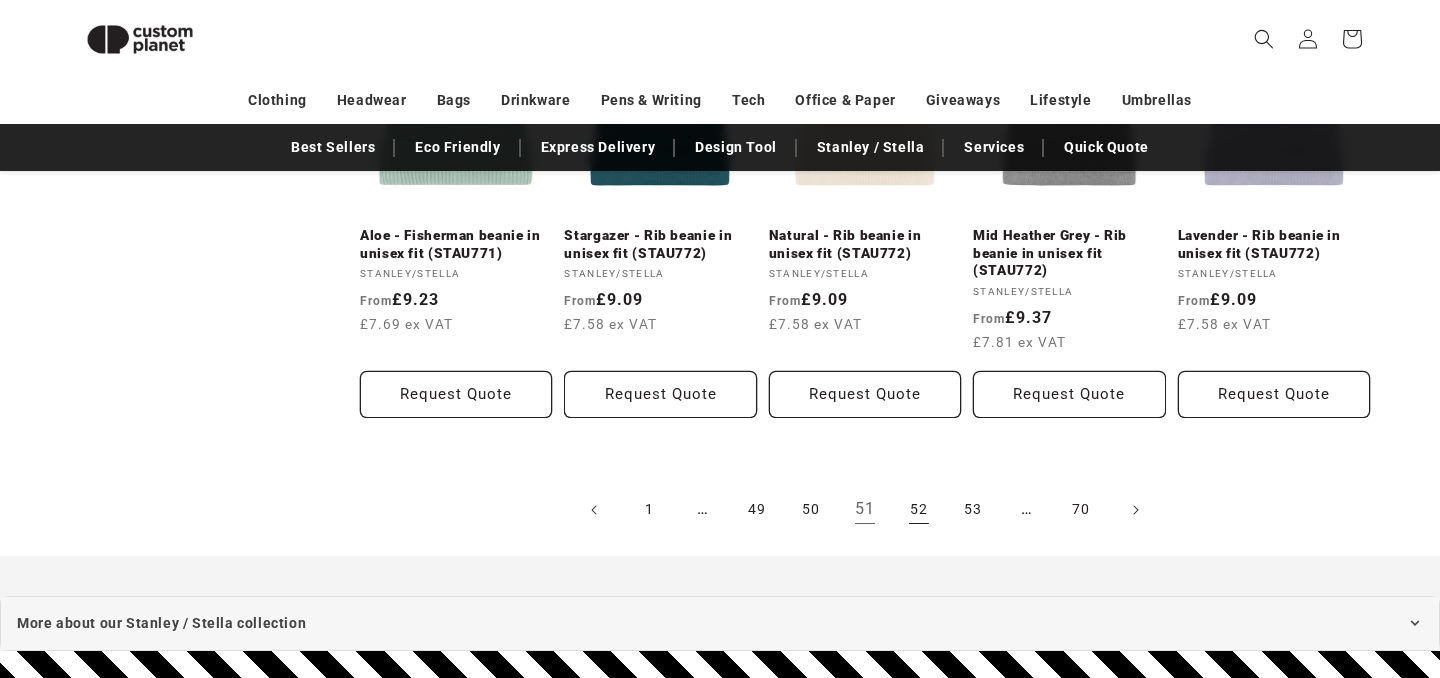 click on "52" at bounding box center [919, 510] 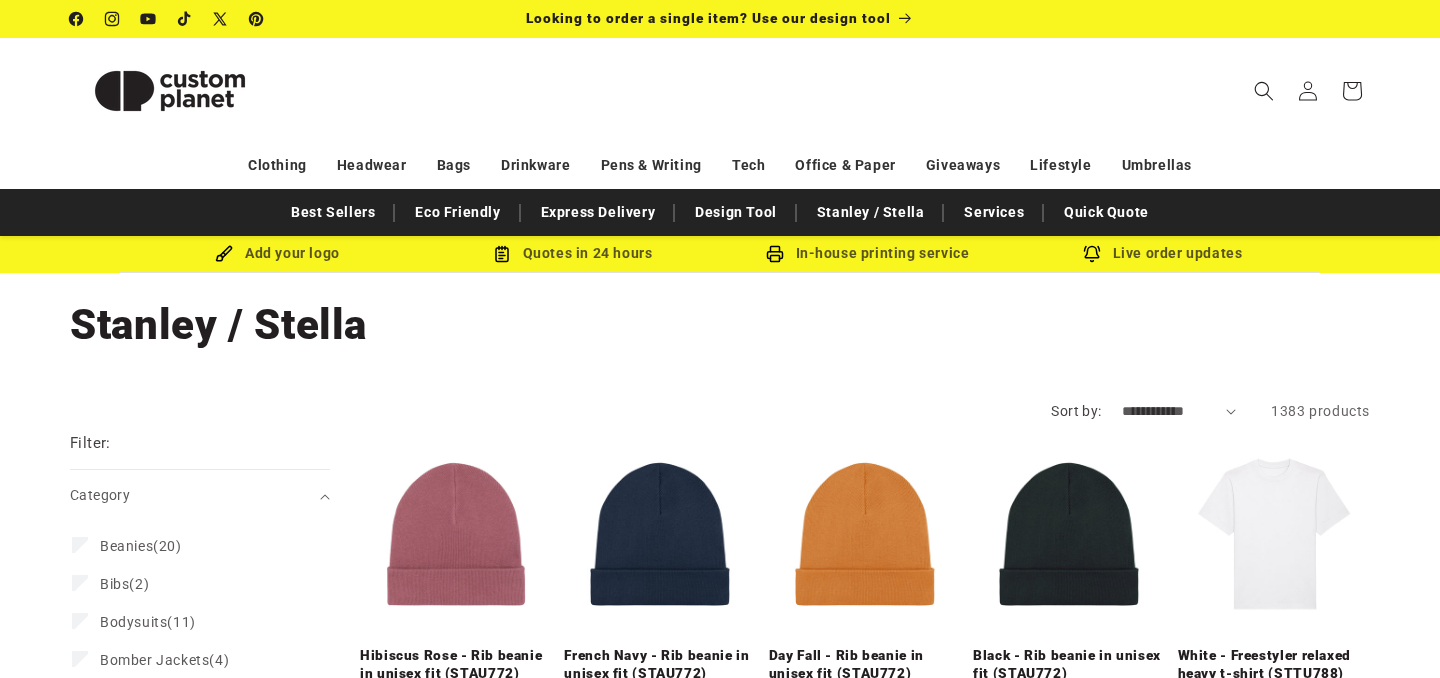 scroll, scrollTop: 0, scrollLeft: 0, axis: both 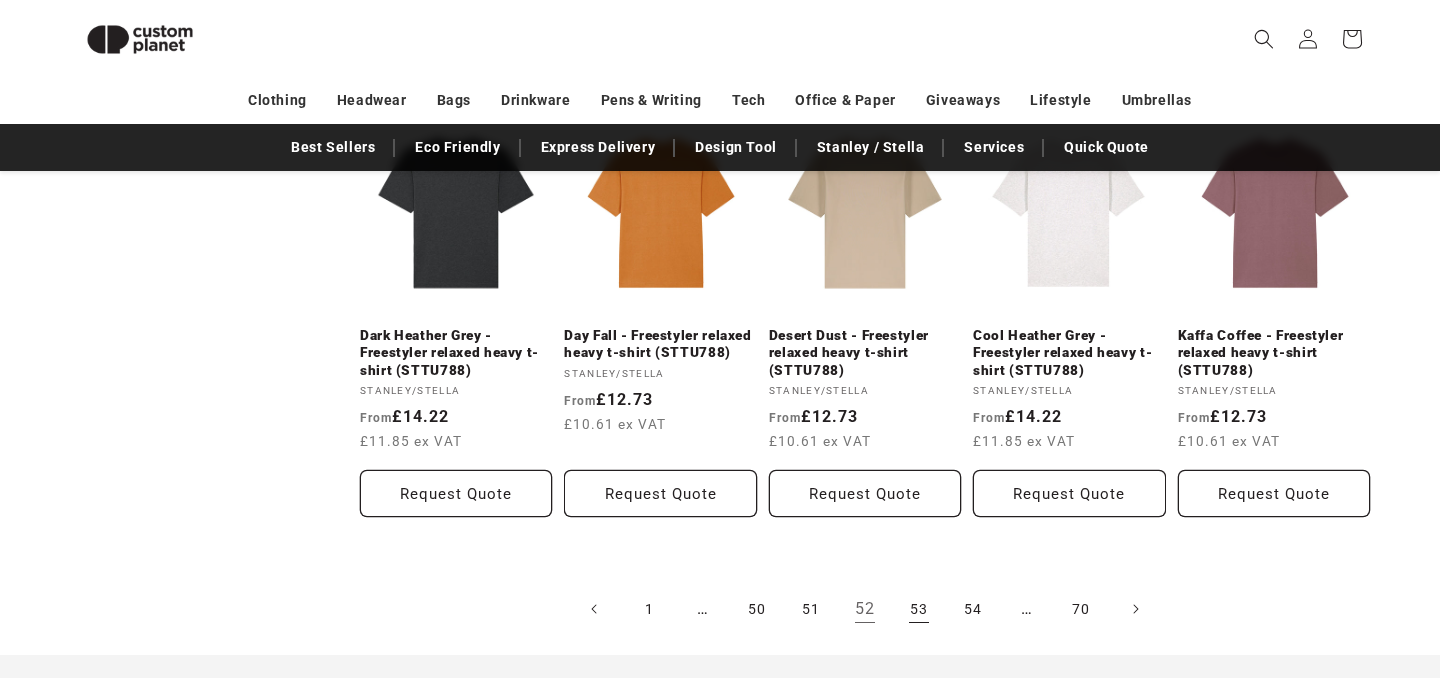 click on "53" at bounding box center [919, 609] 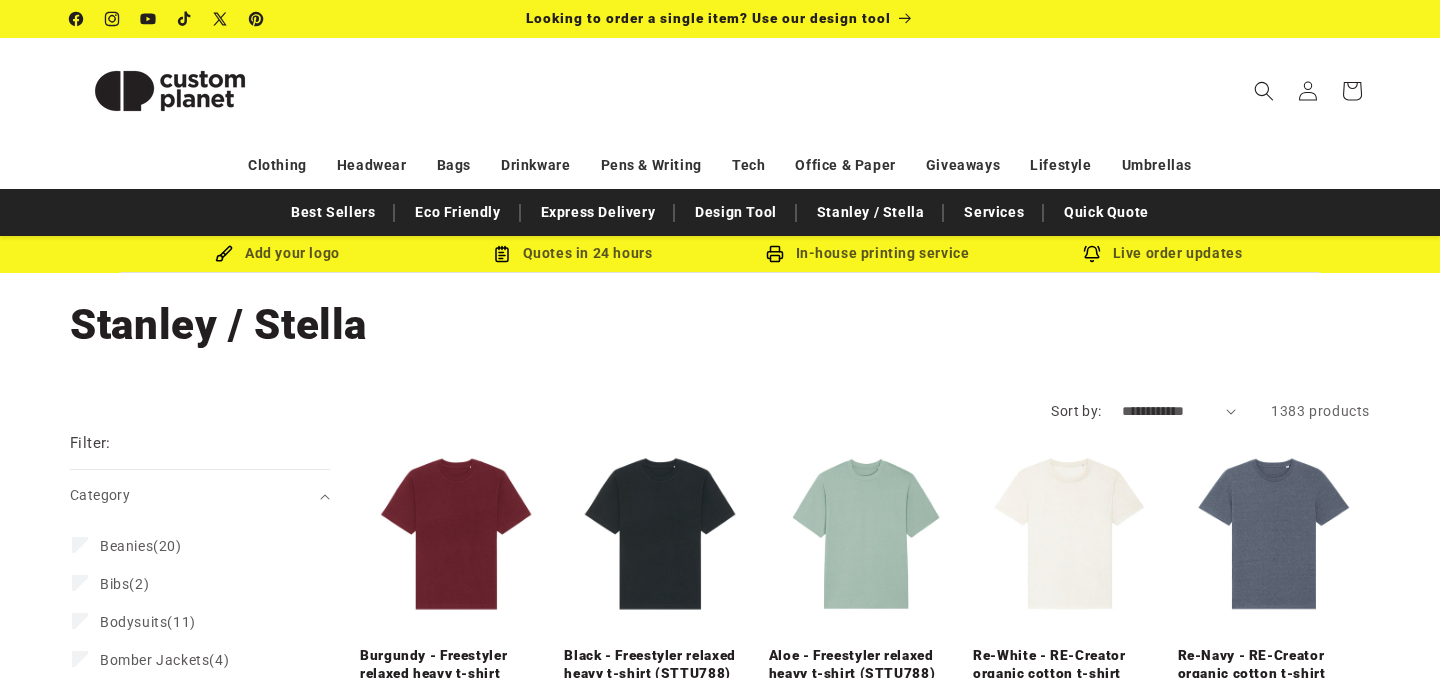 scroll, scrollTop: 0, scrollLeft: 0, axis: both 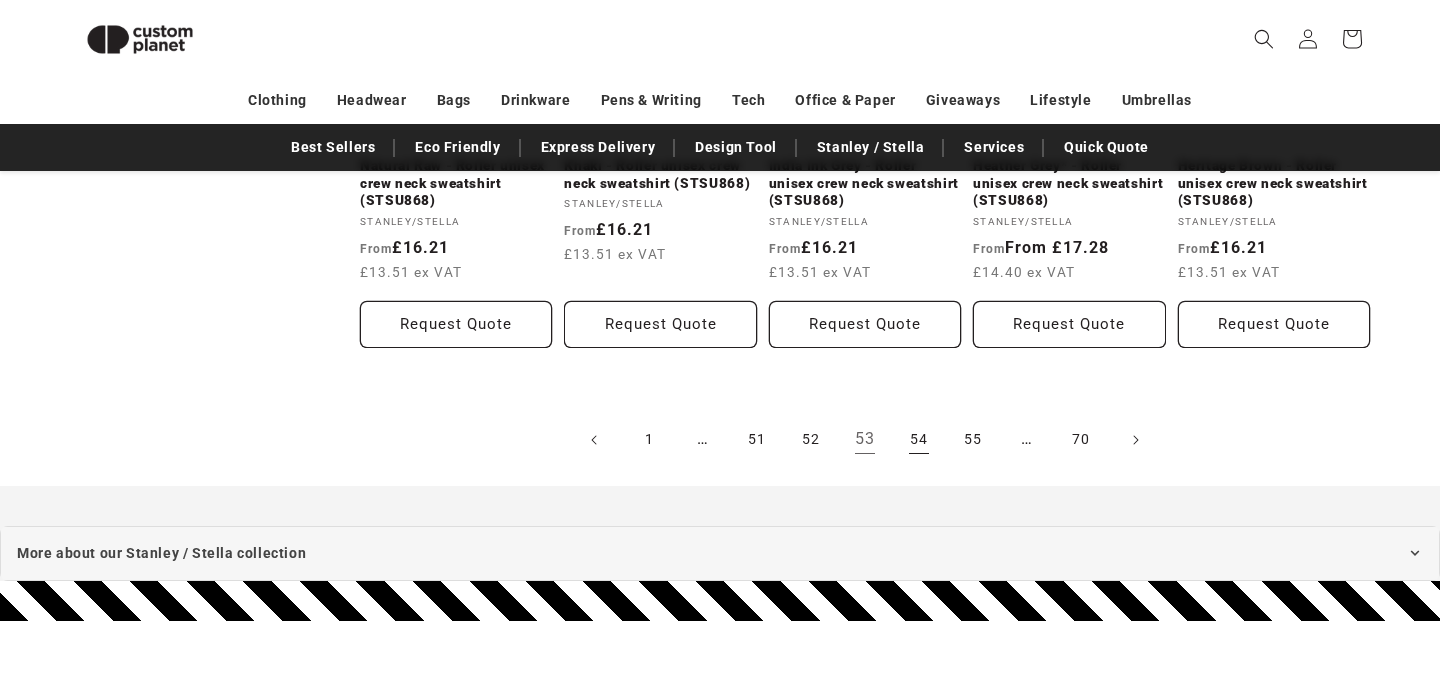 click on "54" at bounding box center (919, 440) 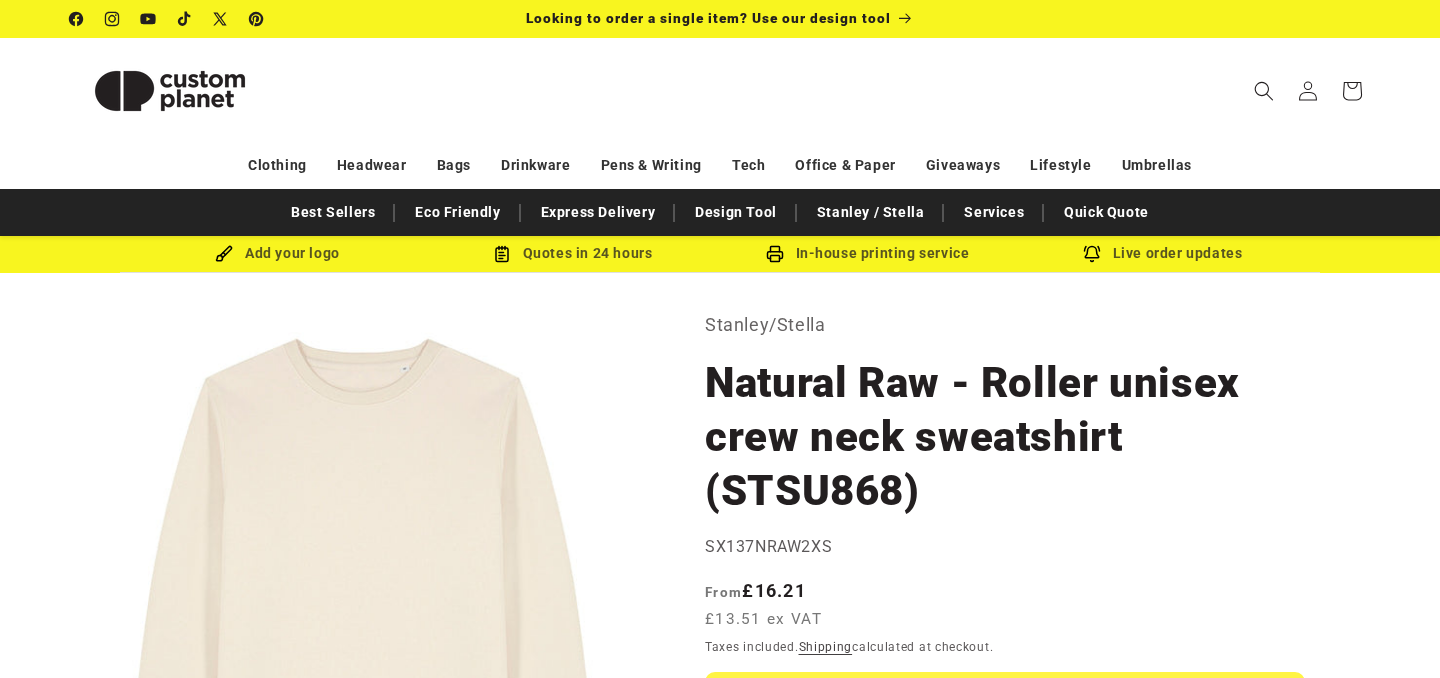 scroll, scrollTop: 0, scrollLeft: 0, axis: both 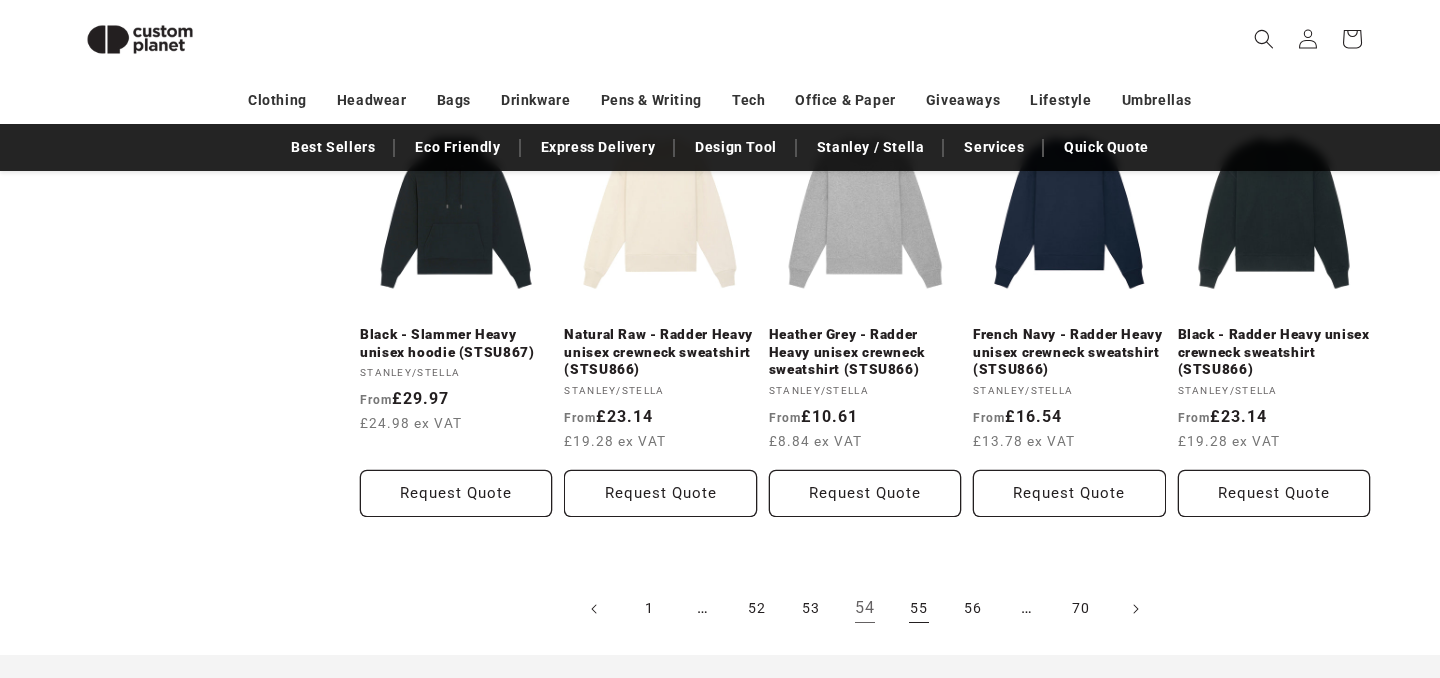 click on "55" at bounding box center (919, 609) 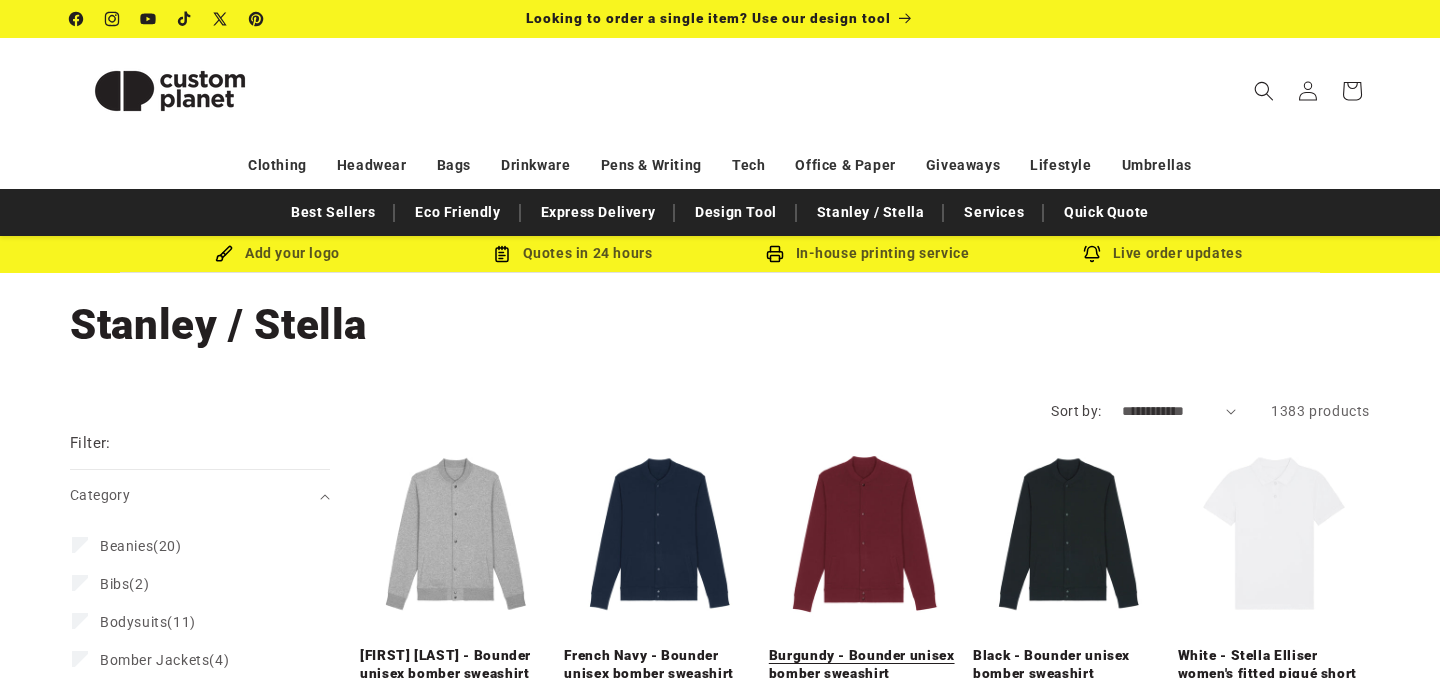 scroll, scrollTop: 0, scrollLeft: 0, axis: both 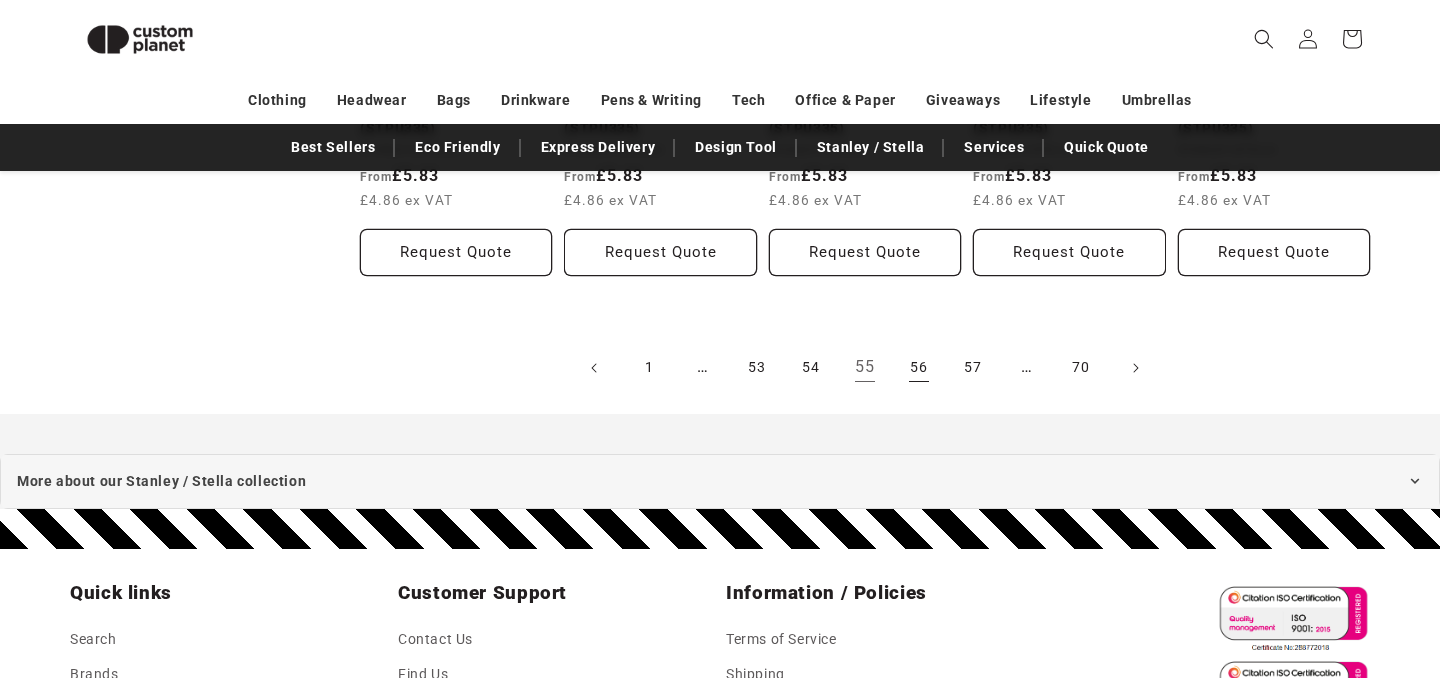 click on "56" at bounding box center (919, 368) 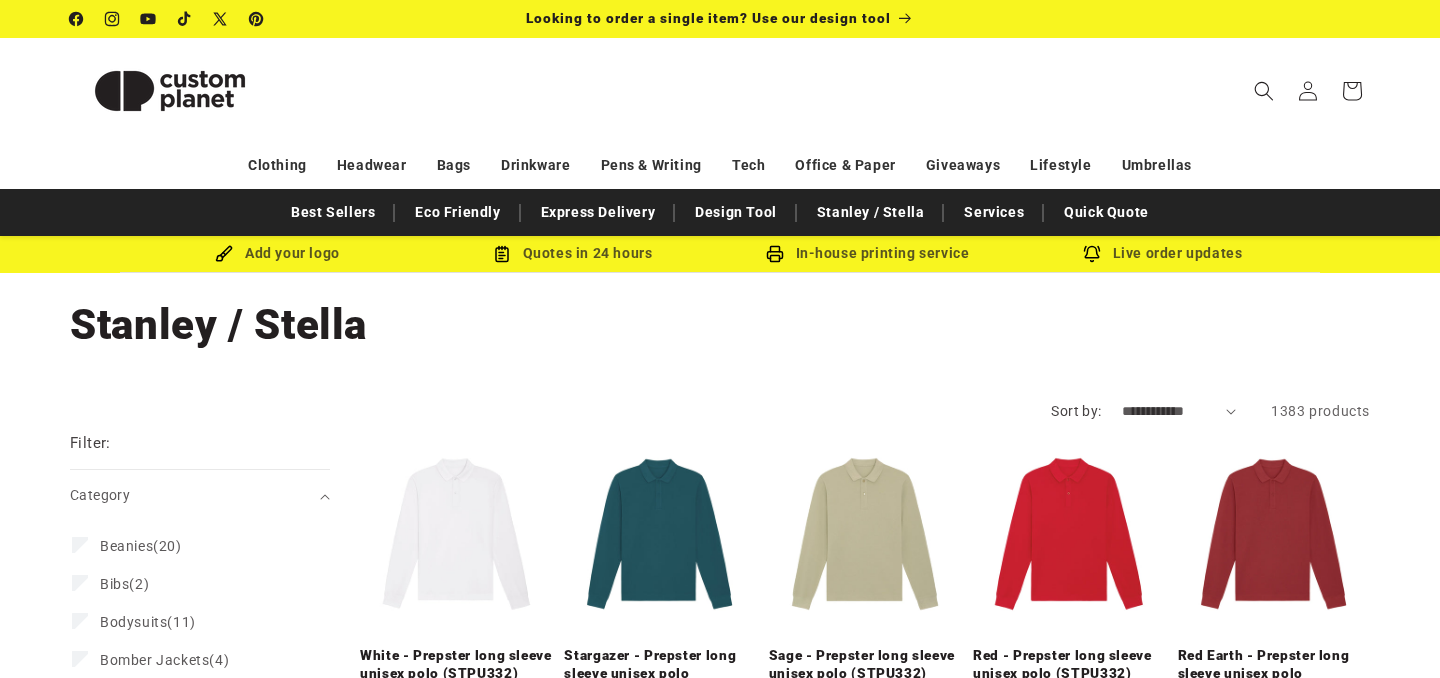 scroll, scrollTop: 0, scrollLeft: 0, axis: both 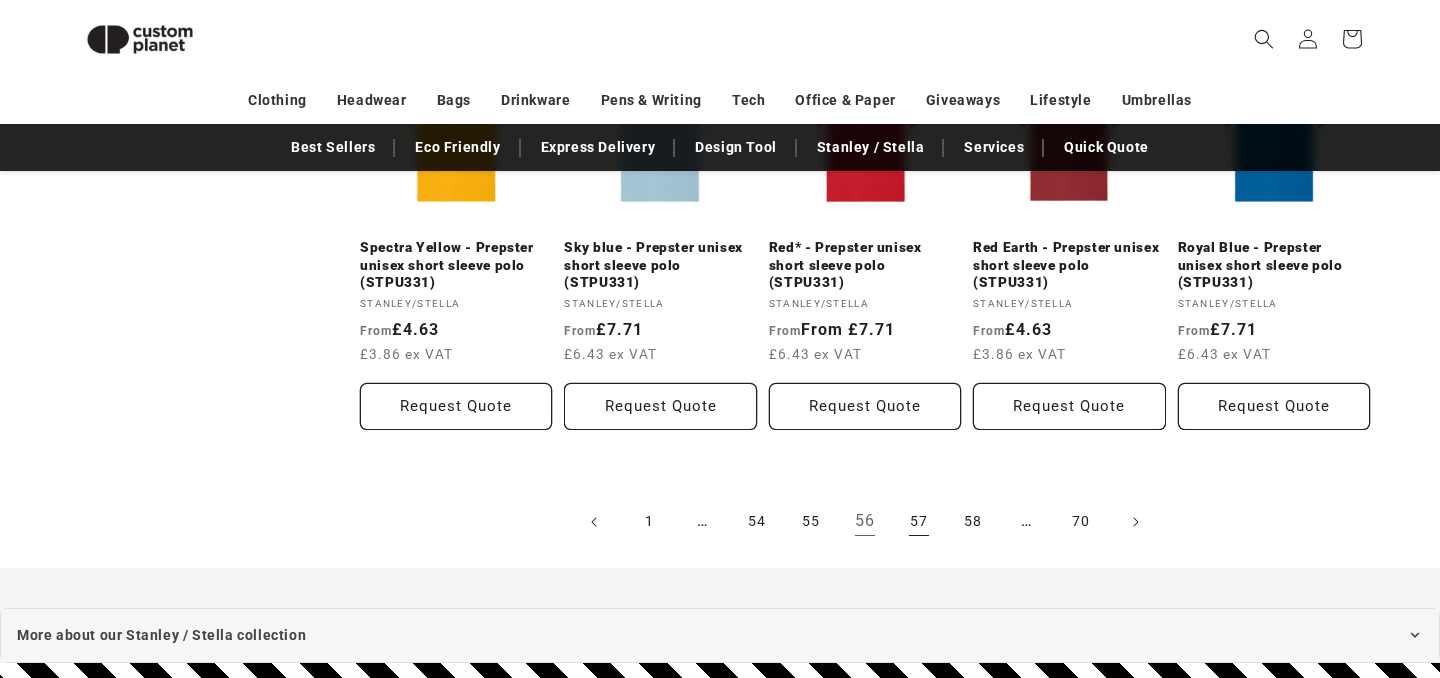 click on "57" at bounding box center [919, 522] 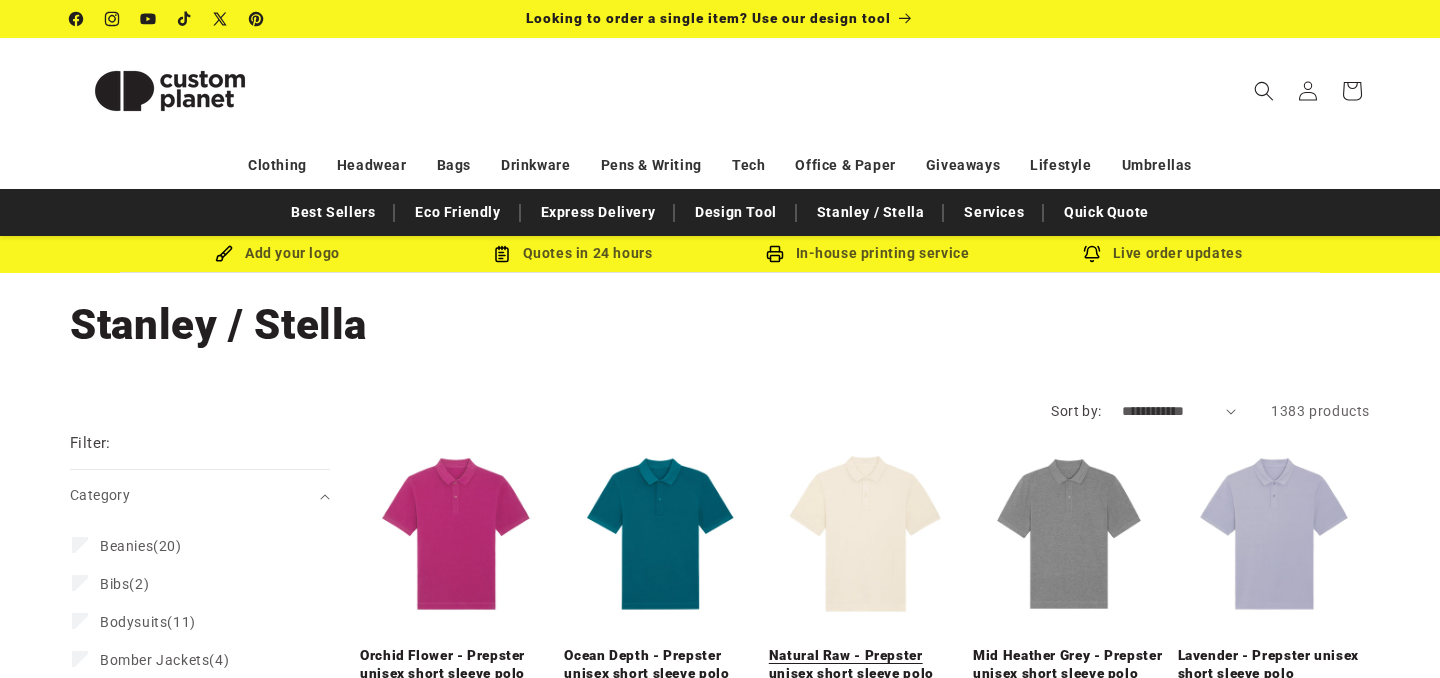 scroll, scrollTop: 0, scrollLeft: 0, axis: both 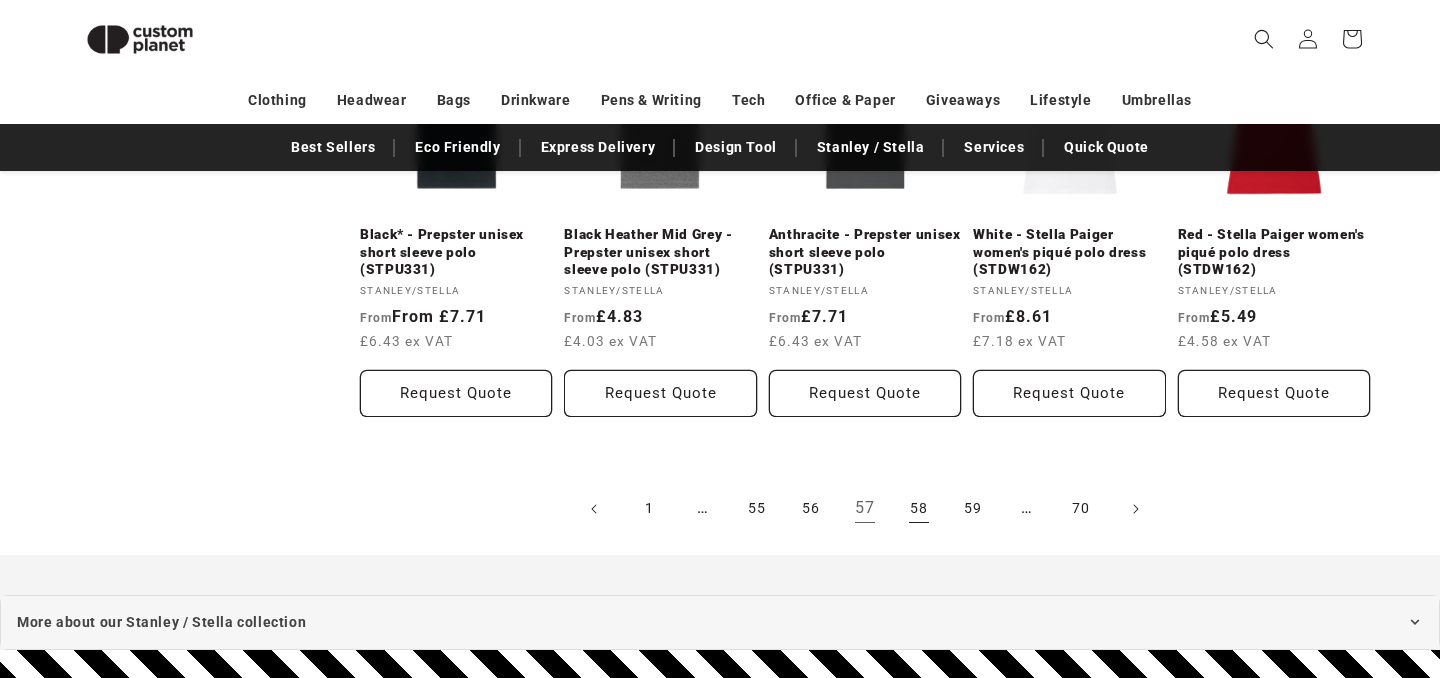 click on "58" at bounding box center (919, 509) 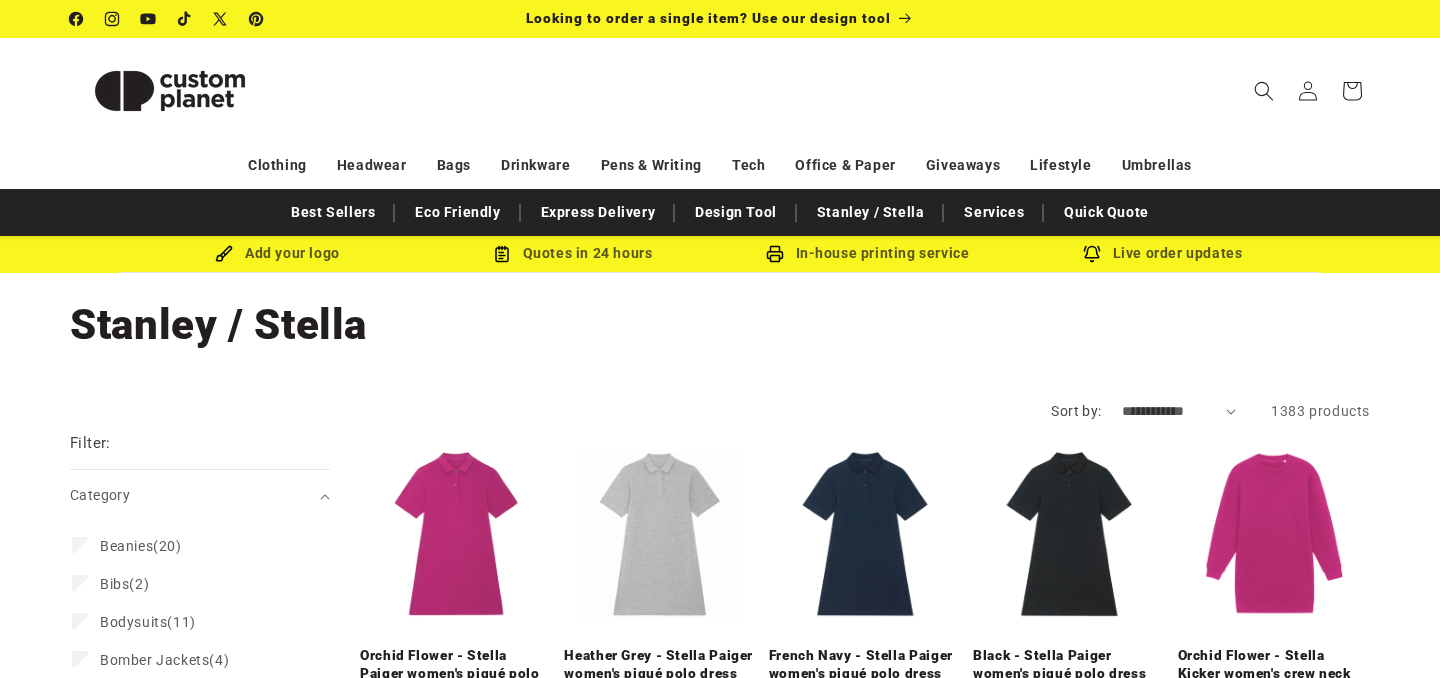scroll, scrollTop: 0, scrollLeft: 0, axis: both 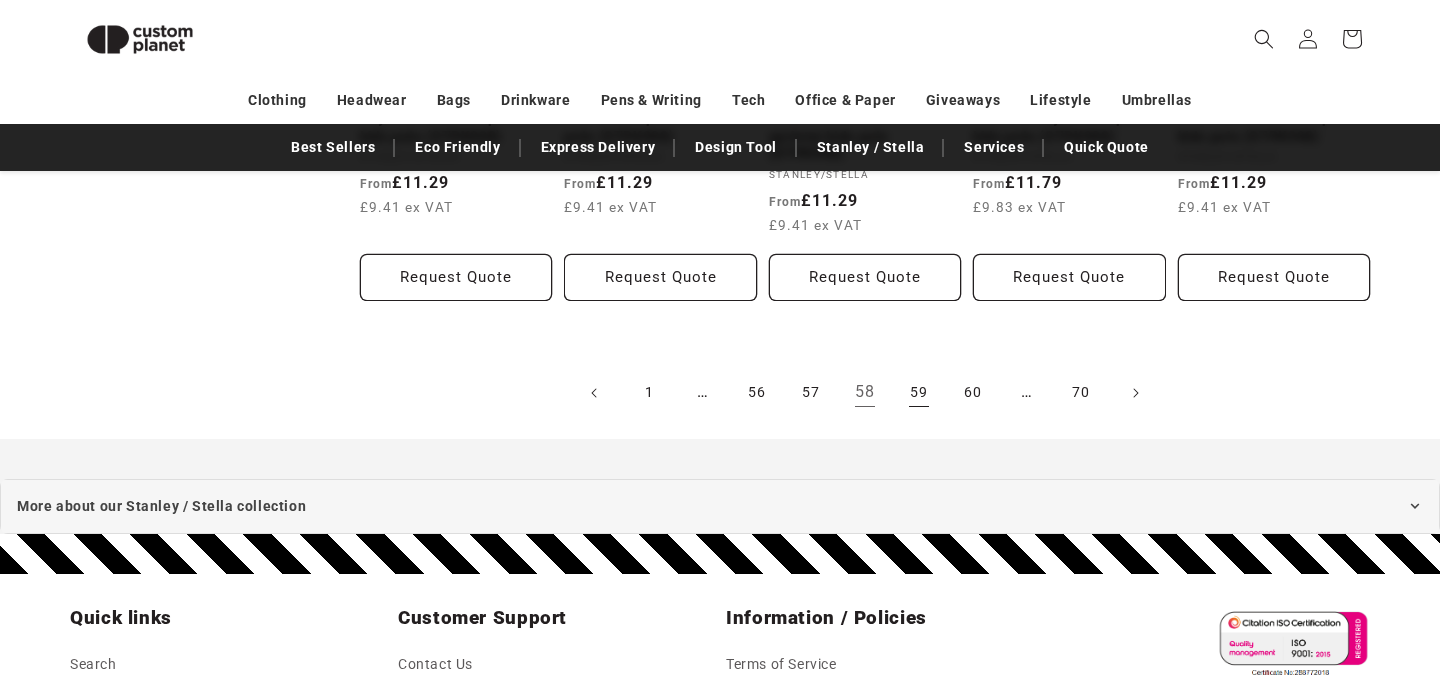 click on "59" at bounding box center (919, 393) 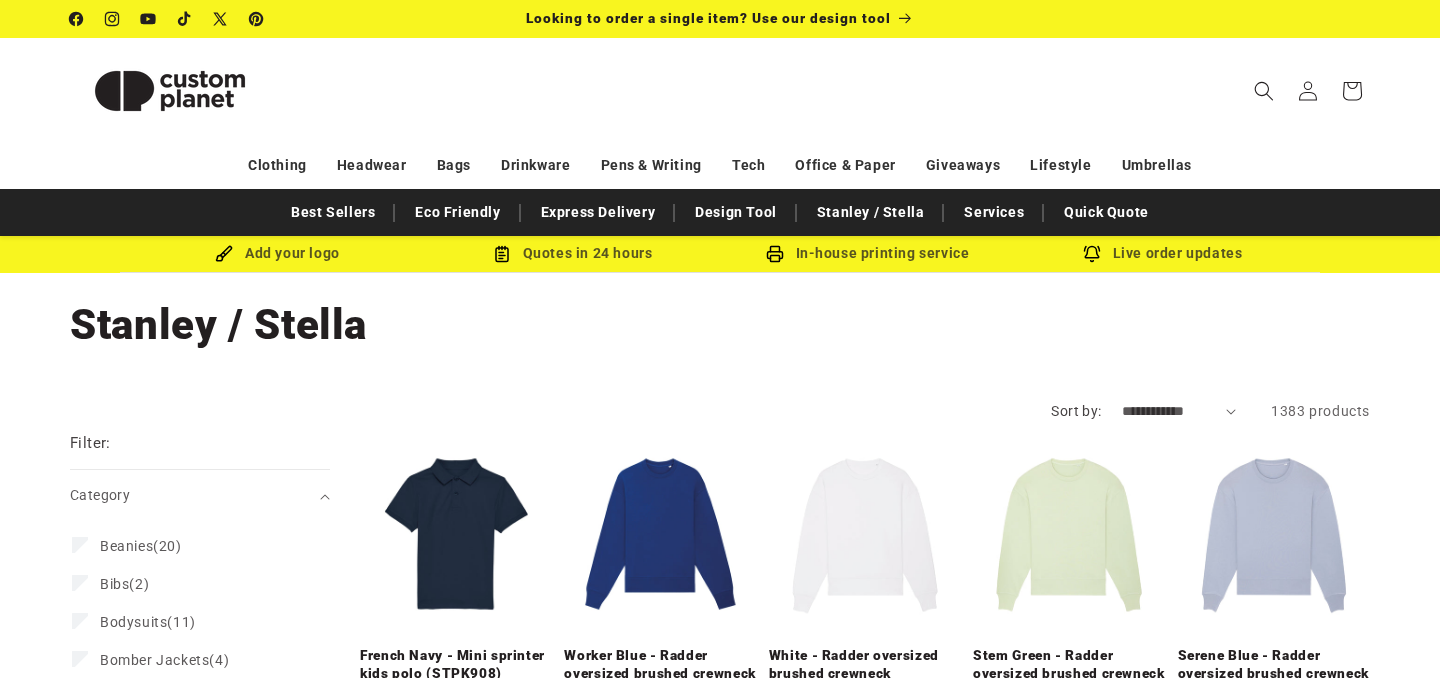 scroll, scrollTop: 0, scrollLeft: 0, axis: both 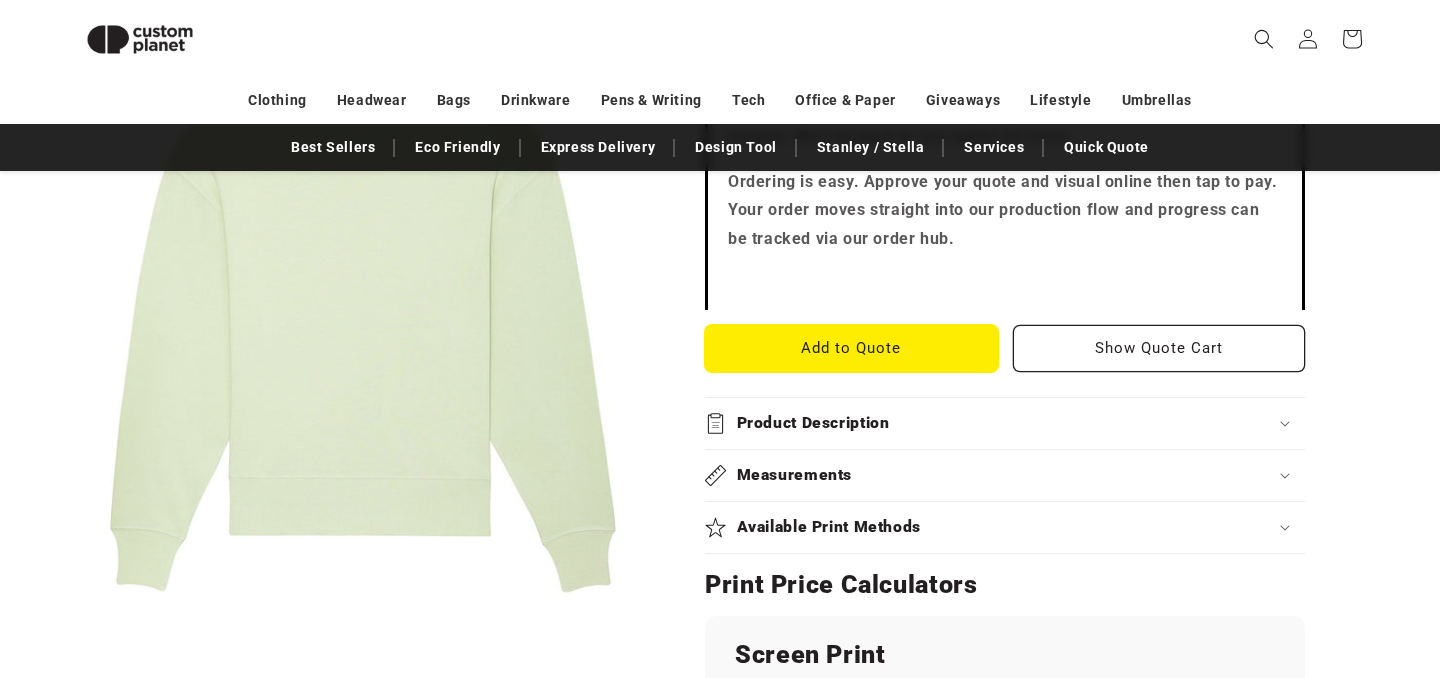 click on "Add to Quote" at bounding box center (851, 348) 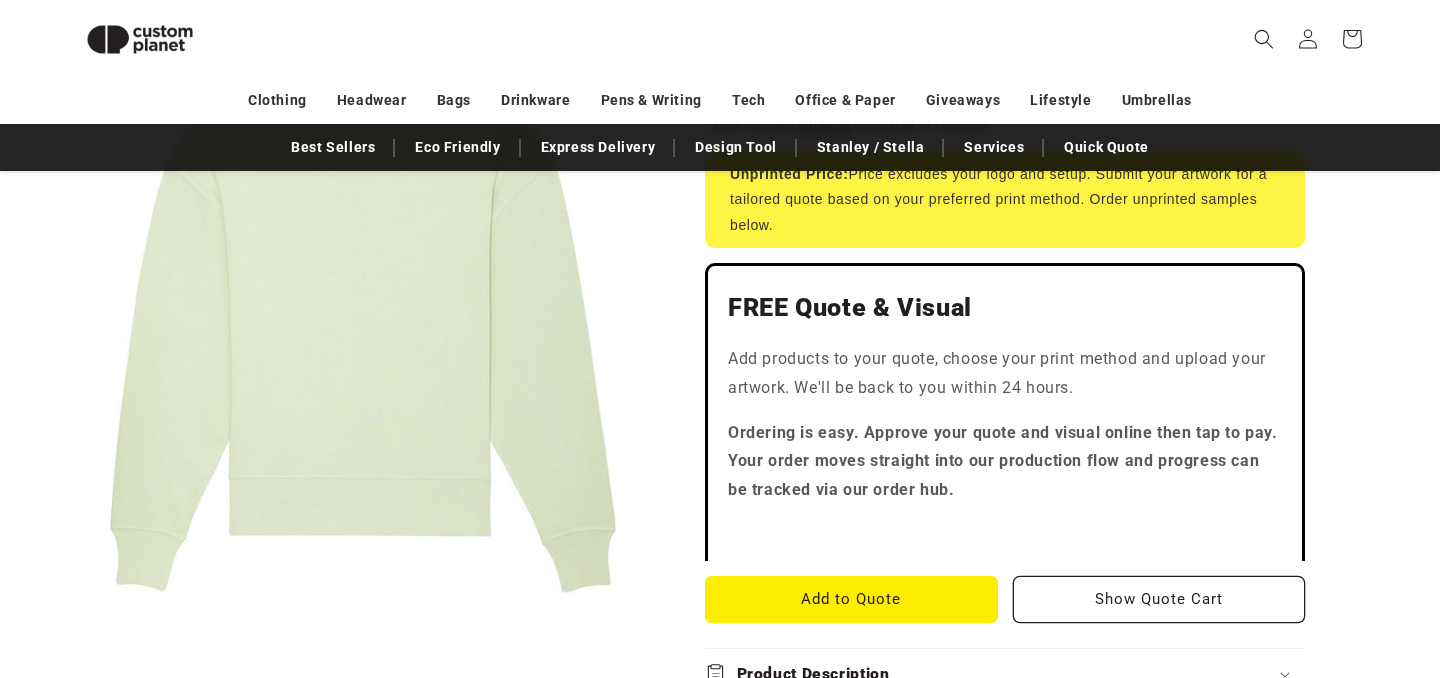 scroll, scrollTop: 0, scrollLeft: 0, axis: both 